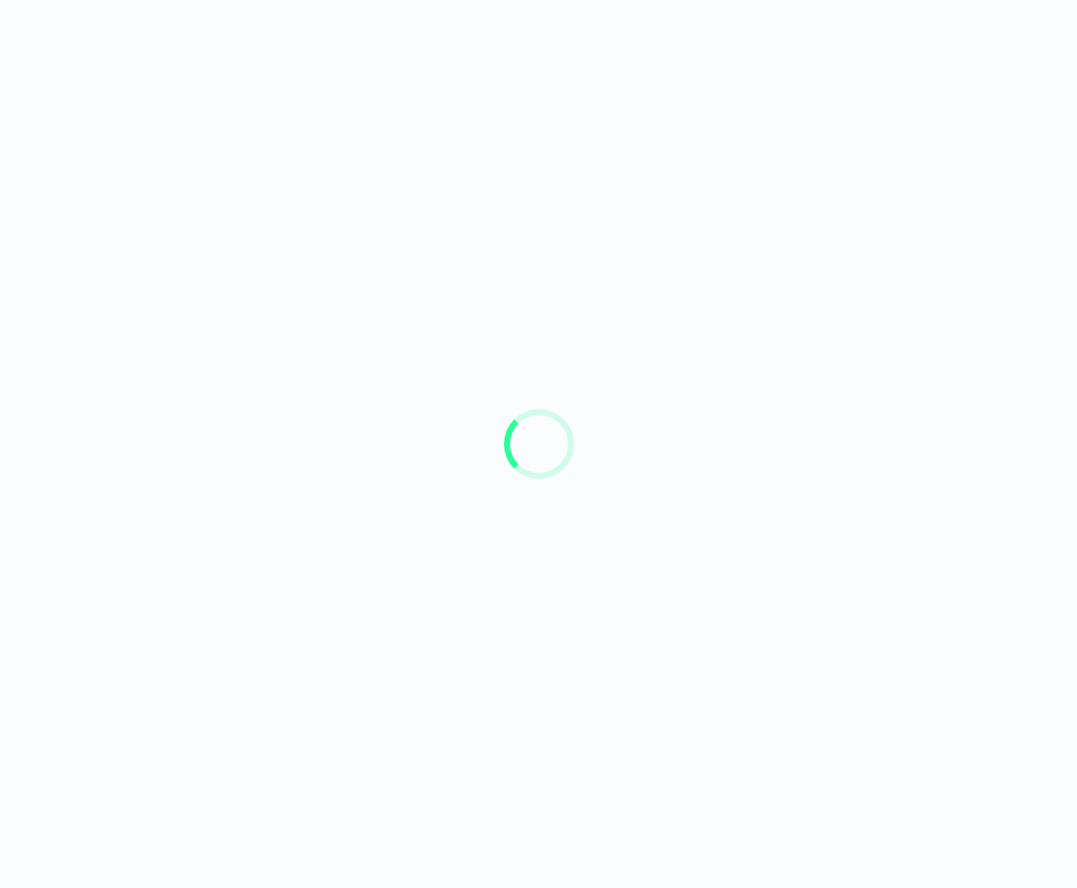 scroll, scrollTop: 0, scrollLeft: 0, axis: both 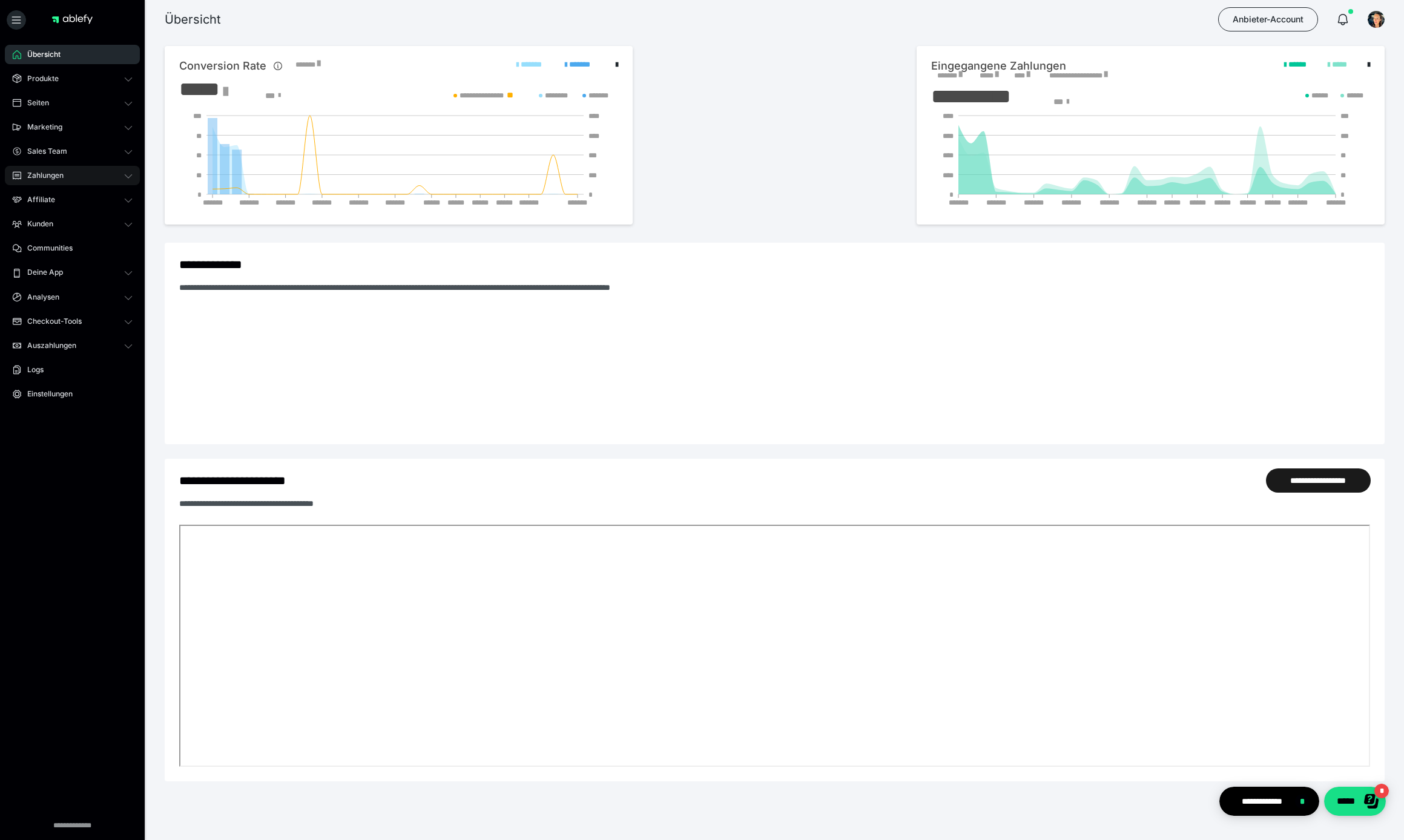 click on "Zahlungen" at bounding box center [72, 176] 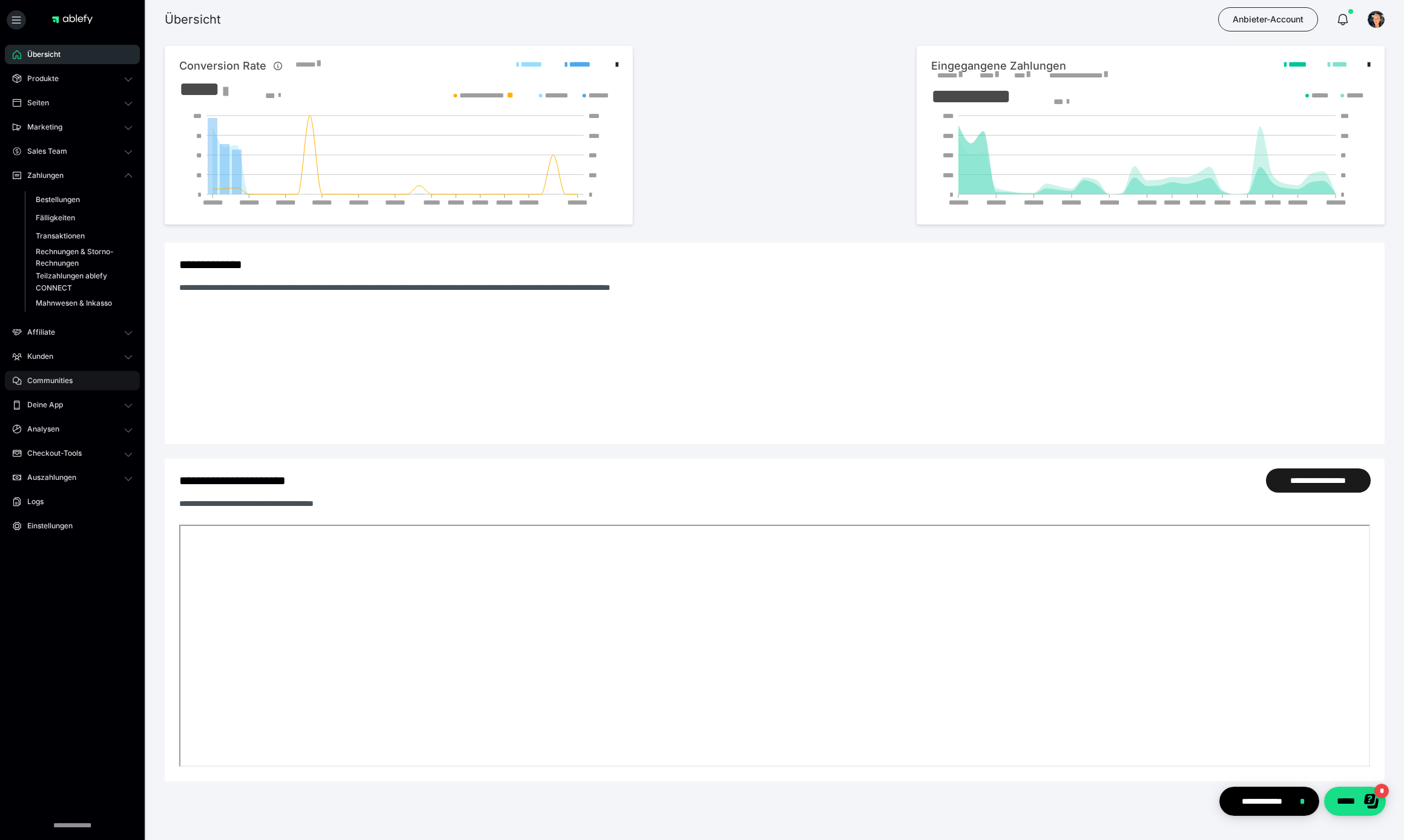 click on "Communities" at bounding box center [45, 381] 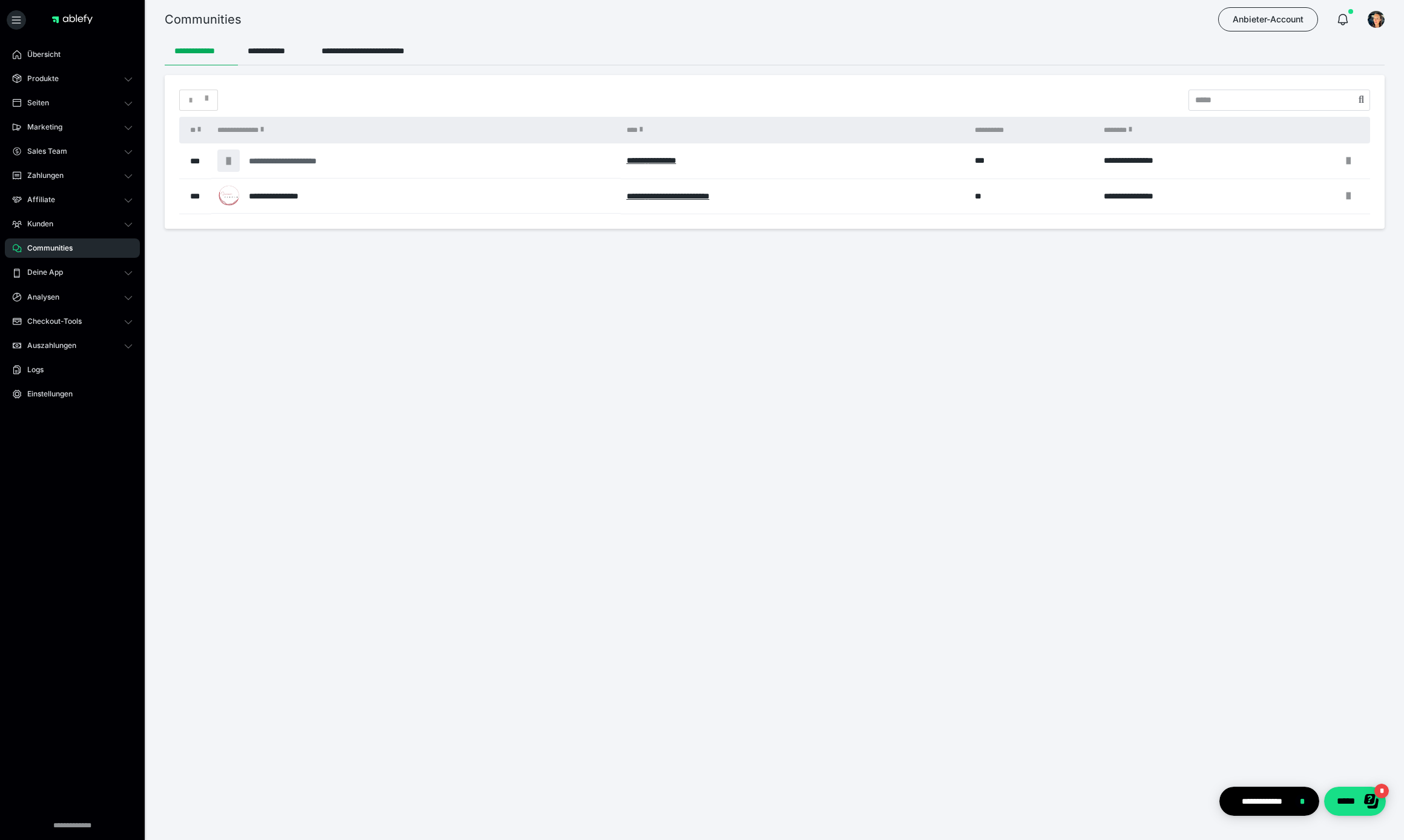 click on "**********" at bounding box center [302, 161] 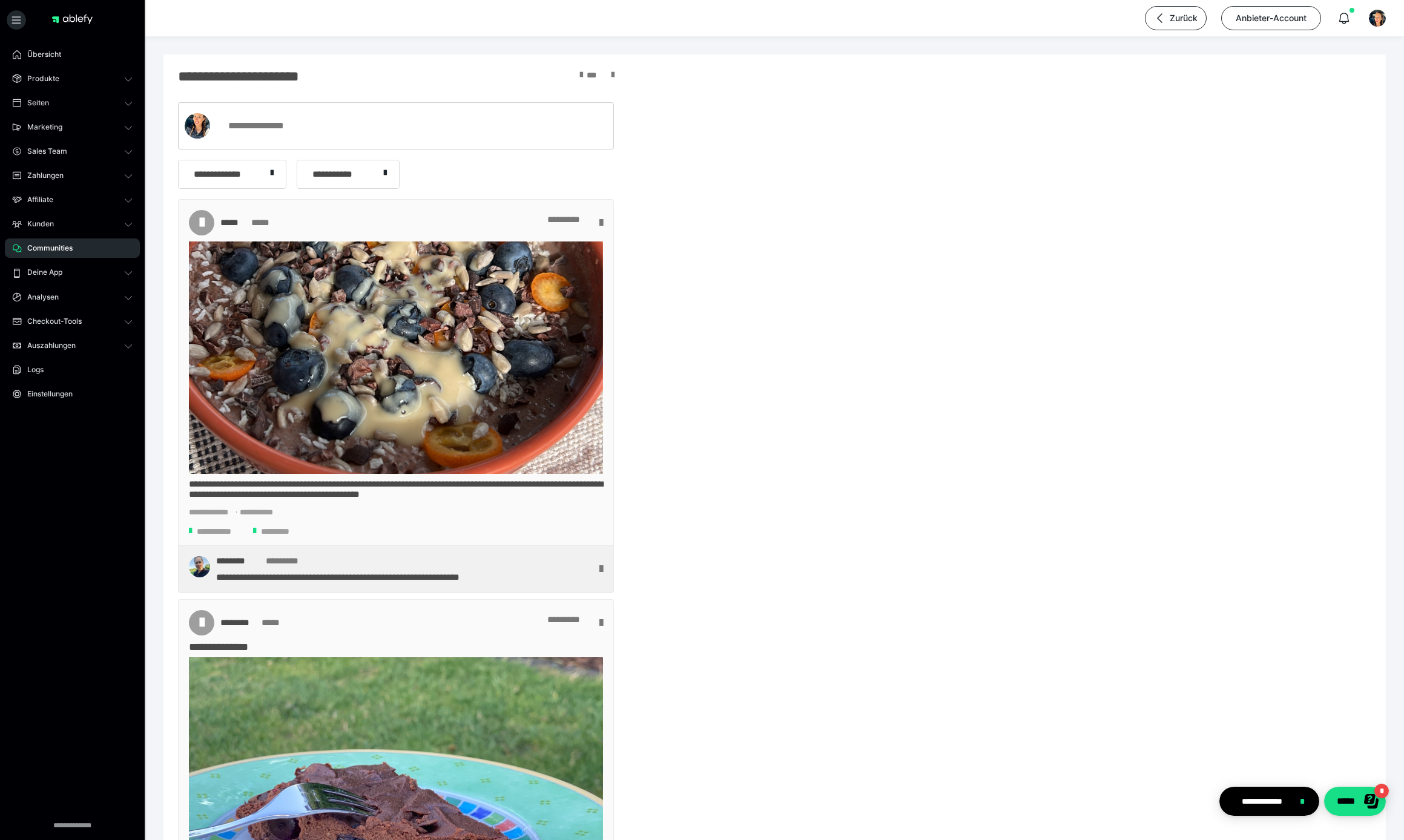 click on "**********" at bounding box center [217, 531] 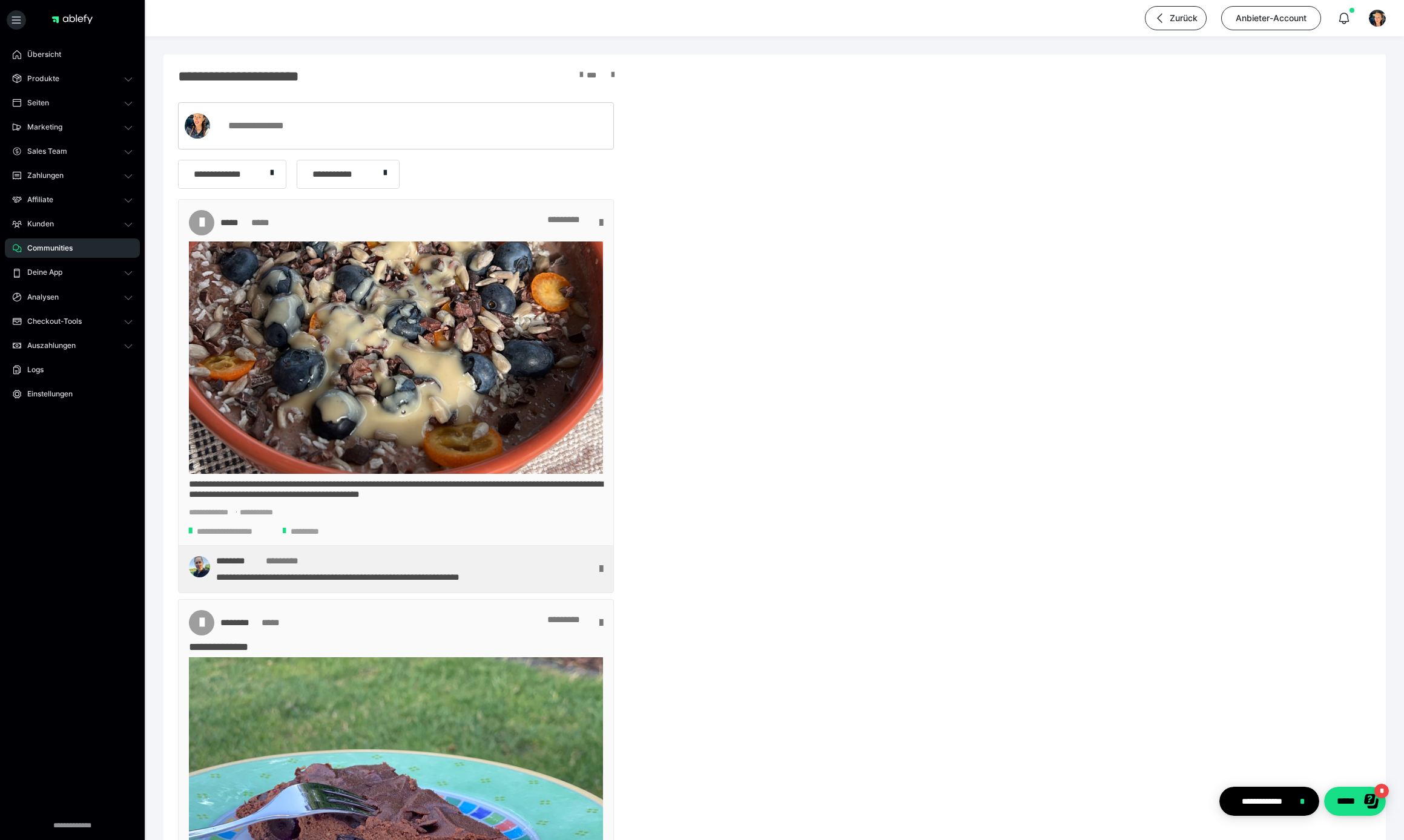 click on "*********" at bounding box center (314, 531) 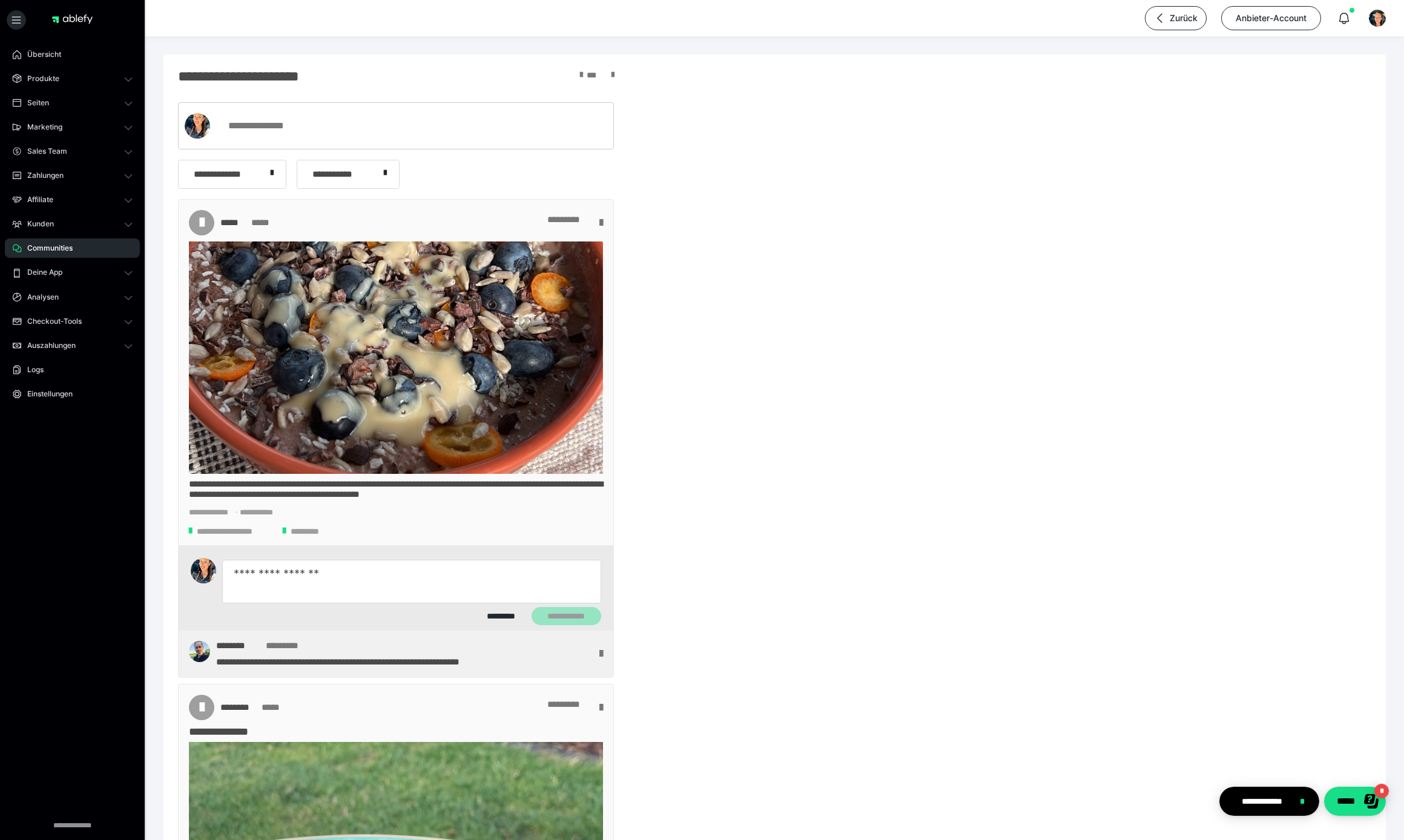 click at bounding box center [412, 582] 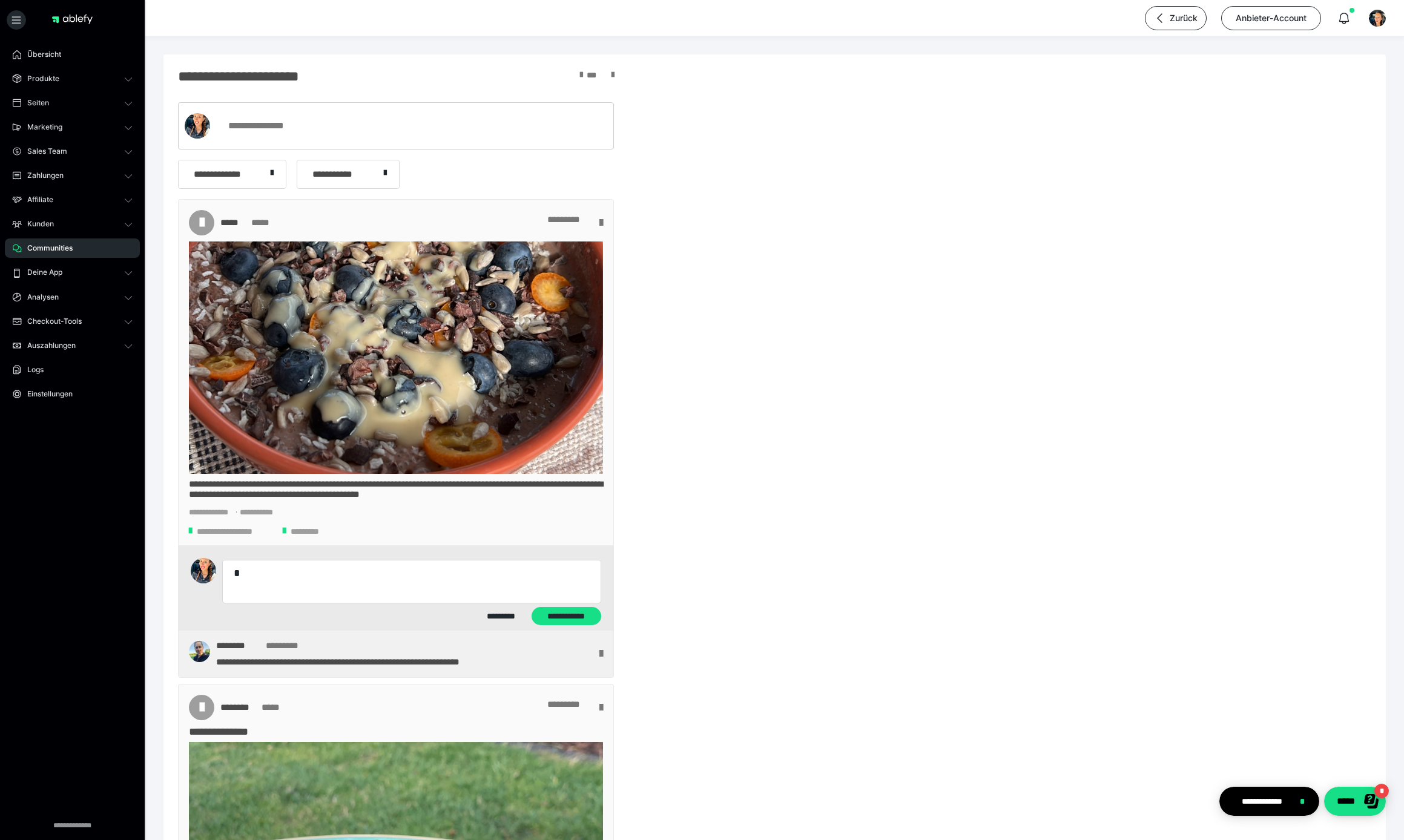 type on "*" 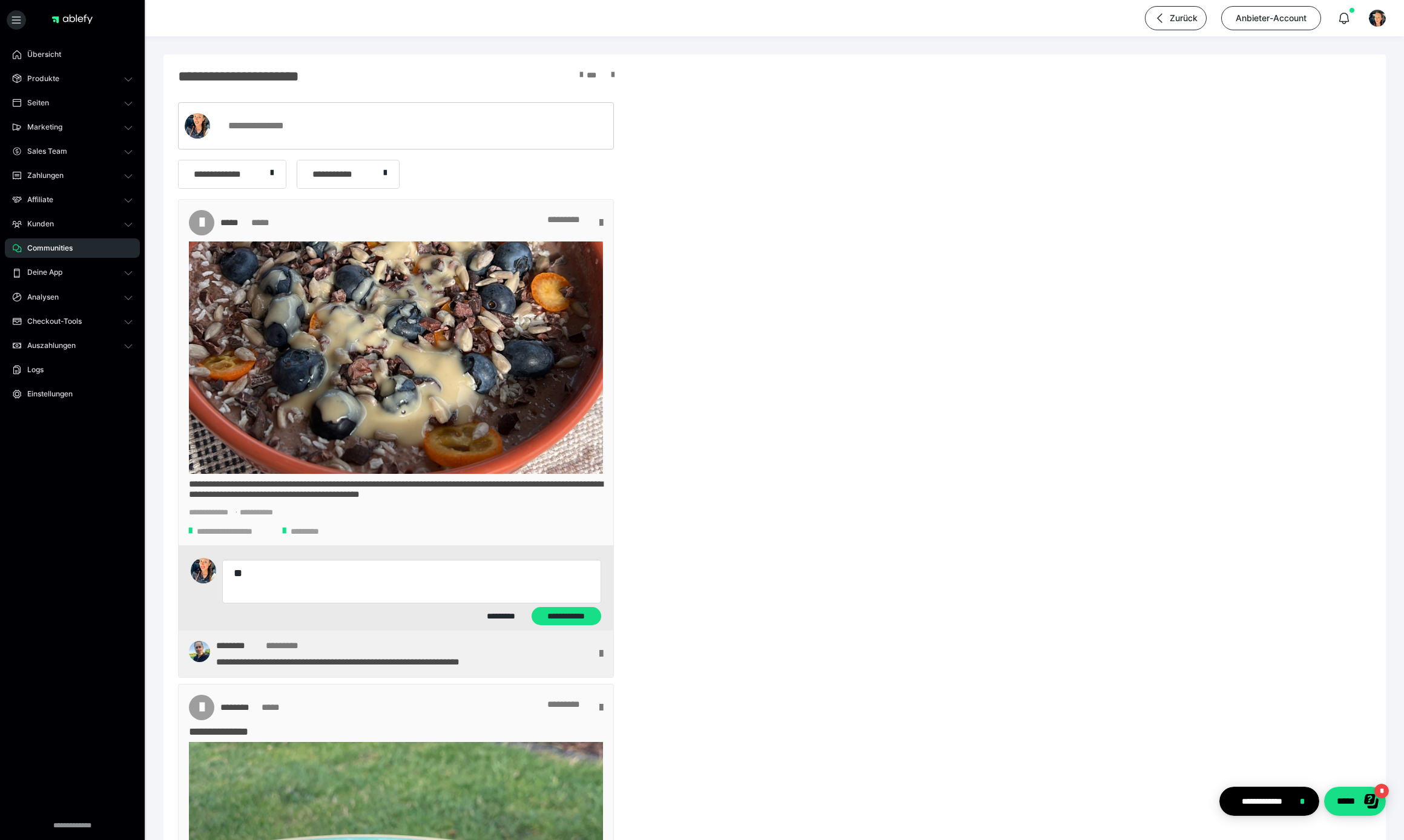 type on "*" 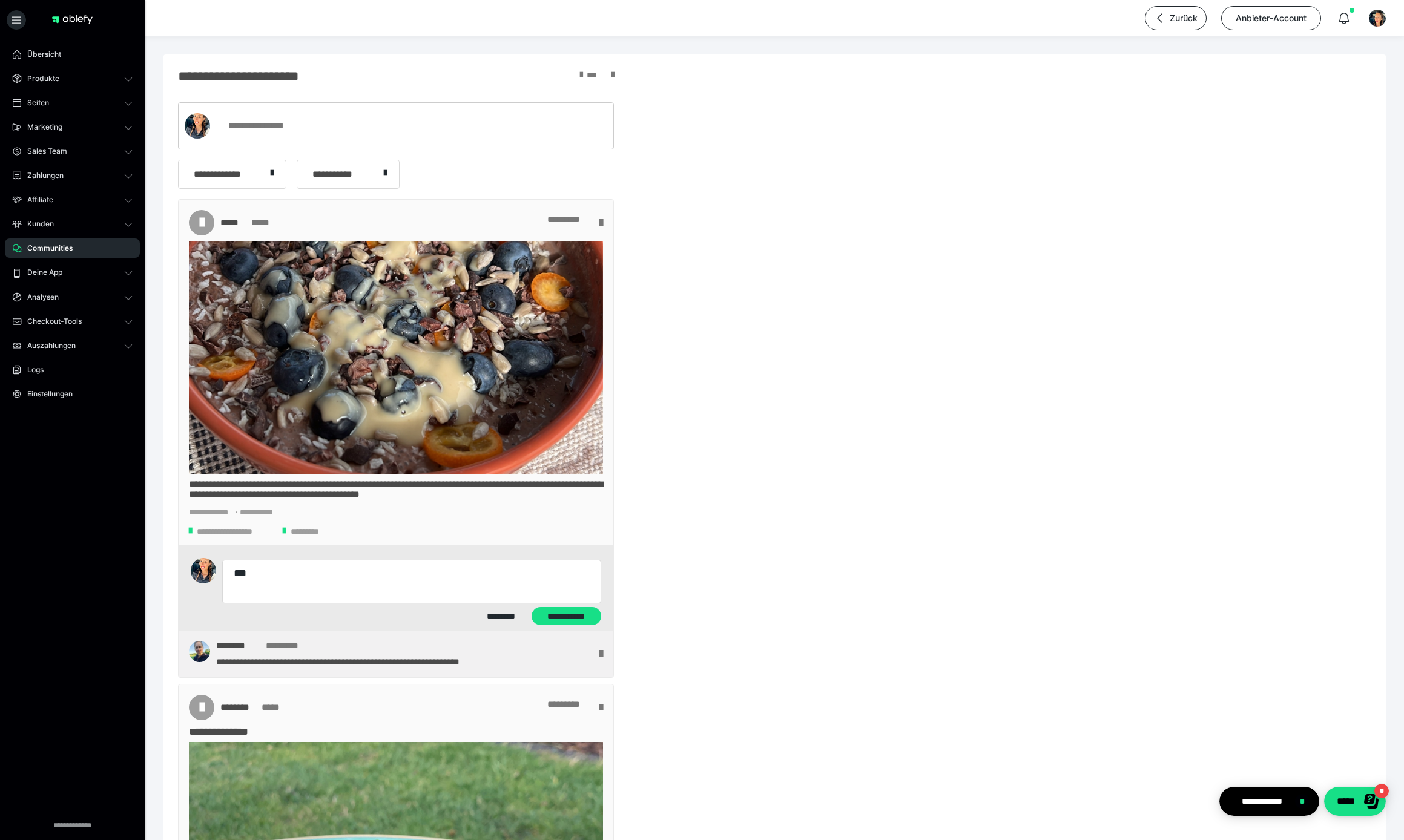 type on "*" 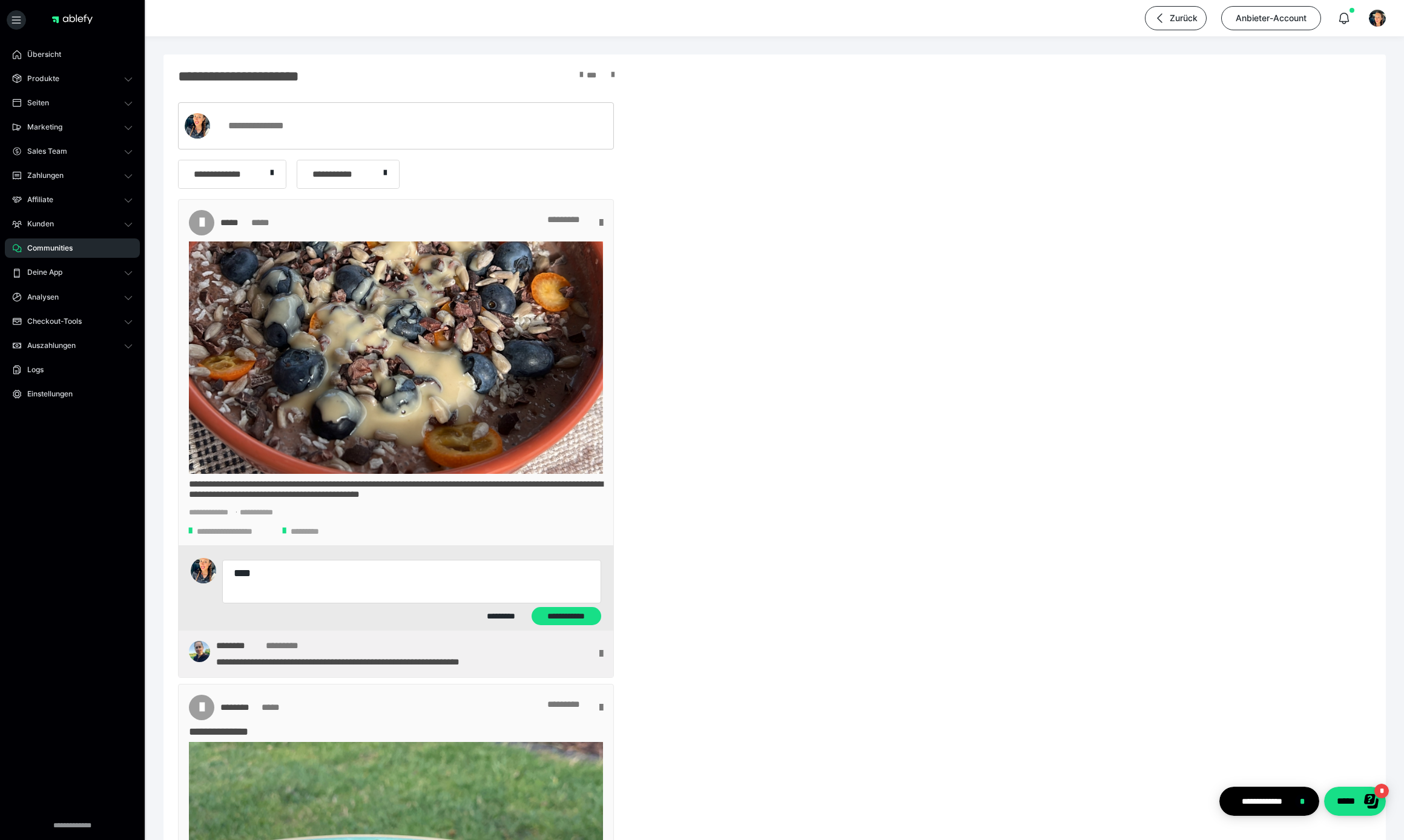 type on "*" 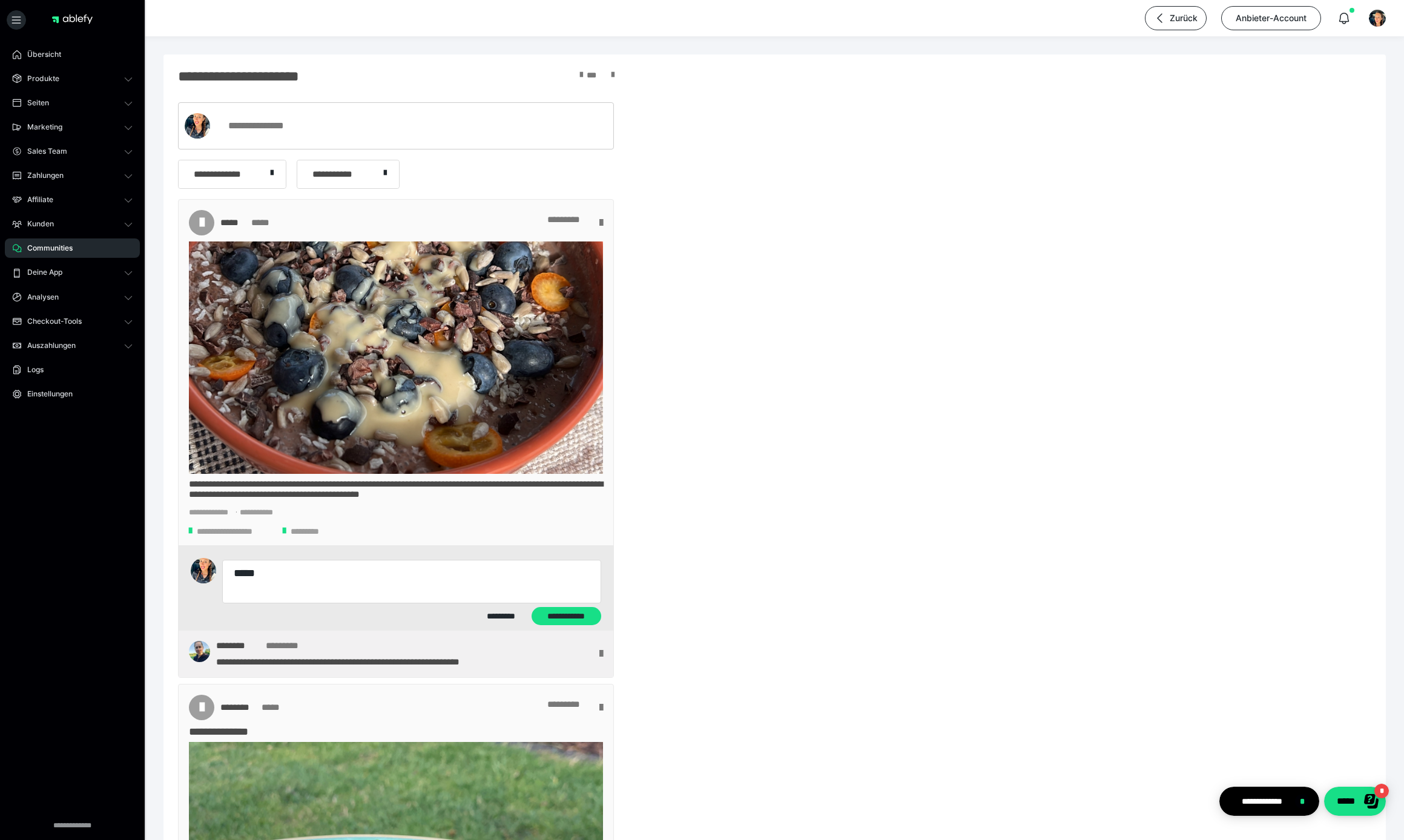 type on "*" 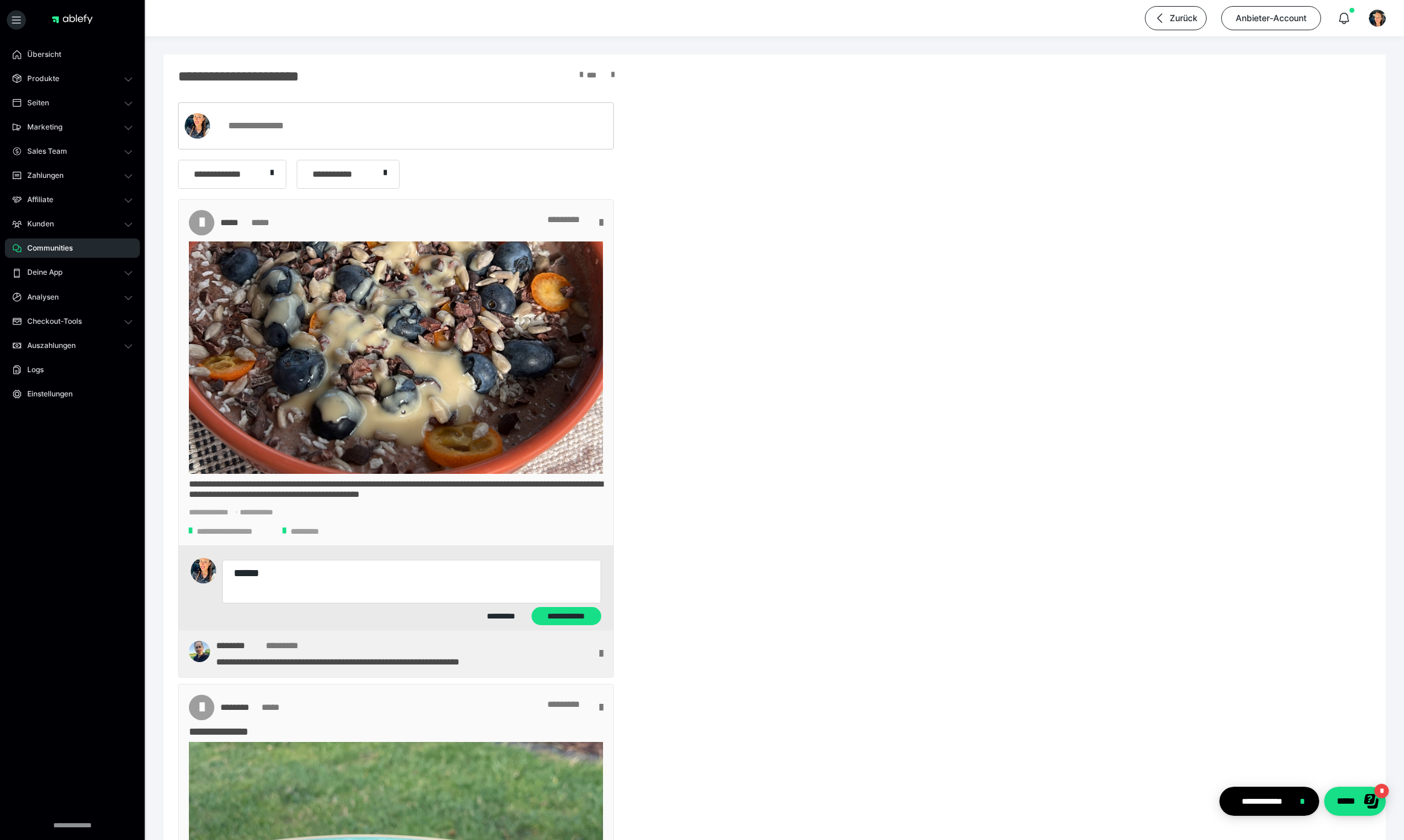 type on "*" 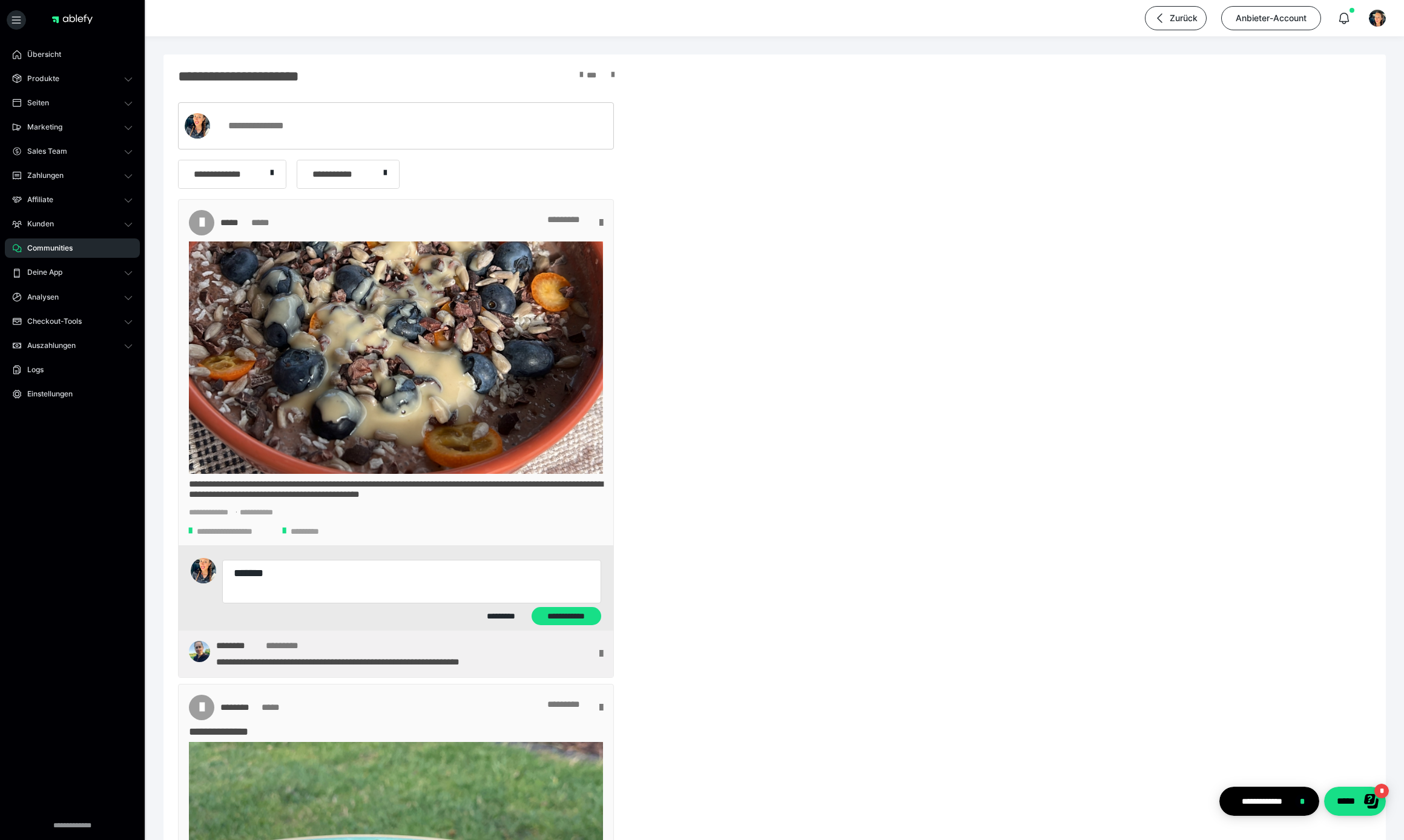 type on "*" 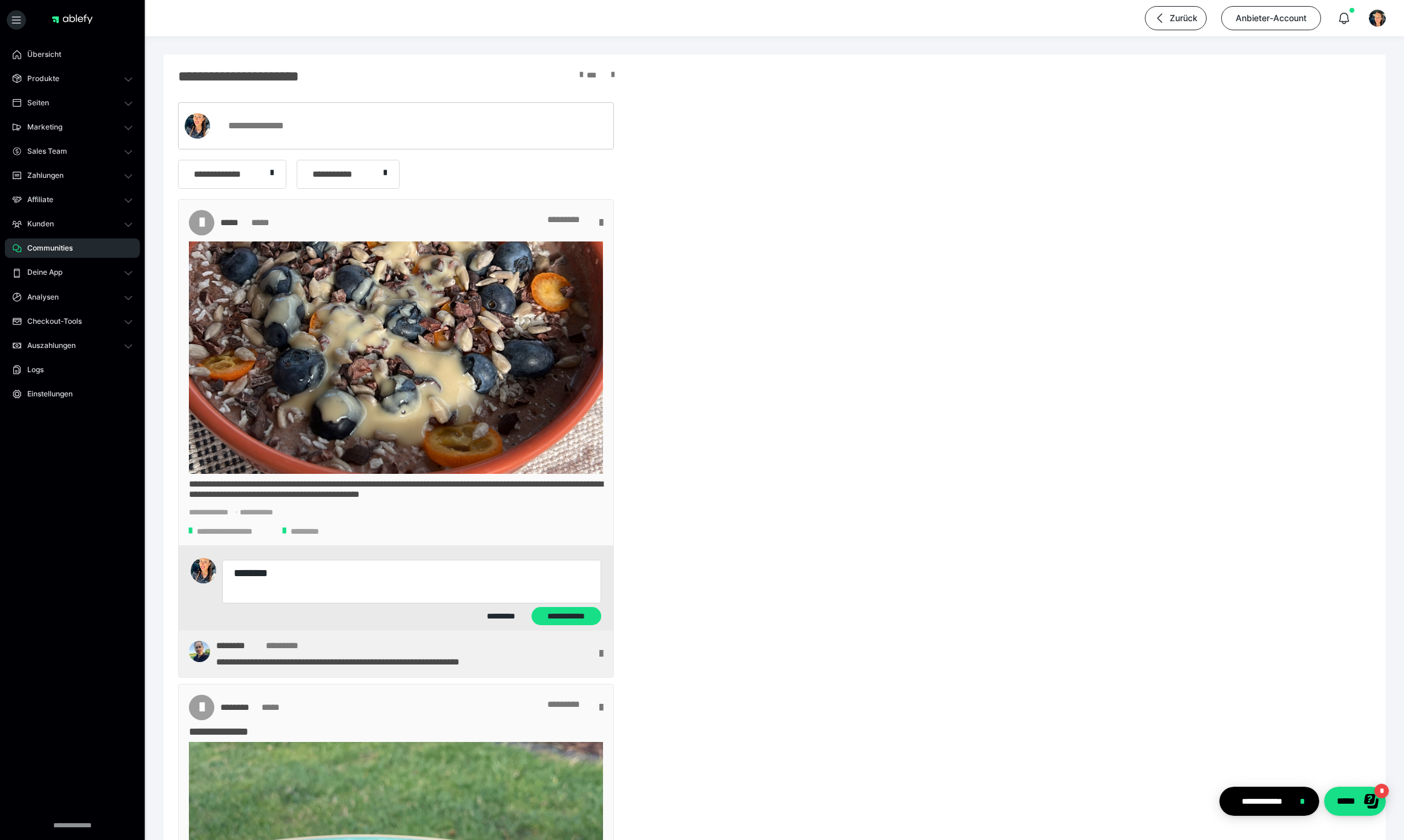 type on "*" 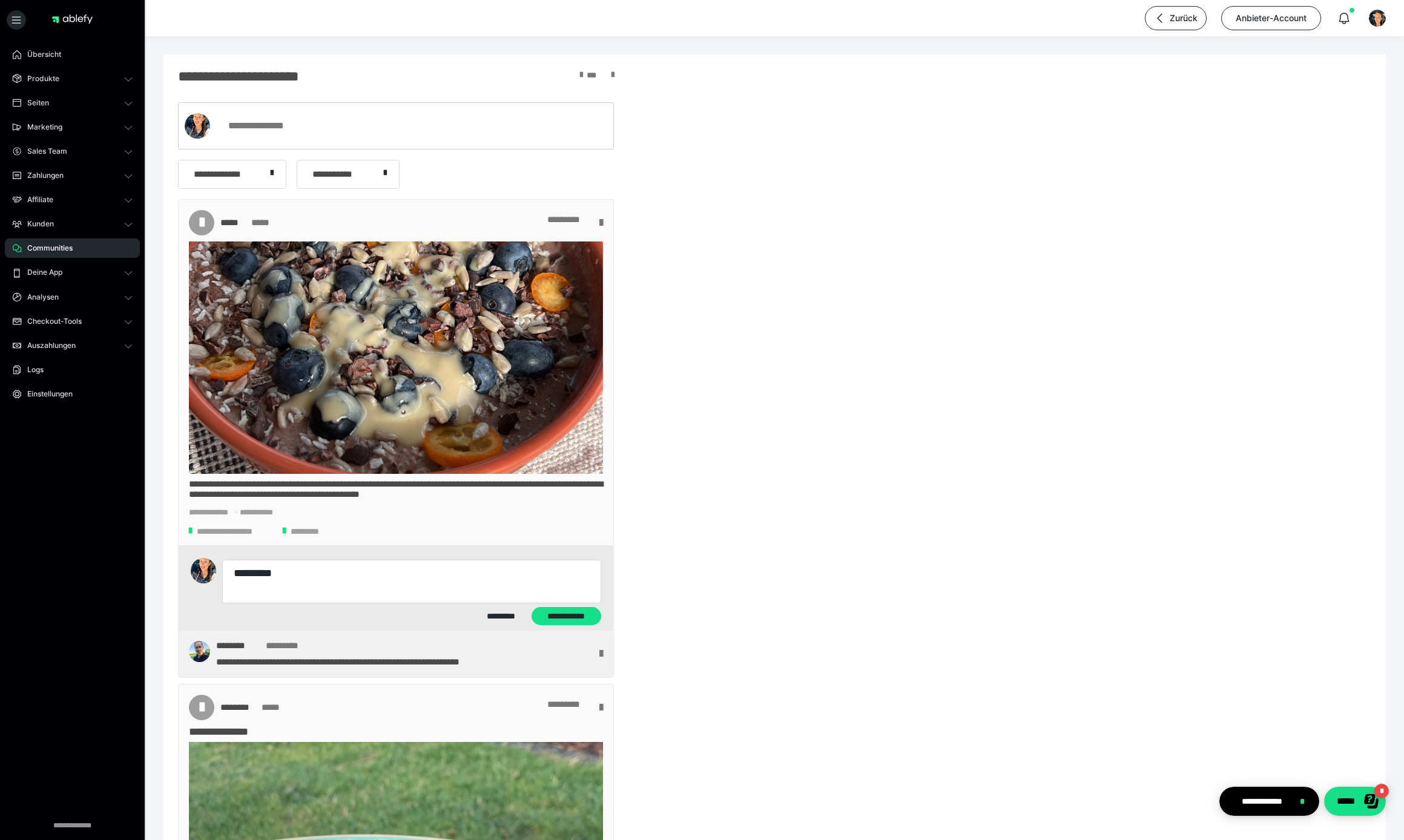 type on "*" 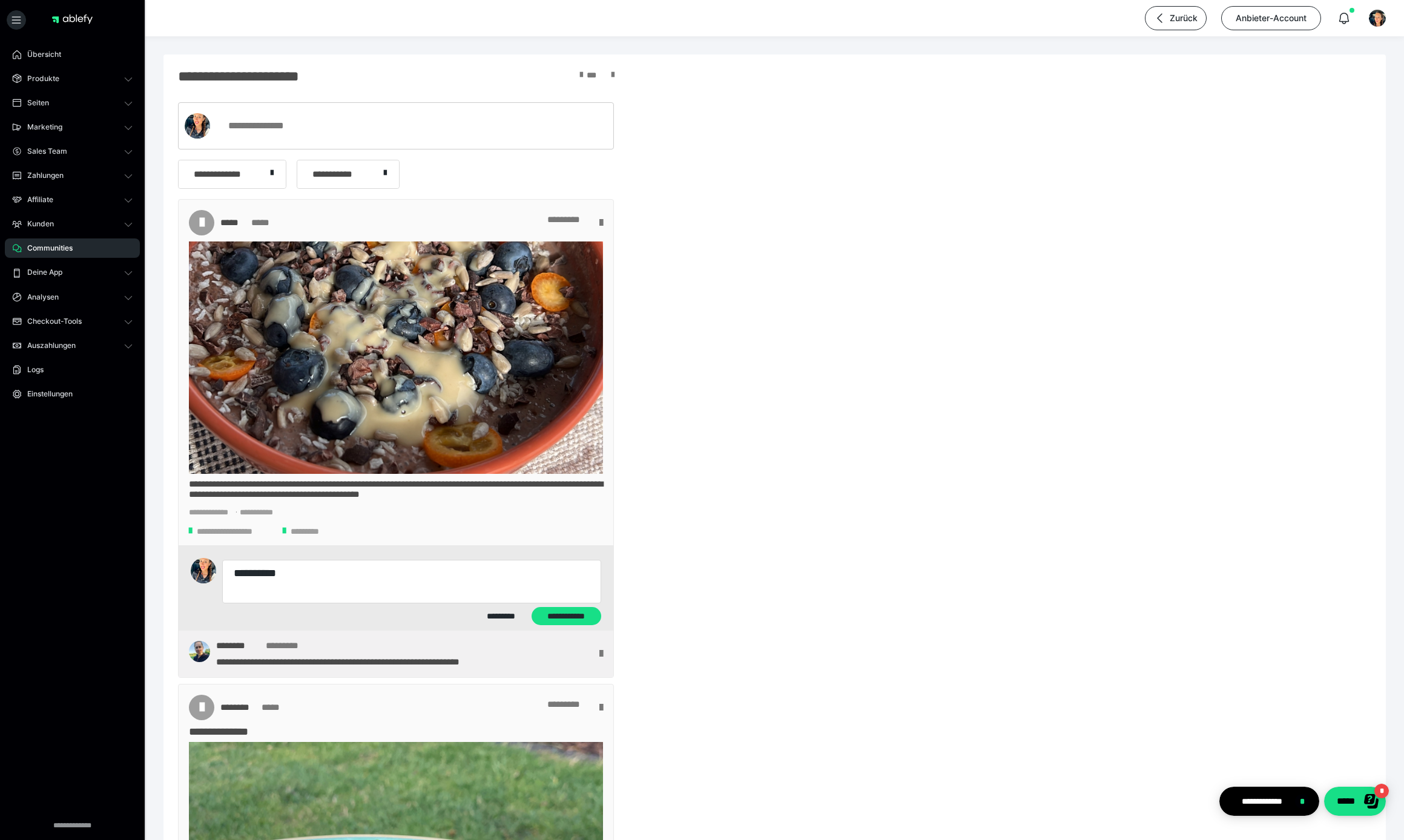 type on "*" 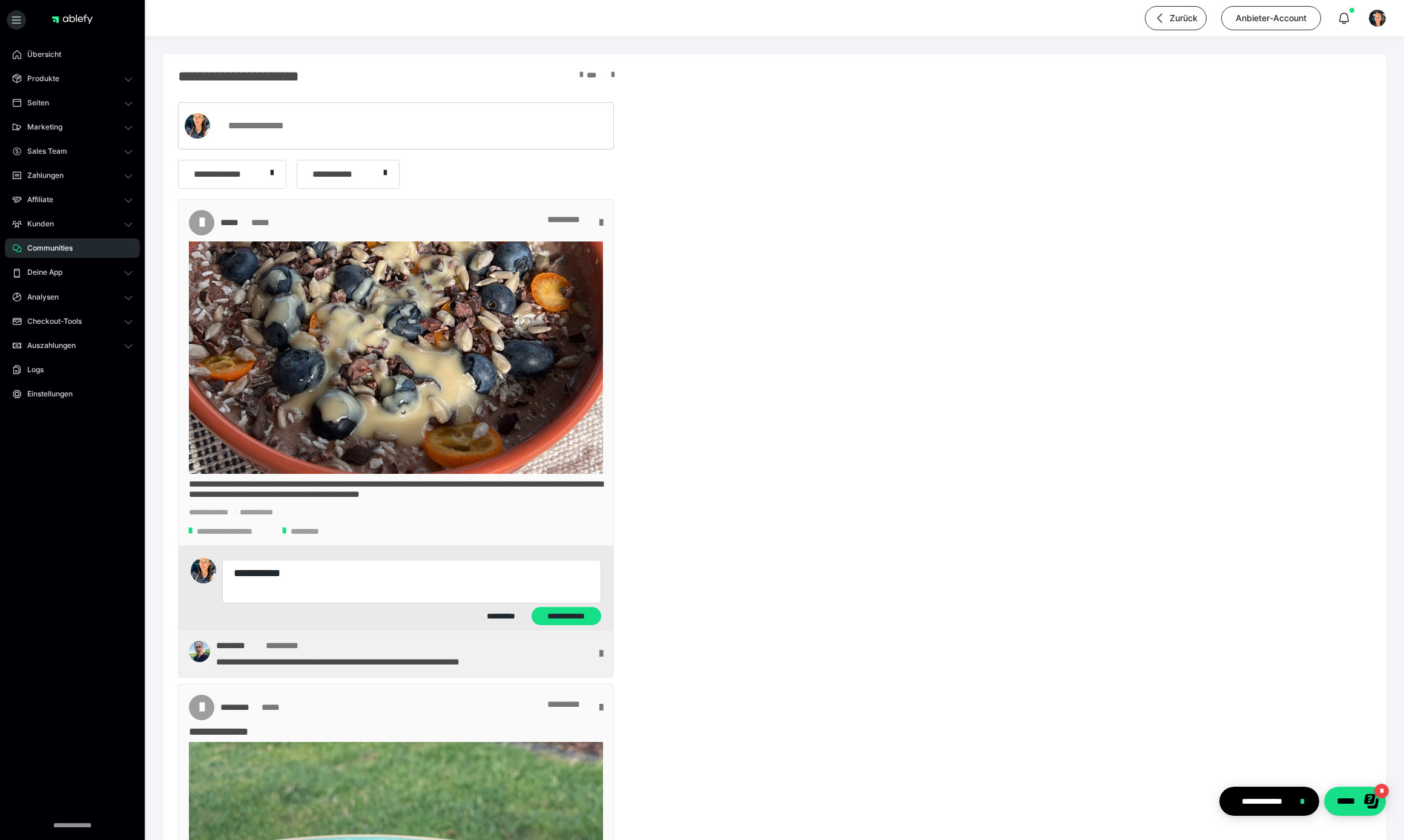 type on "*" 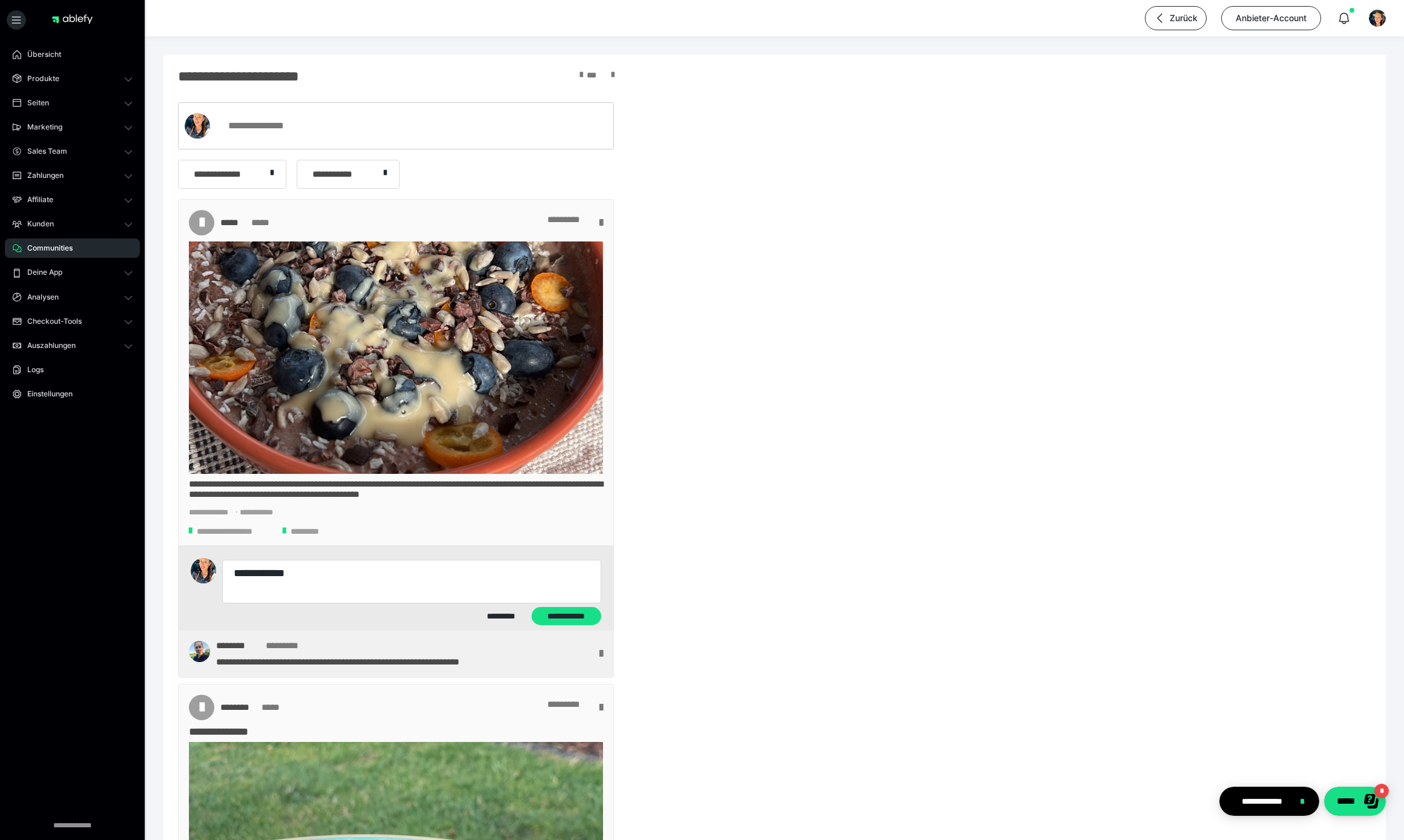 type on "*" 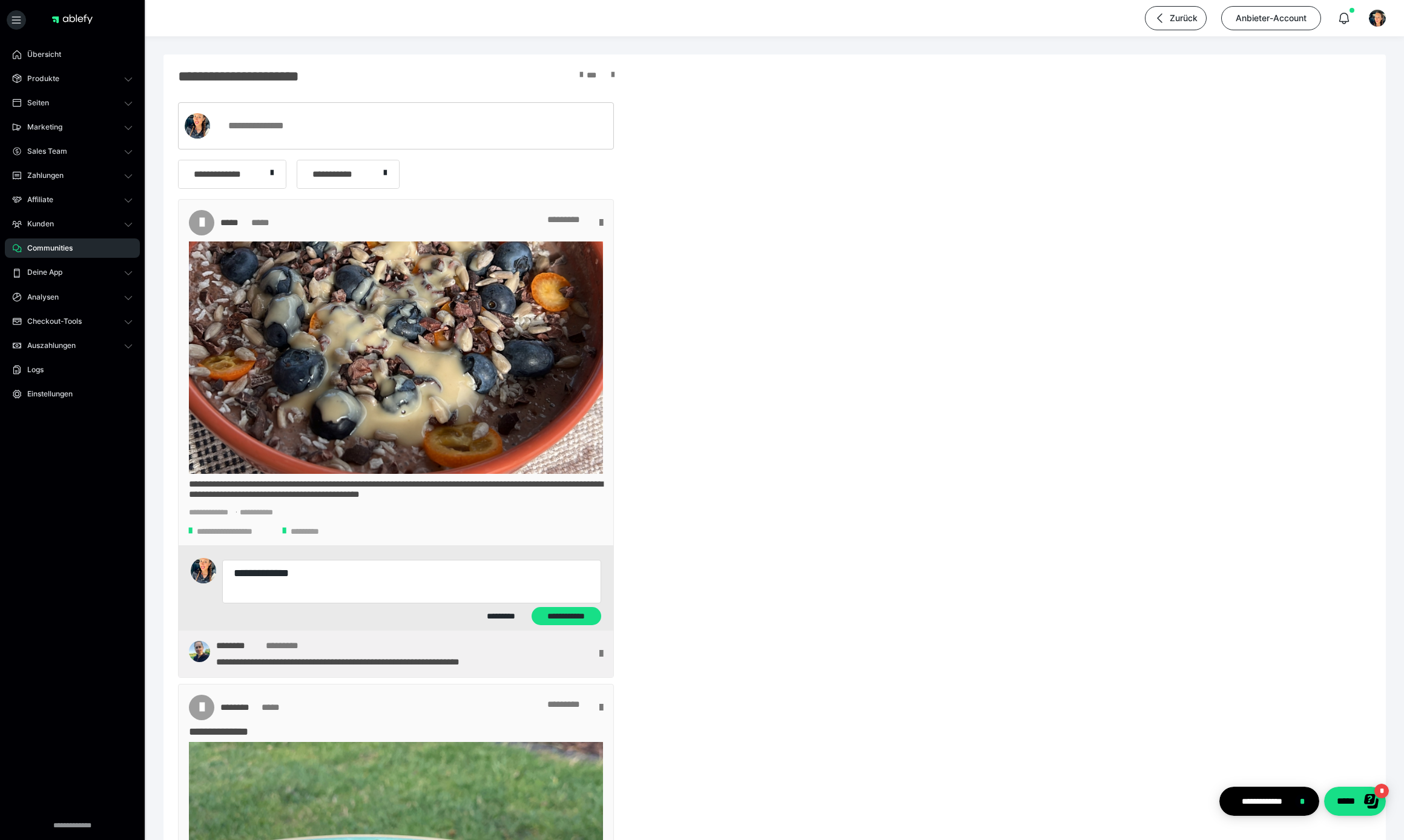 type on "*" 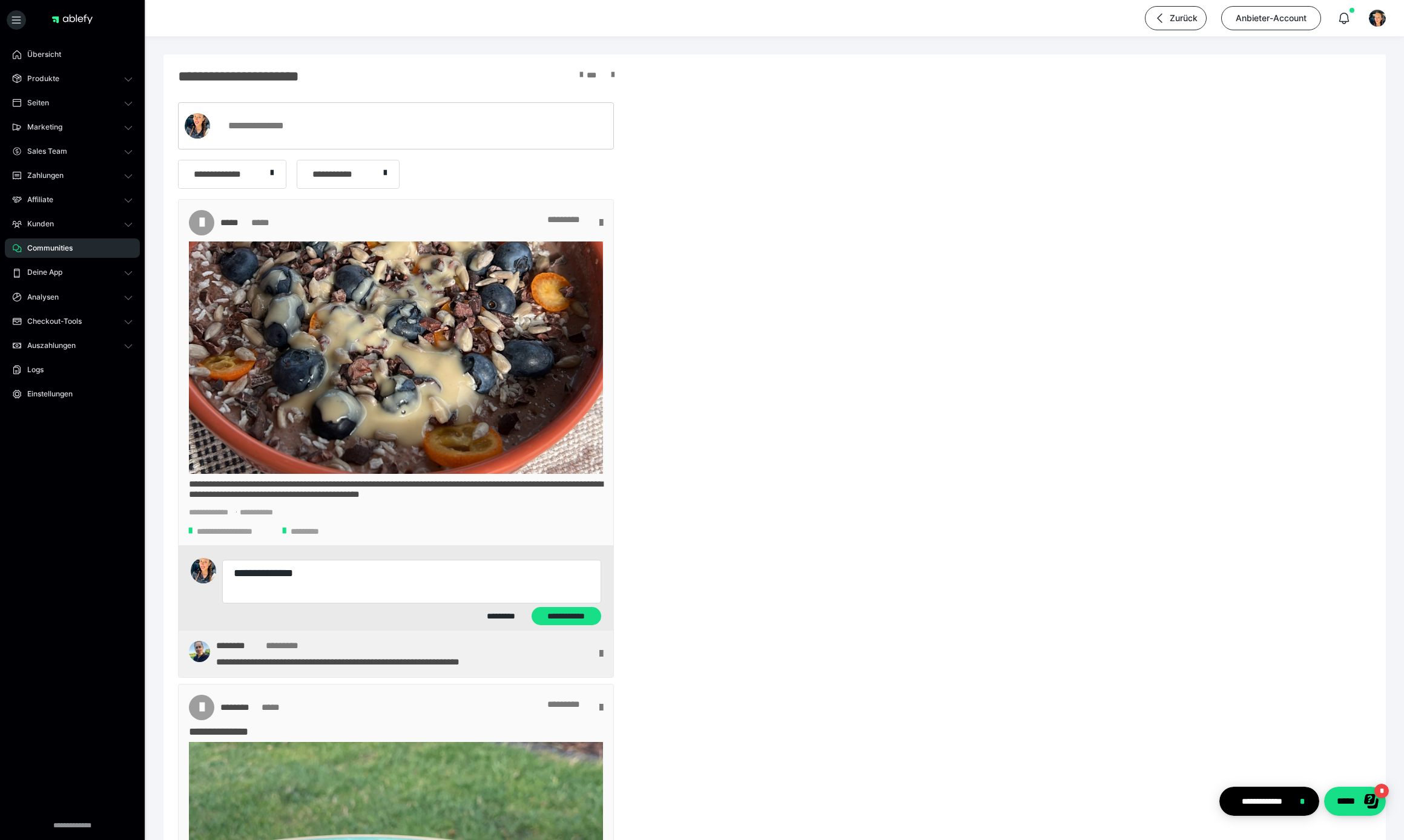 type on "*" 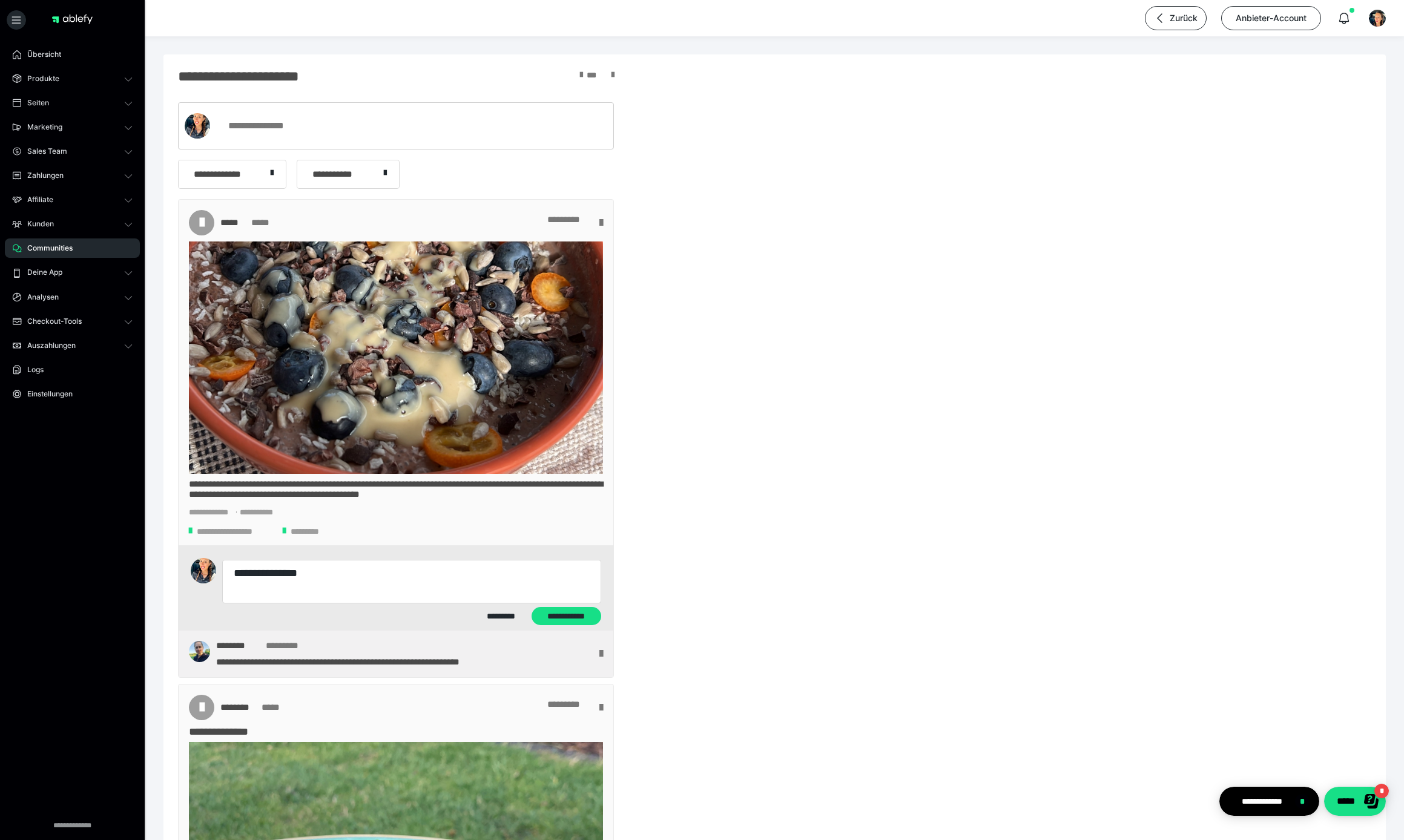 type on "*" 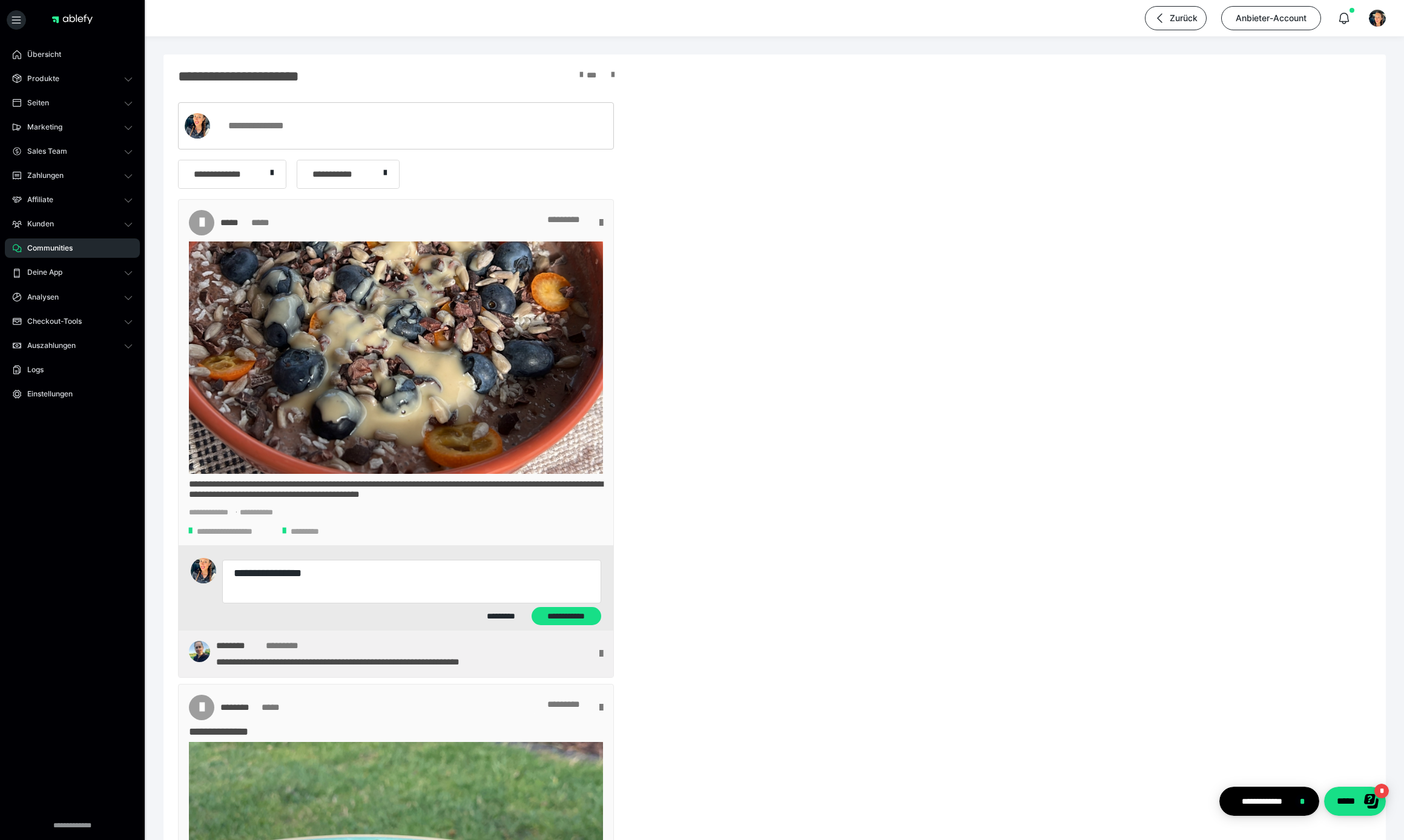 type on "*" 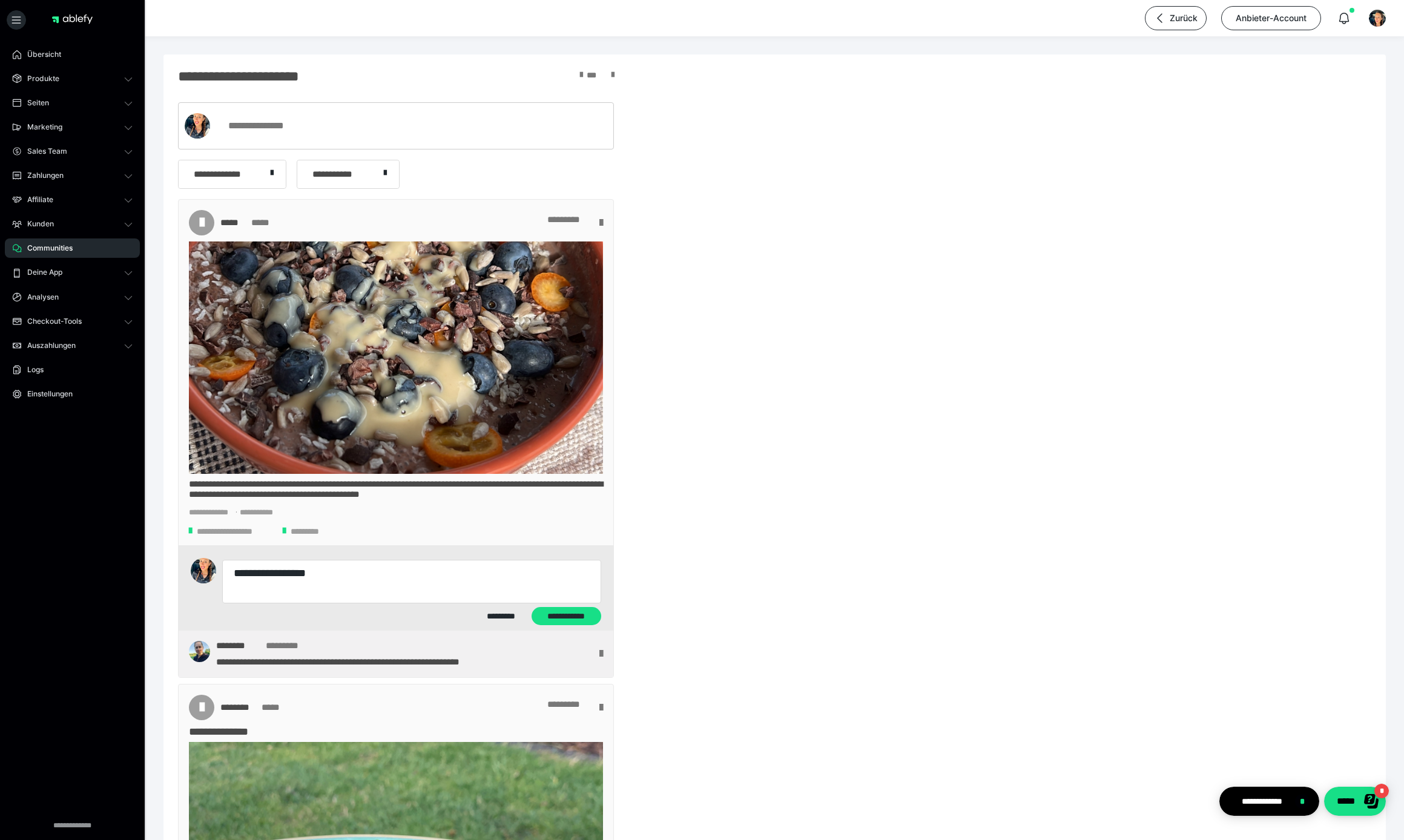 type on "*" 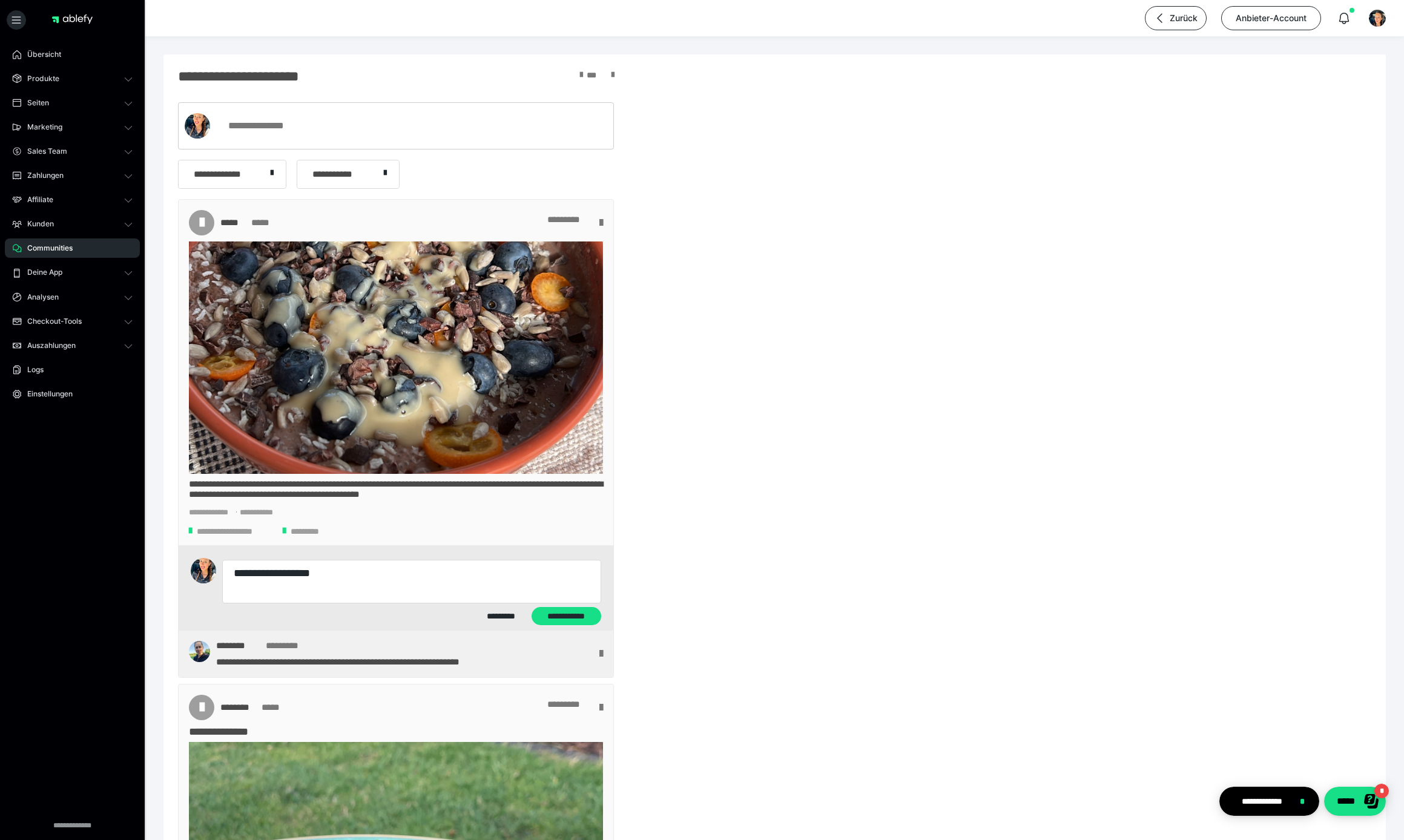 type on "*" 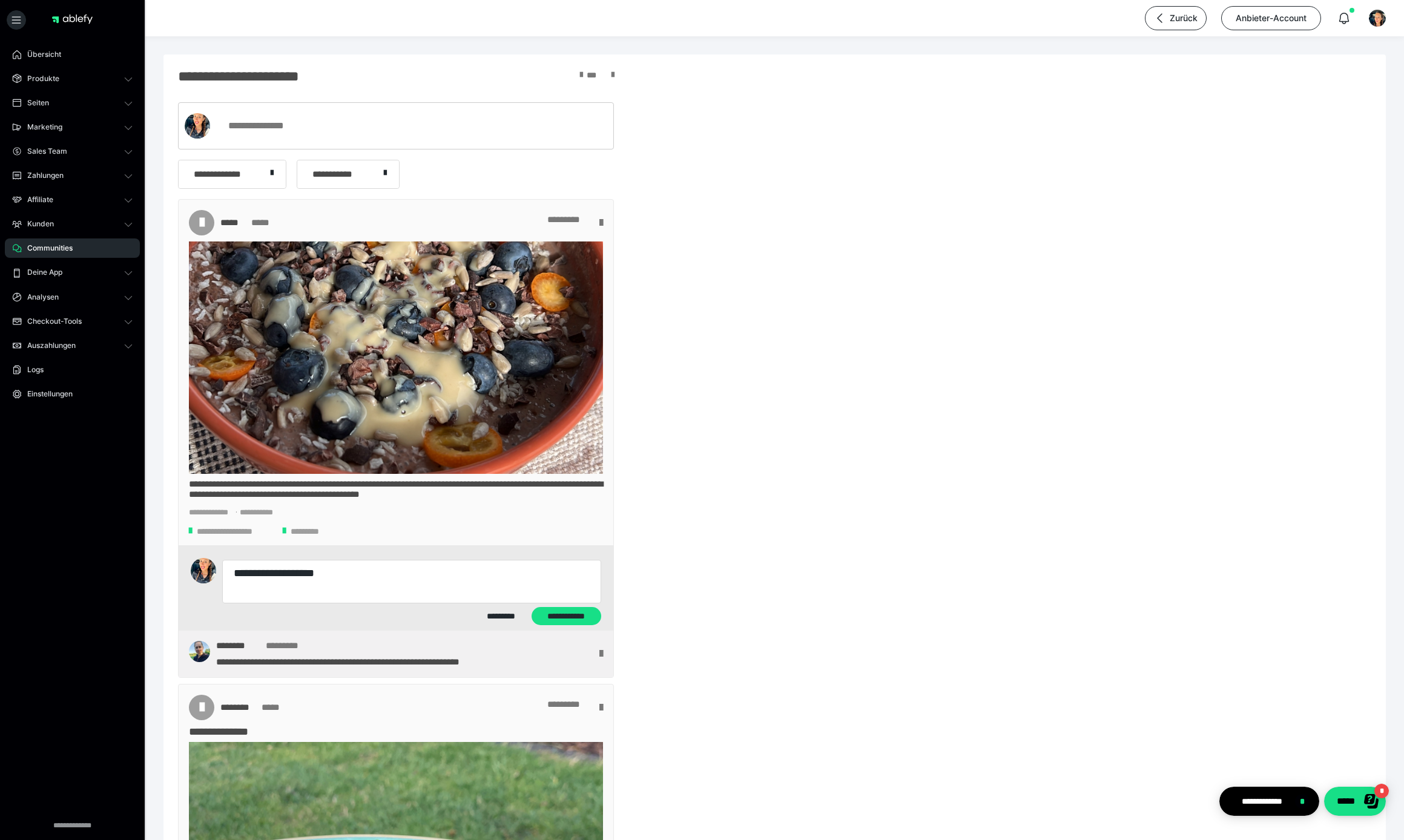 type on "*" 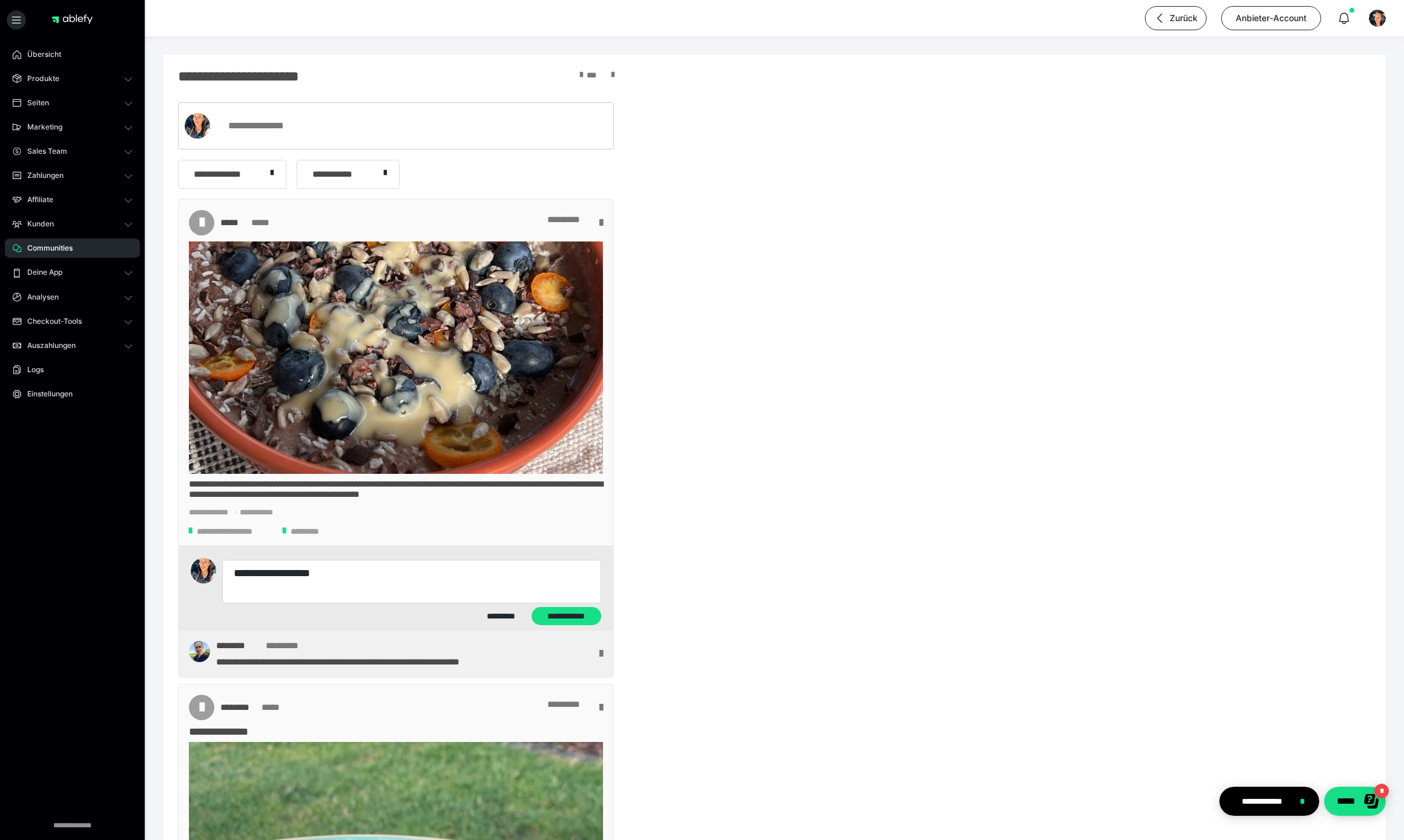 type on "*" 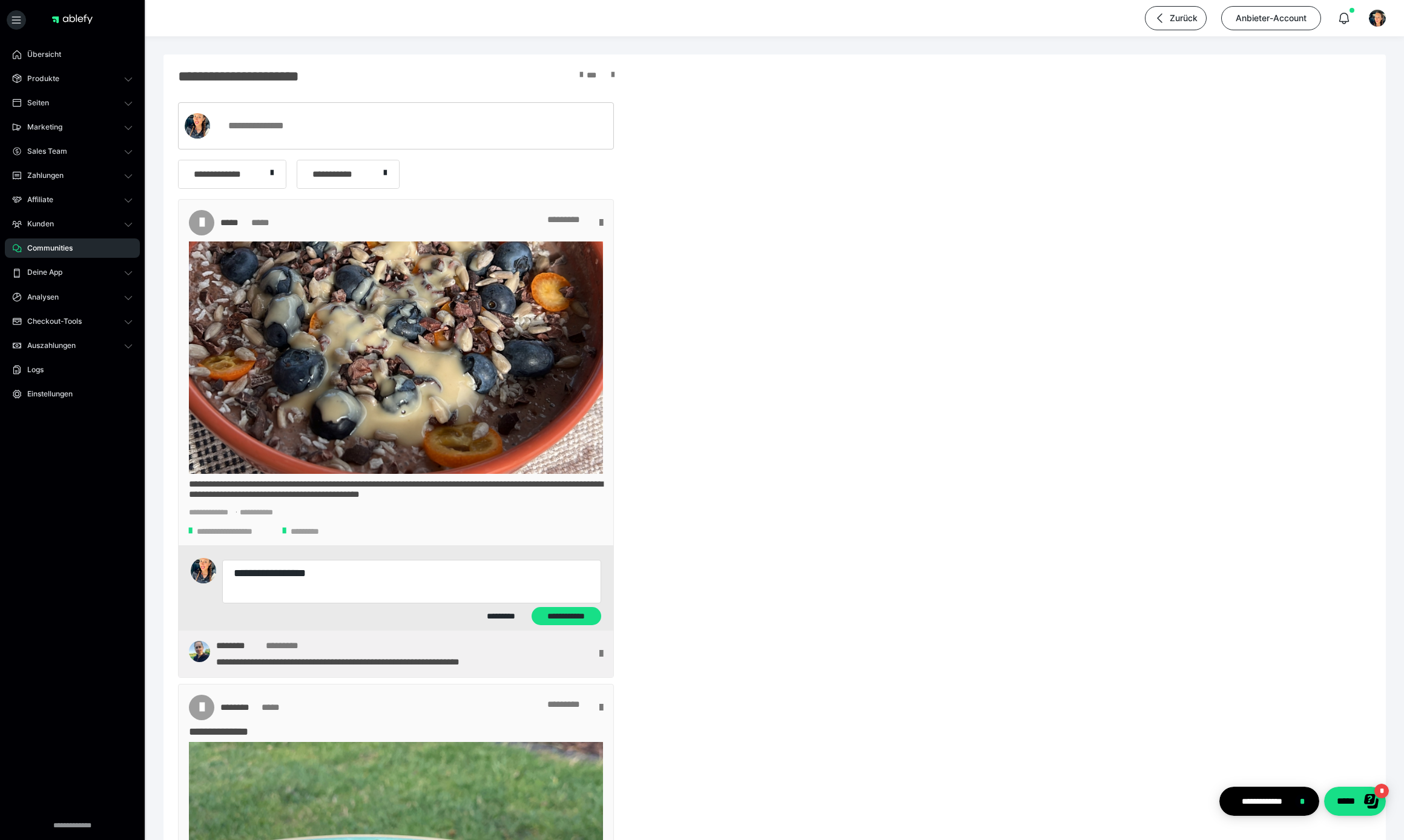 type on "*" 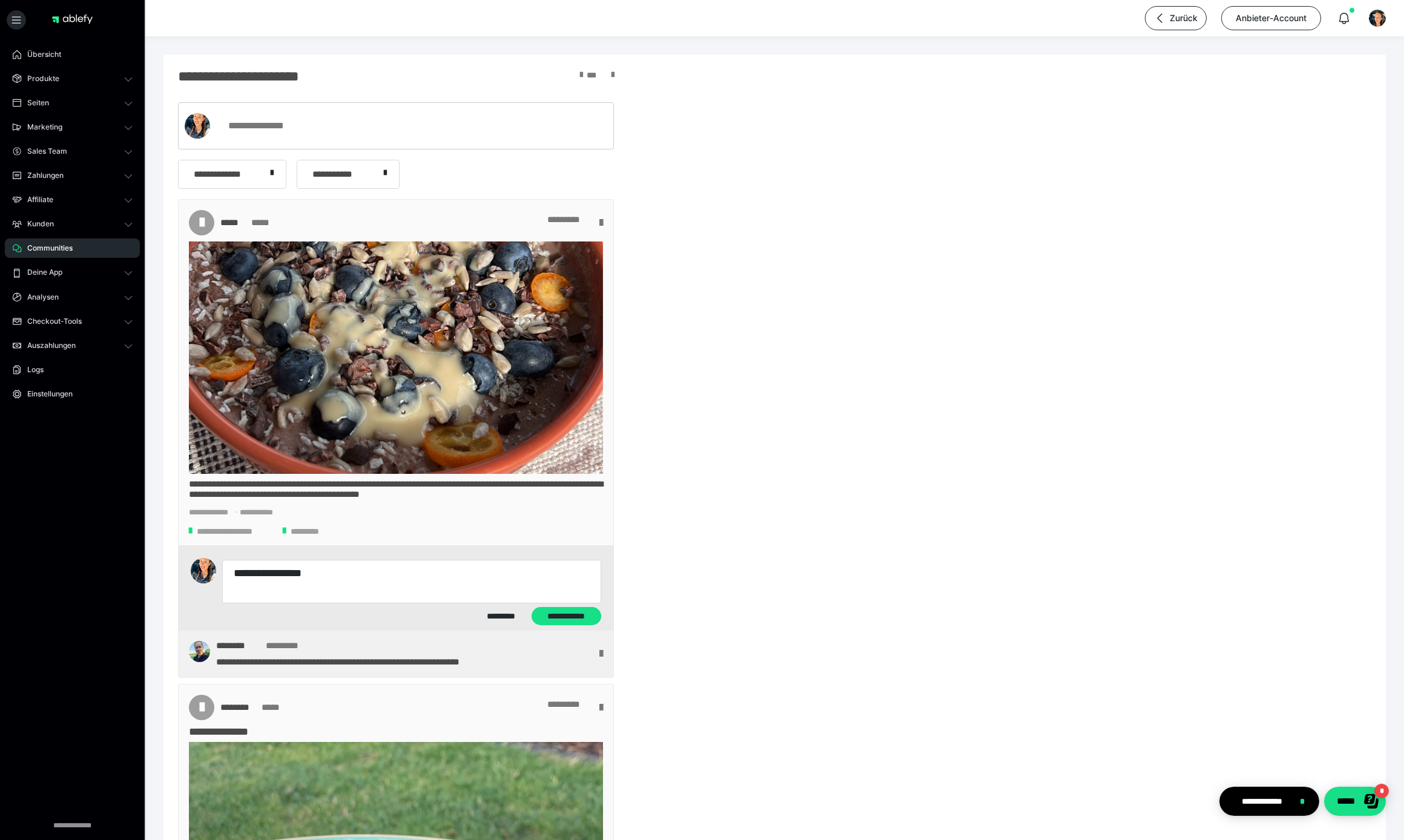 type on "*" 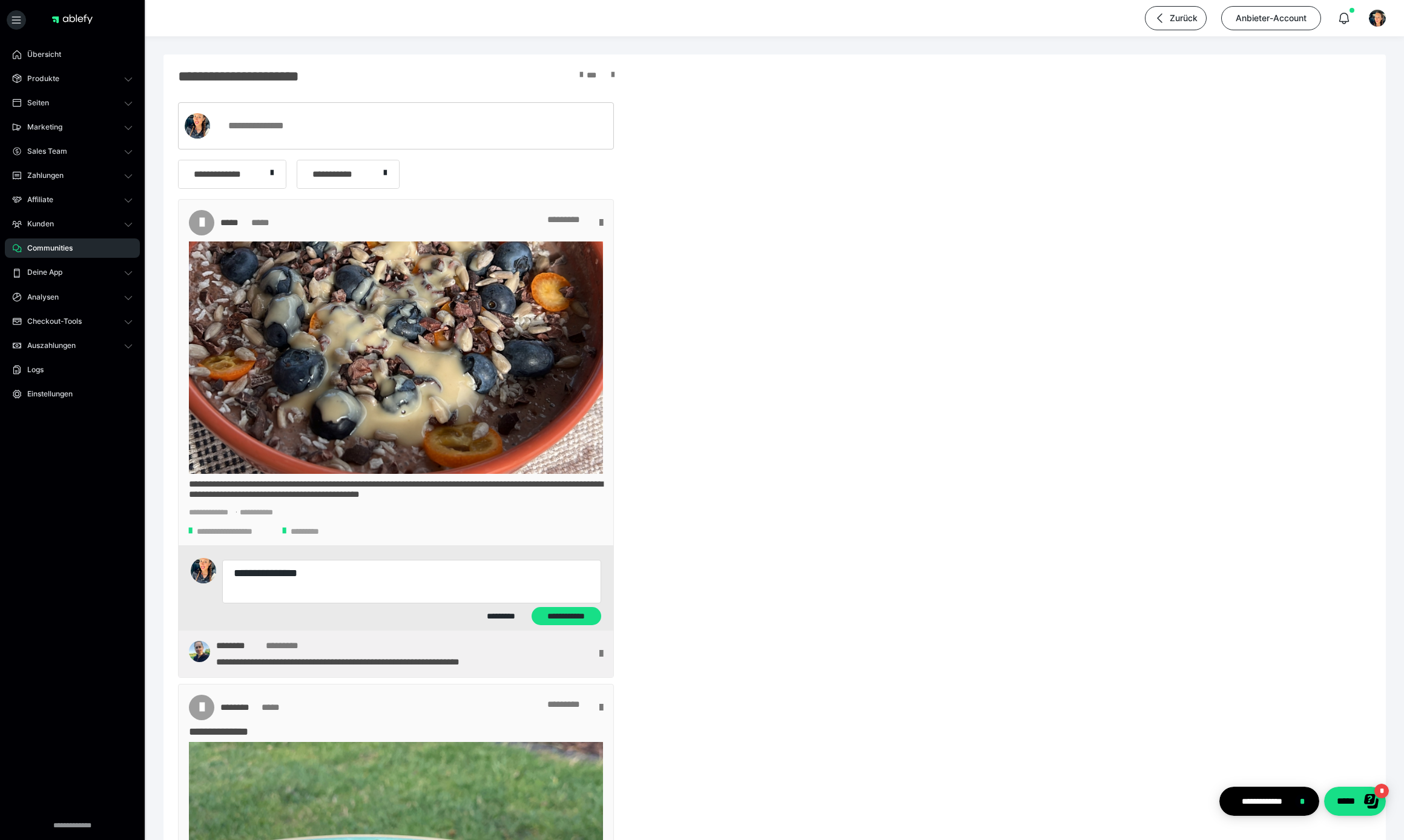type on "*" 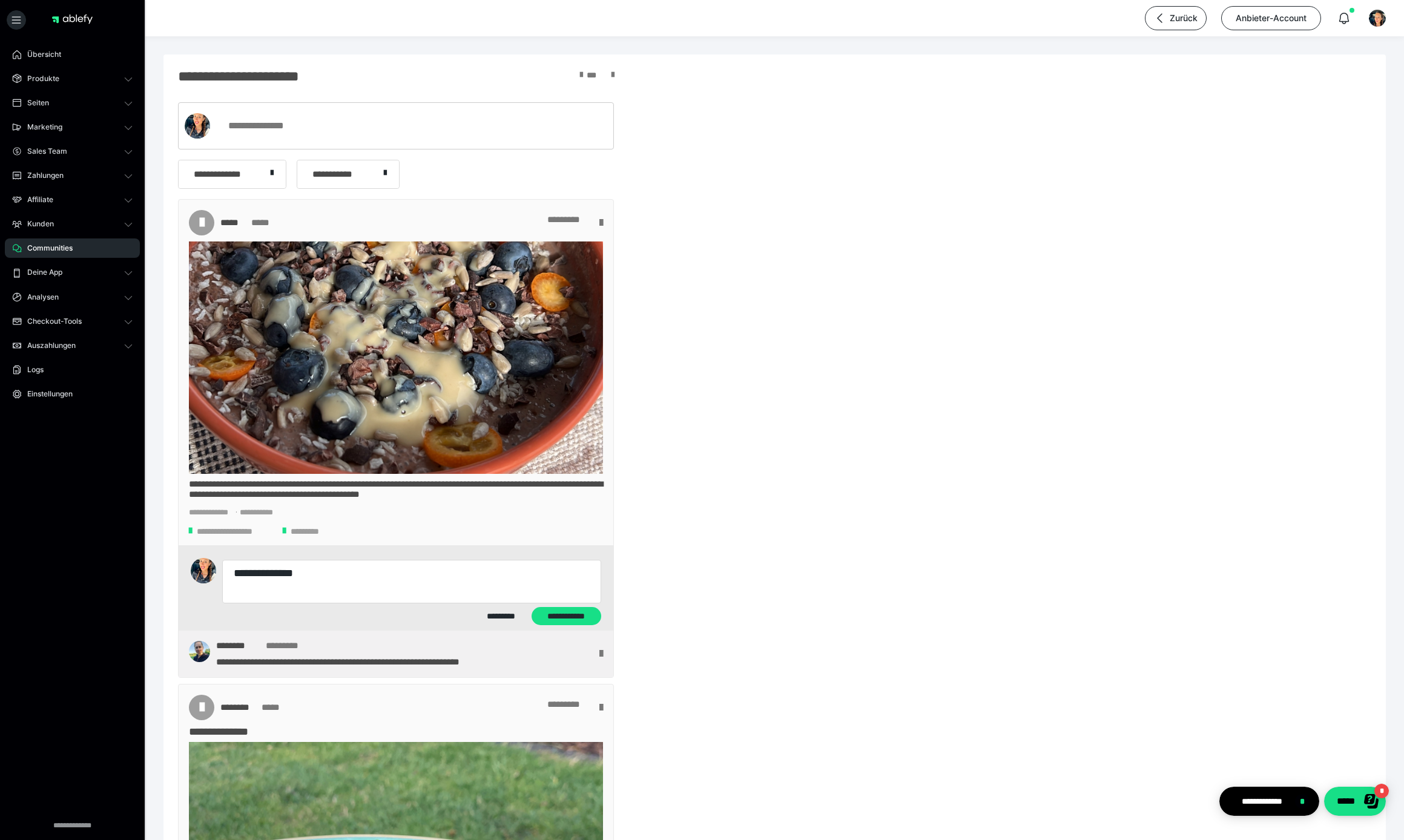 type on "*" 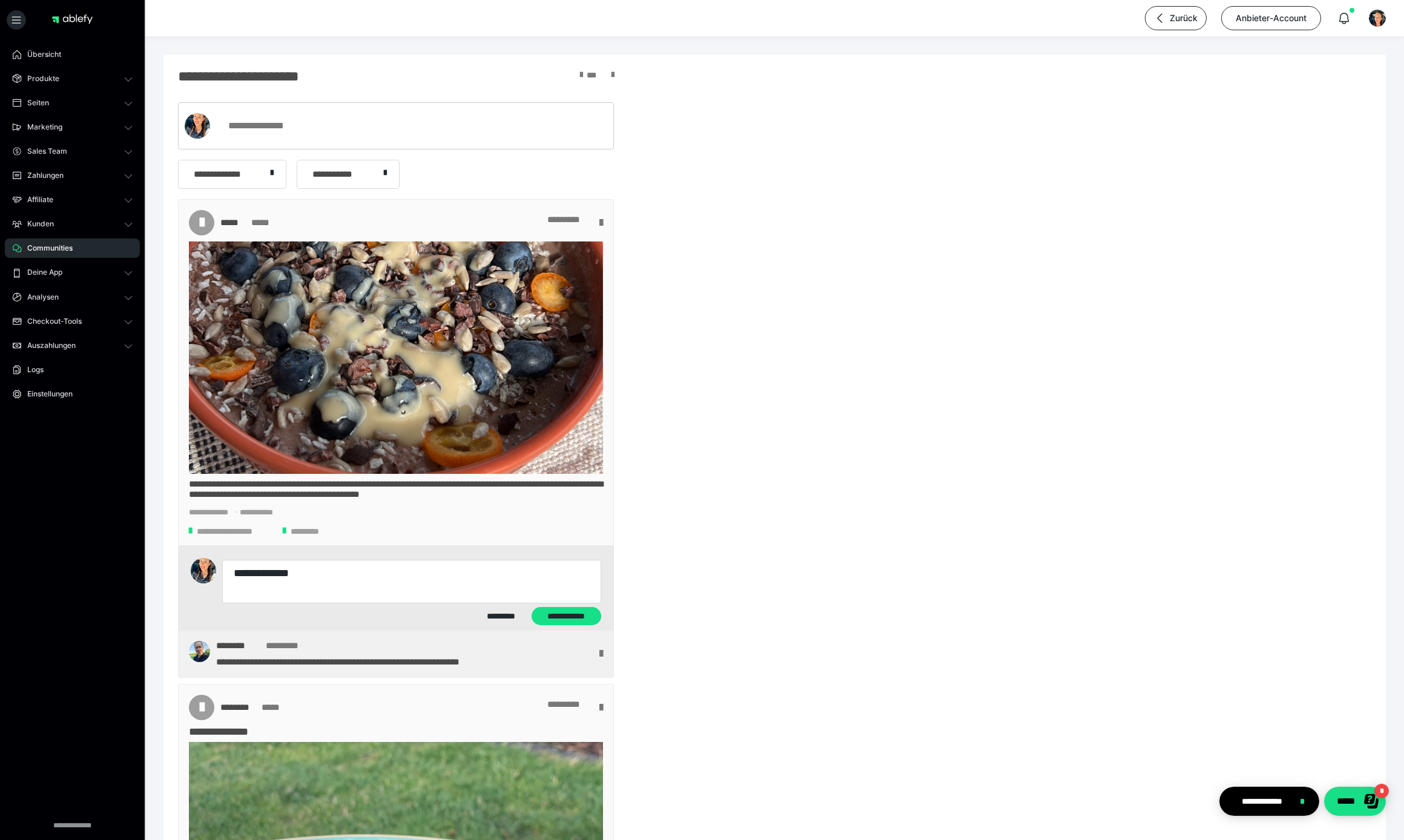 type on "*" 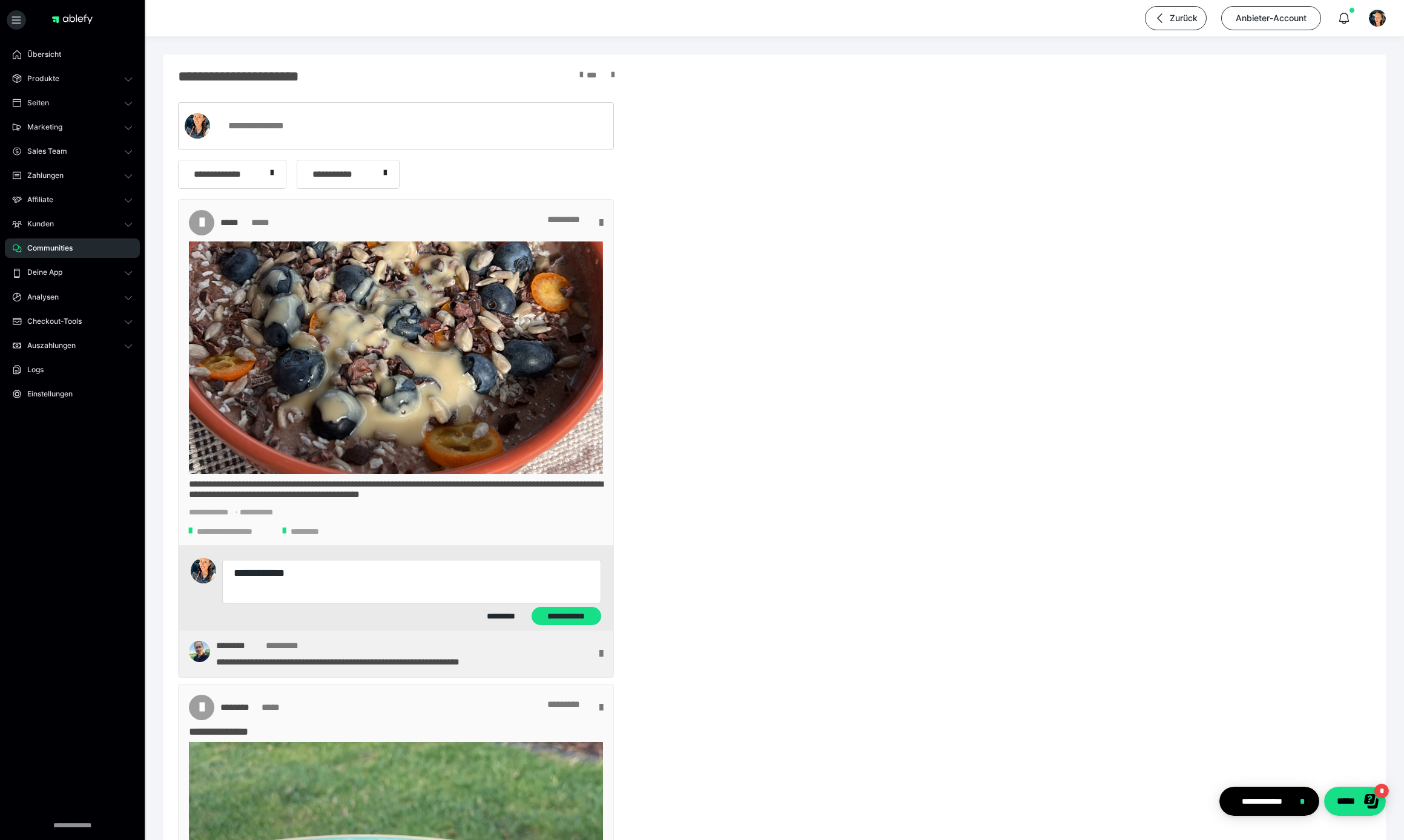 type on "*" 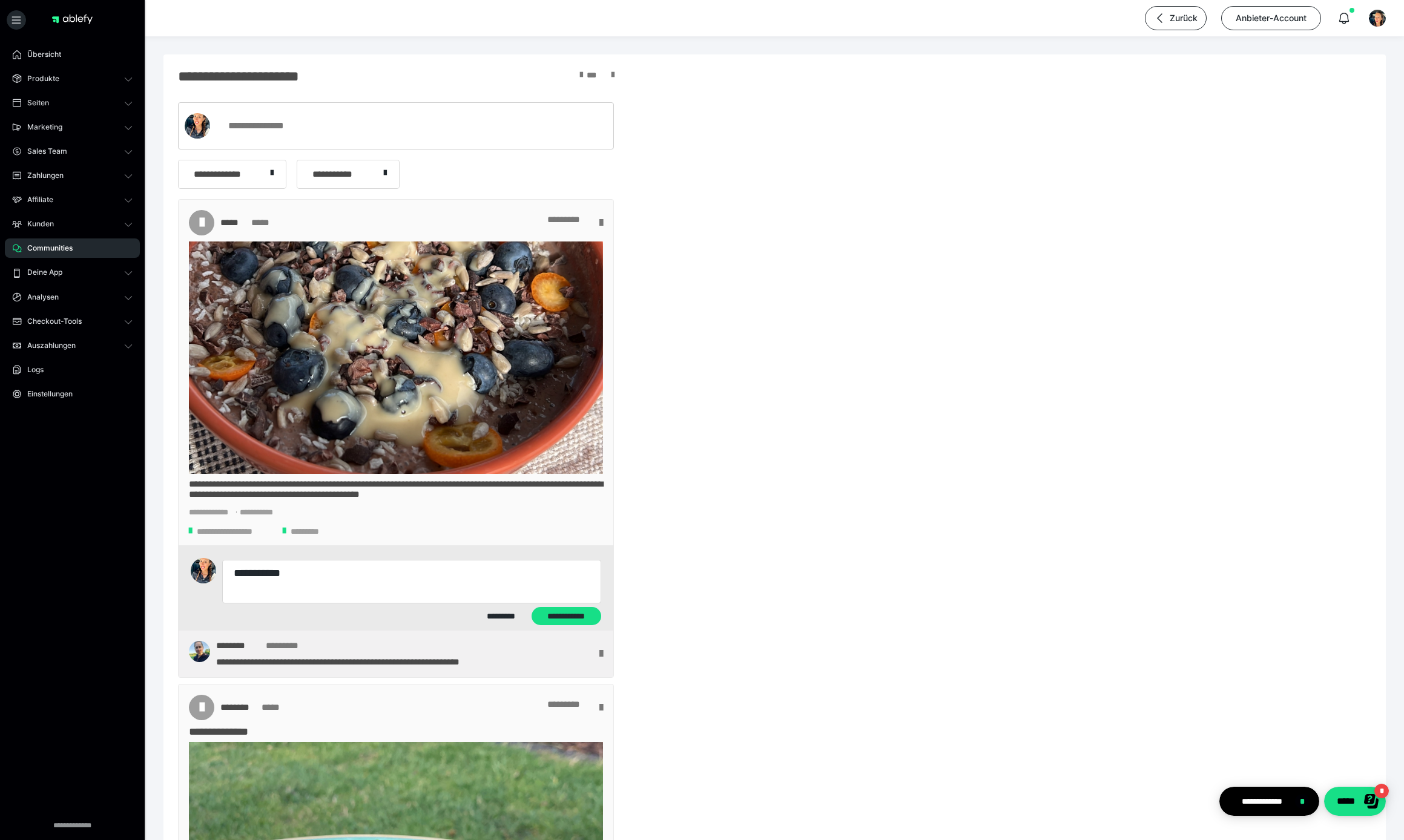 type on "*" 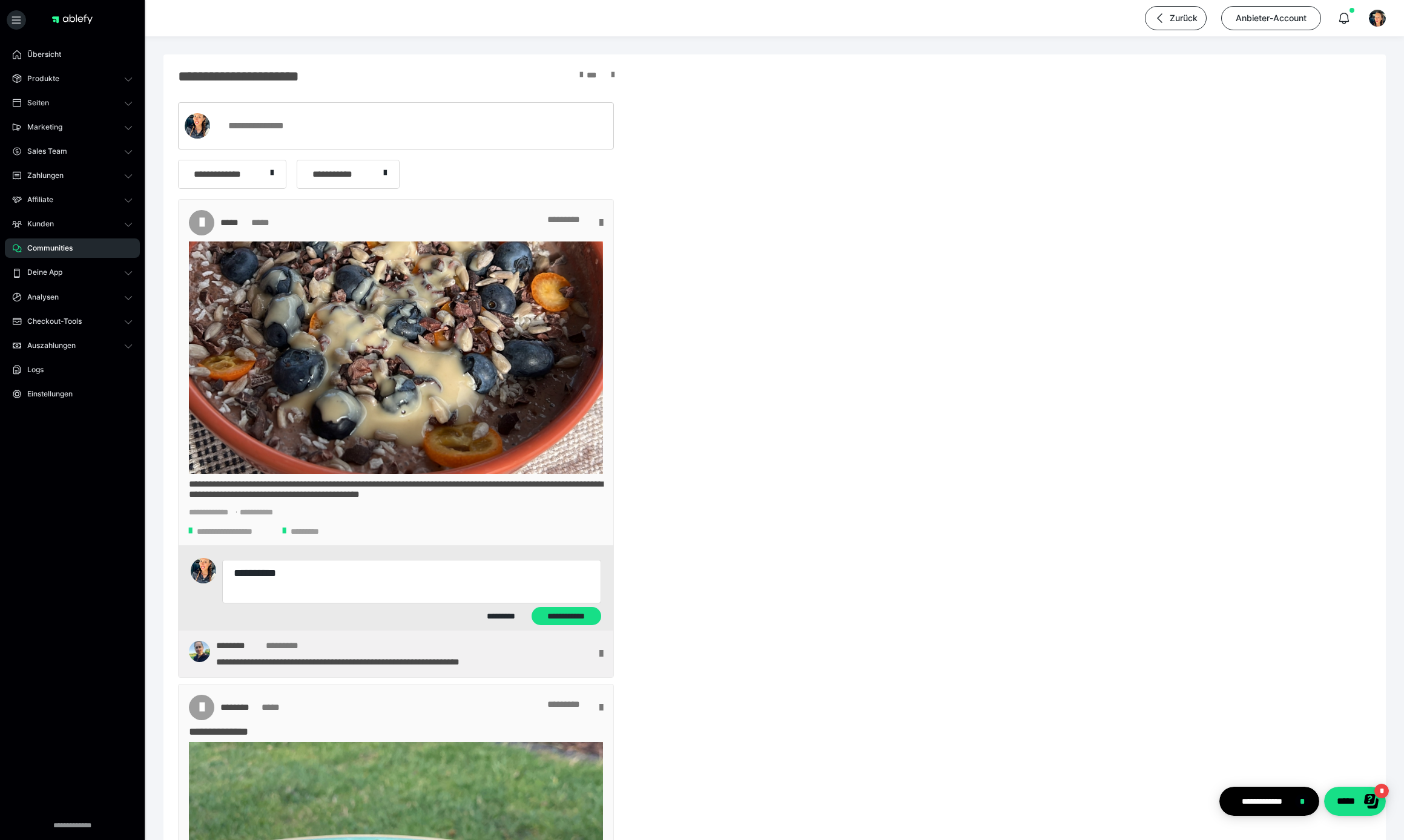 type on "*" 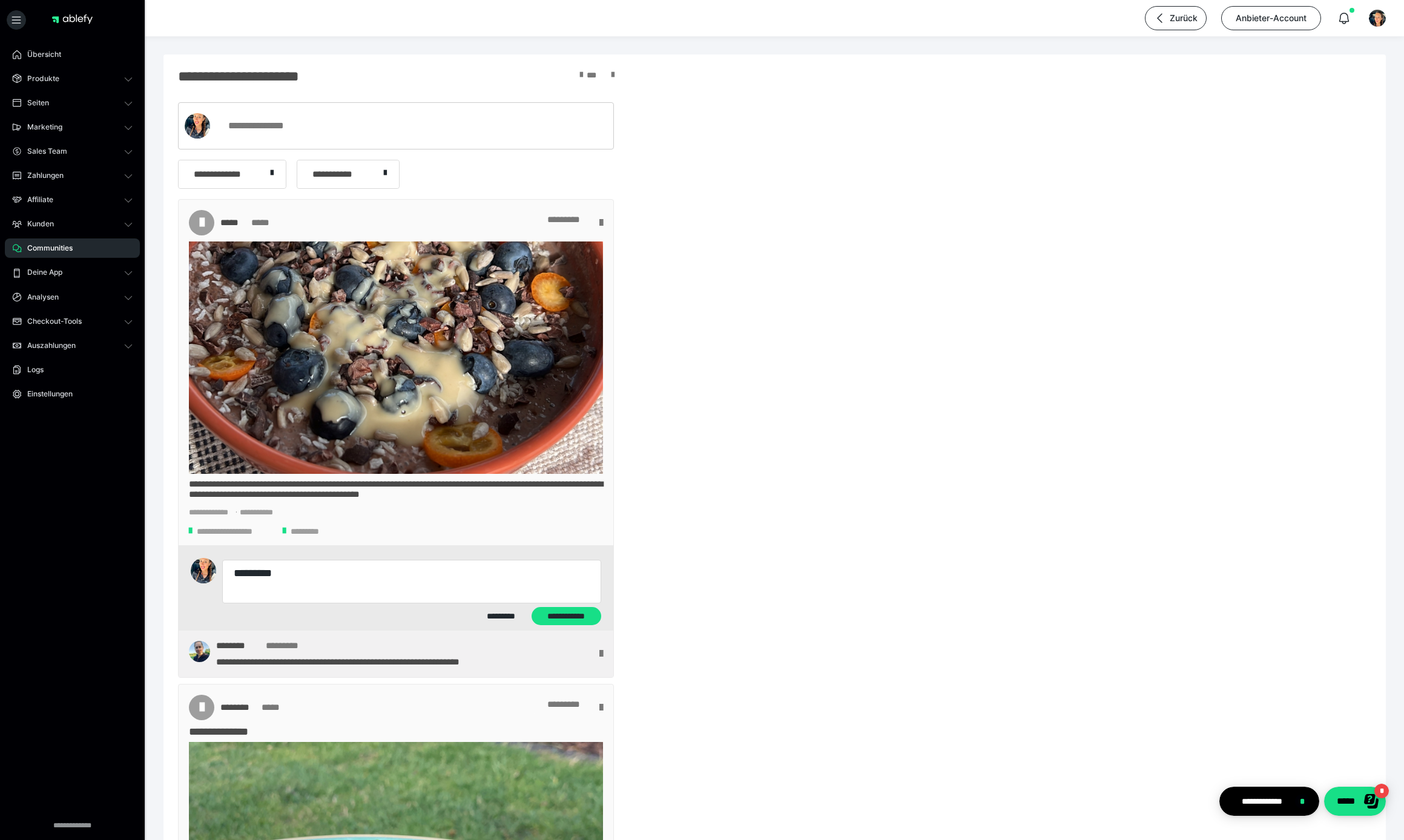 type on "*" 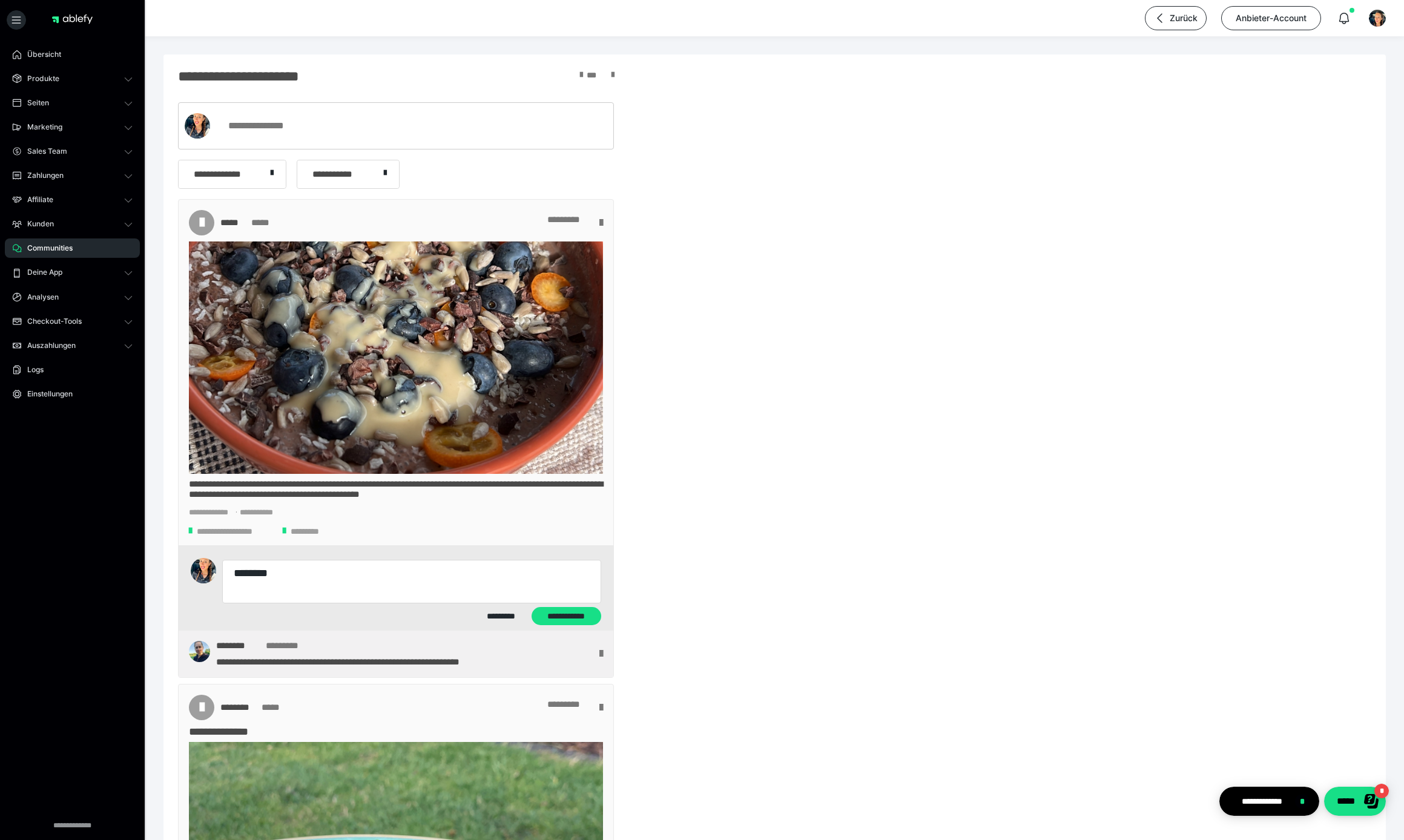 type on "*" 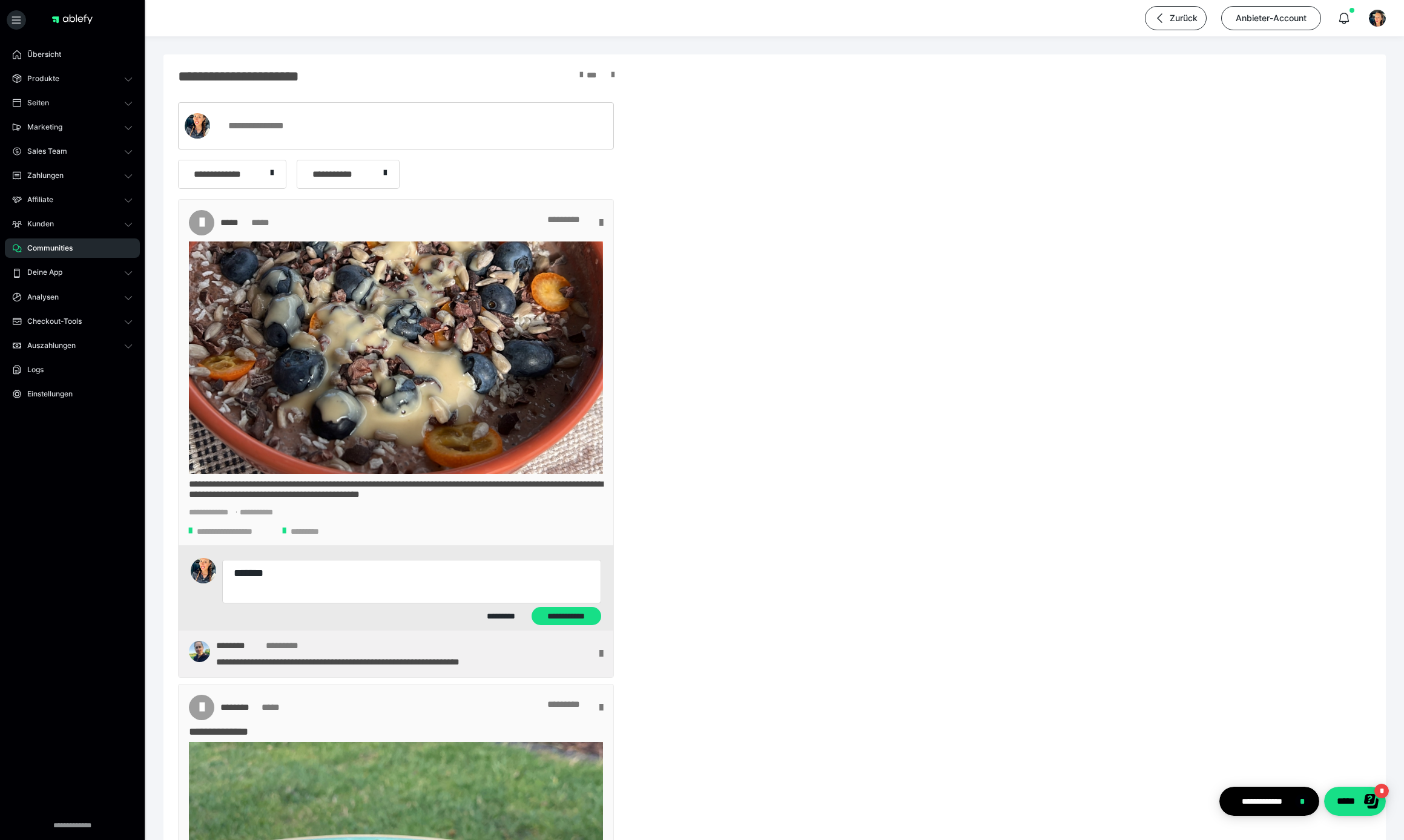 type on "*" 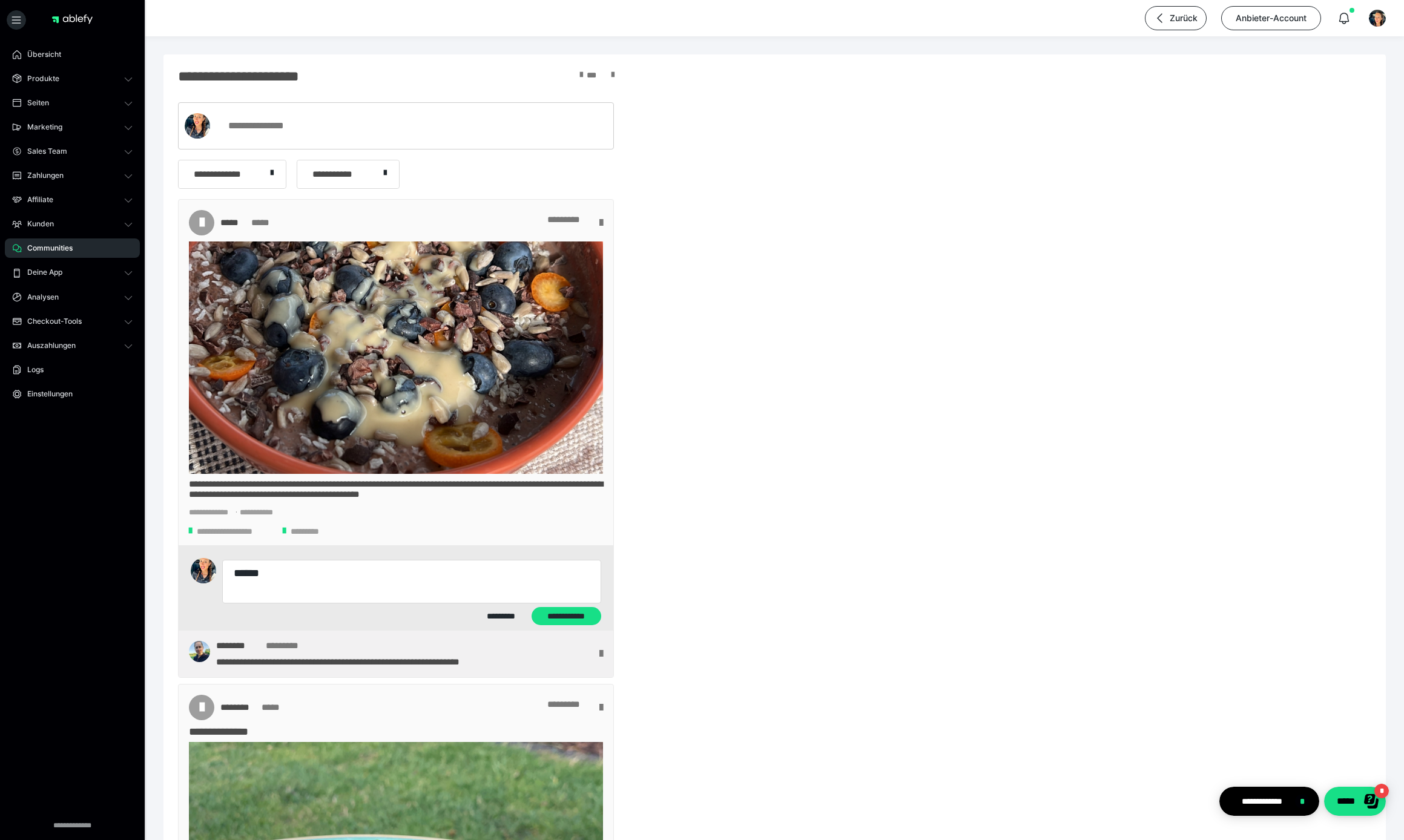 type on "*" 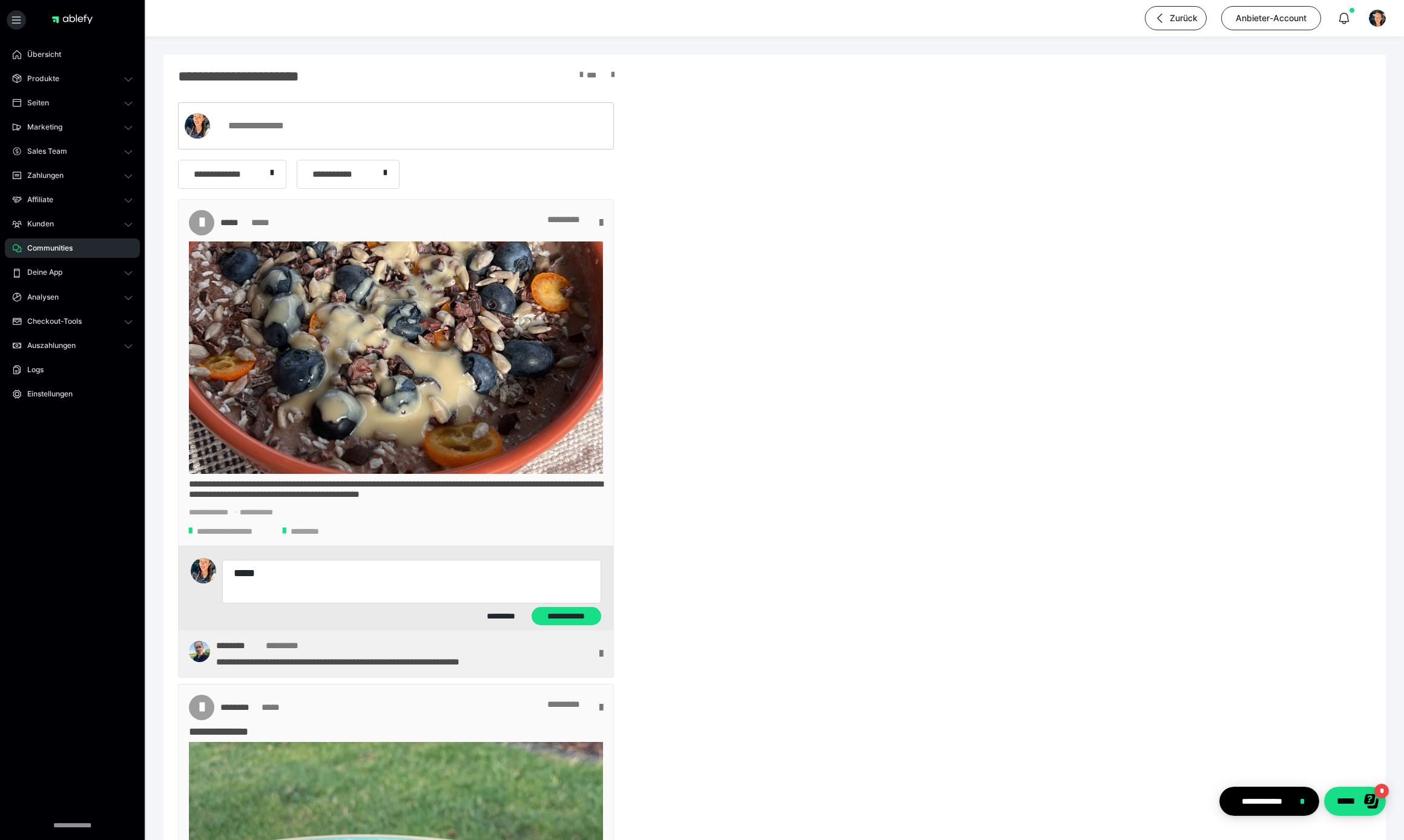 type on "*" 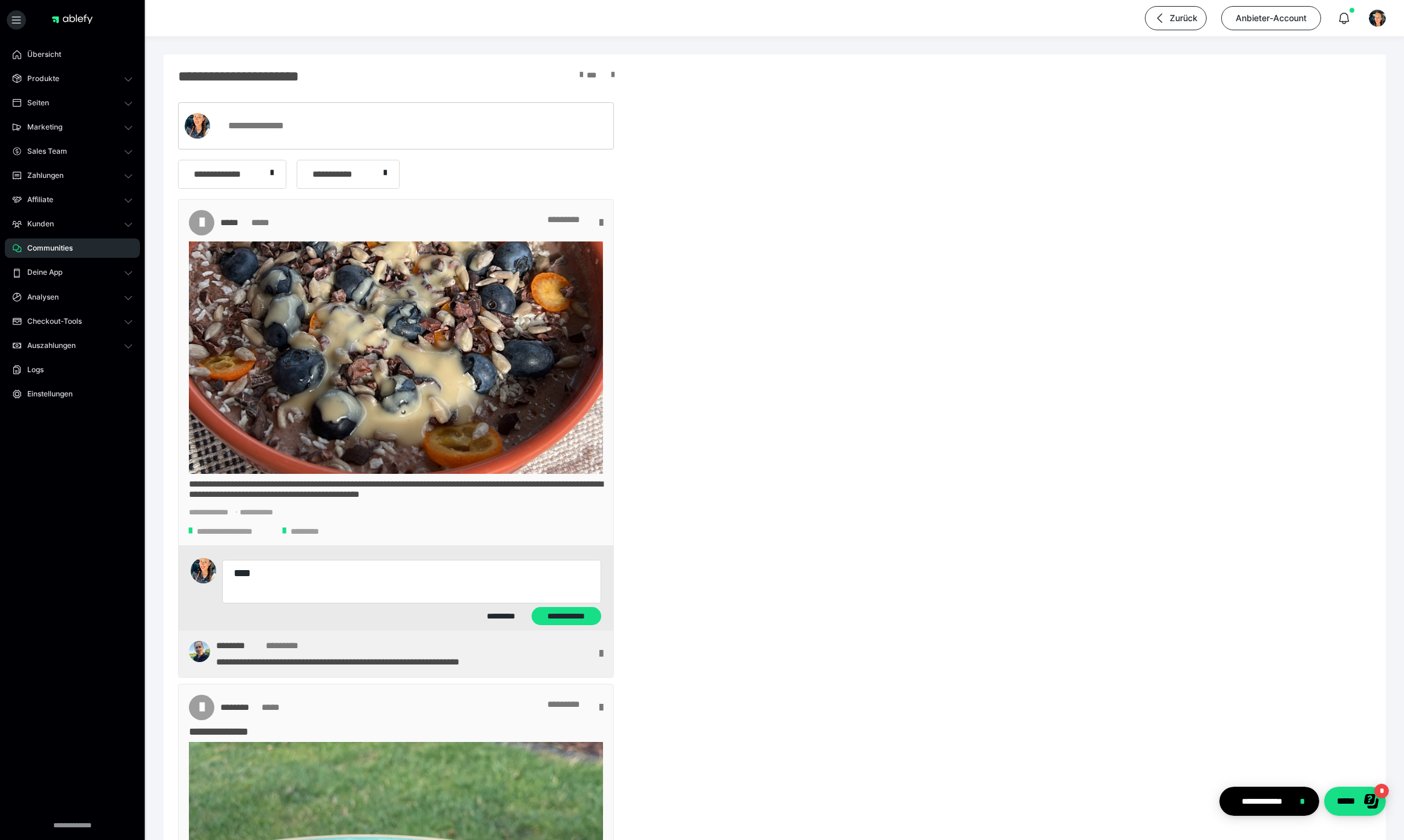 type on "*" 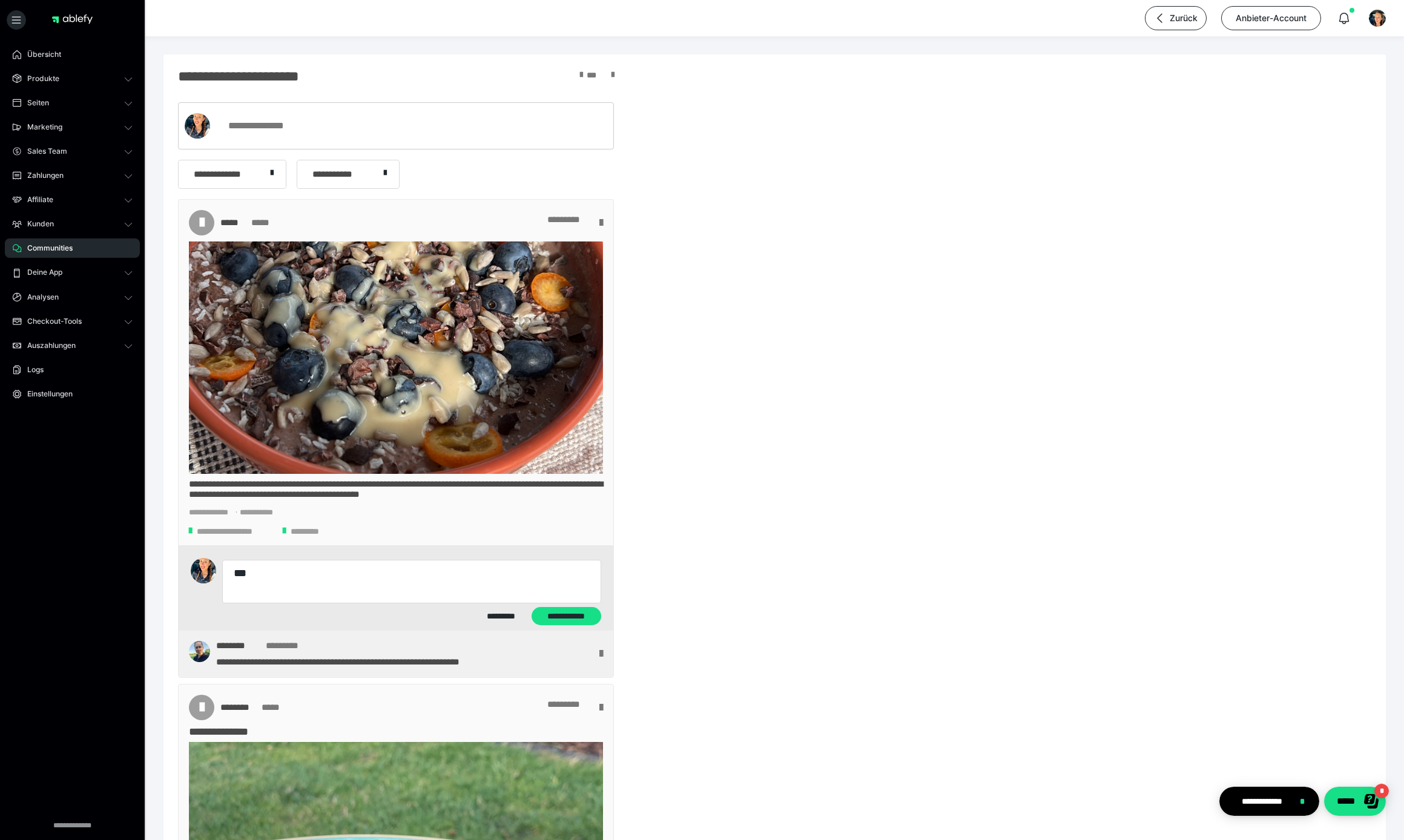type on "*" 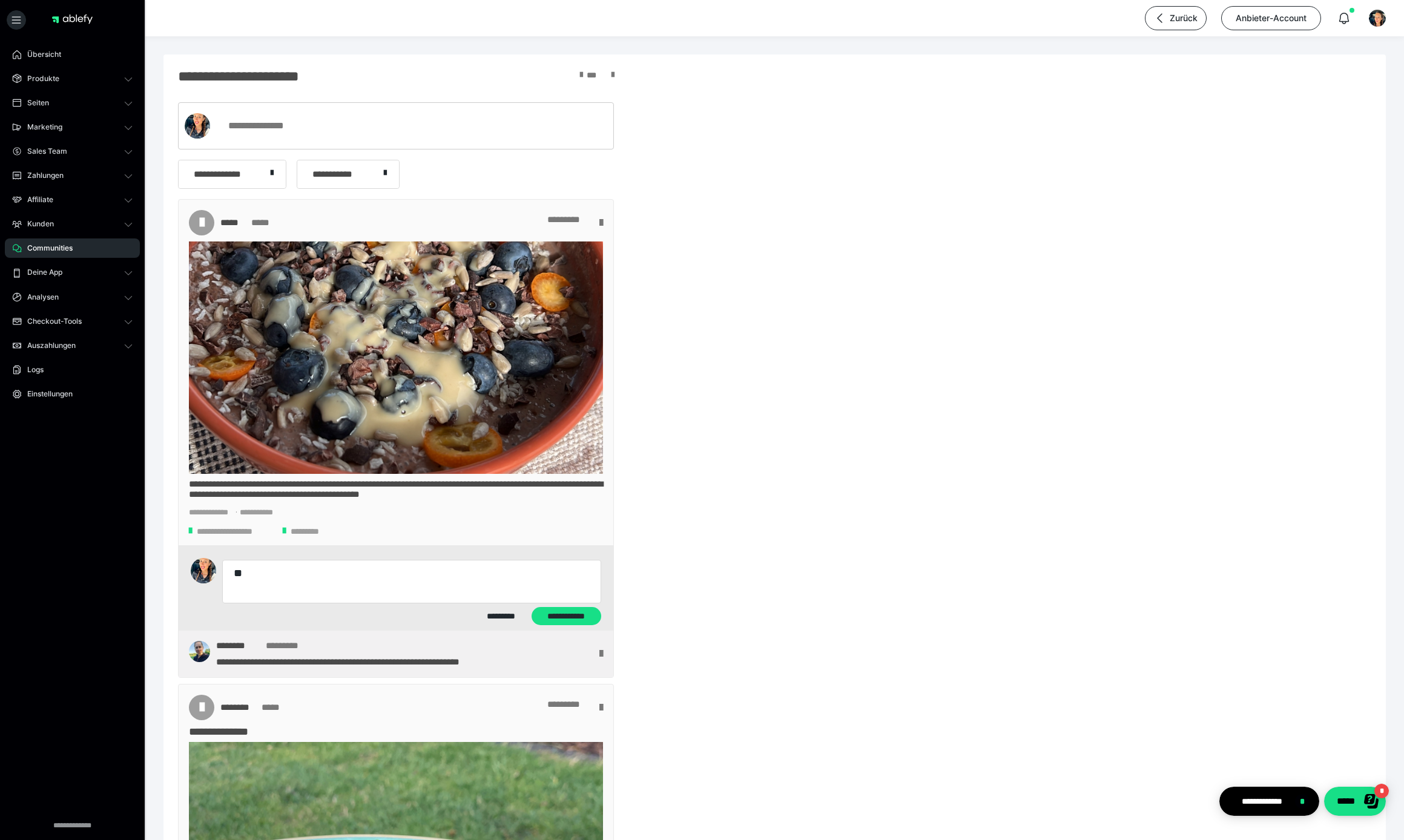 type on "*" 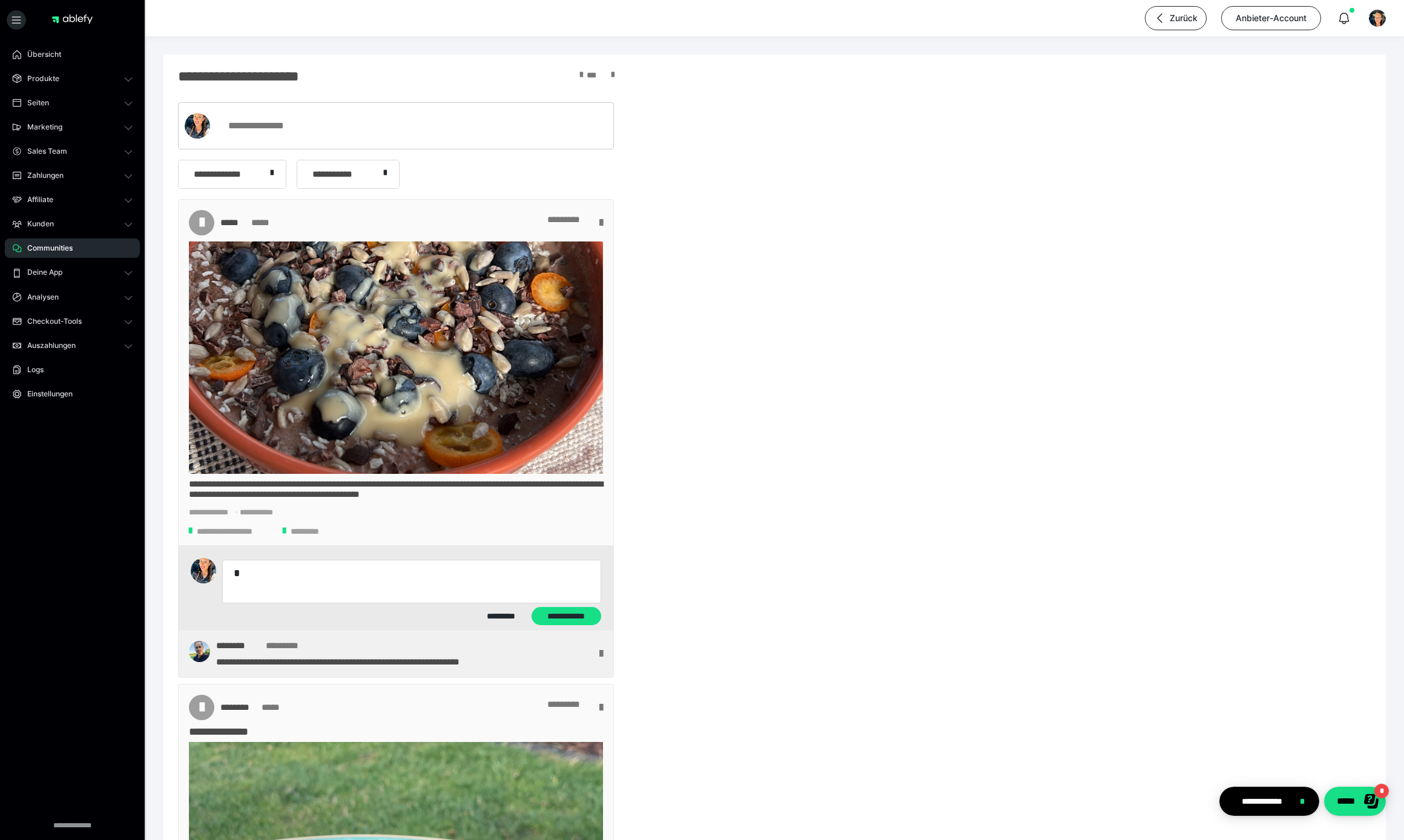 type on "*" 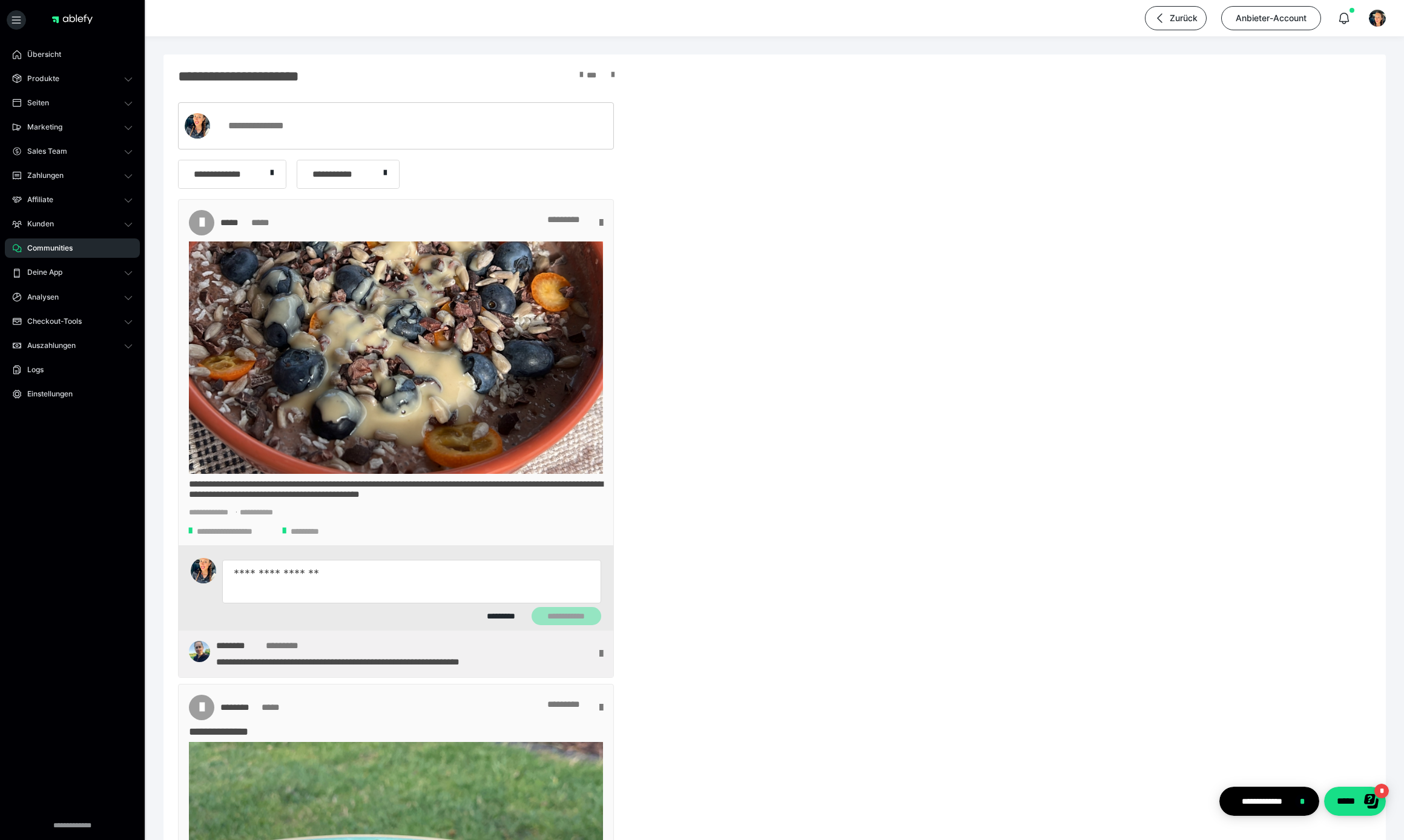 type on "*" 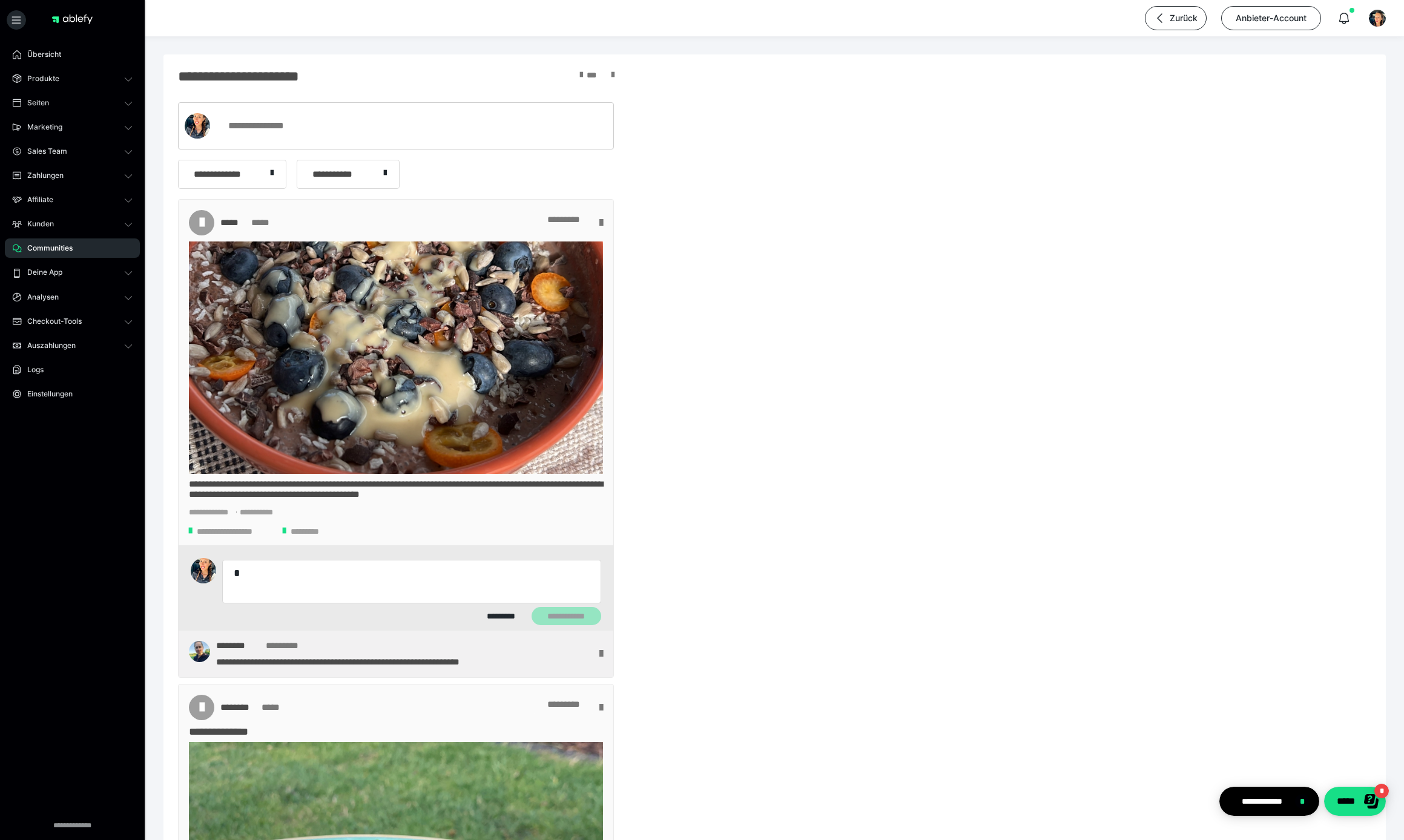 type on "*" 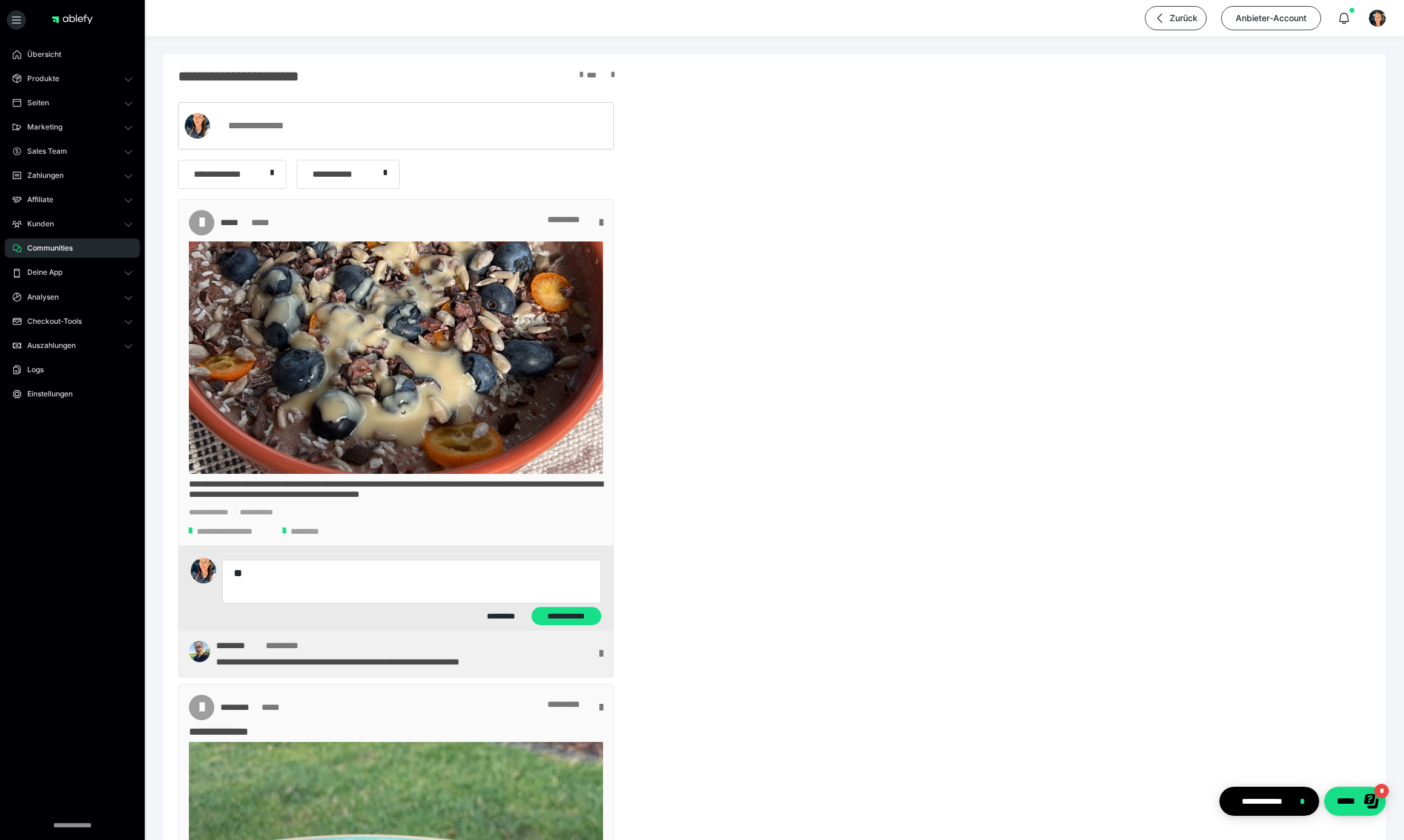 type on "*" 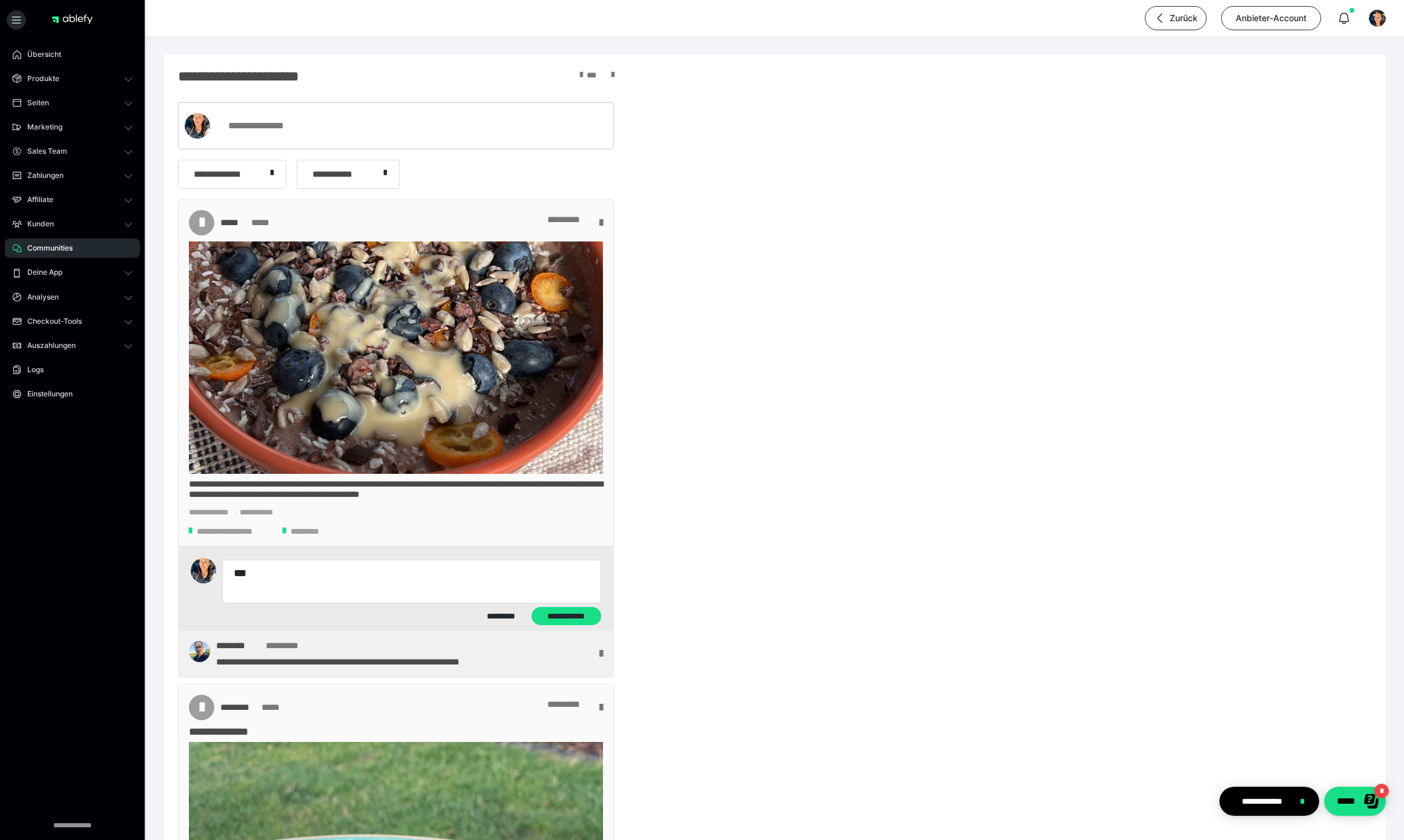 type on "*" 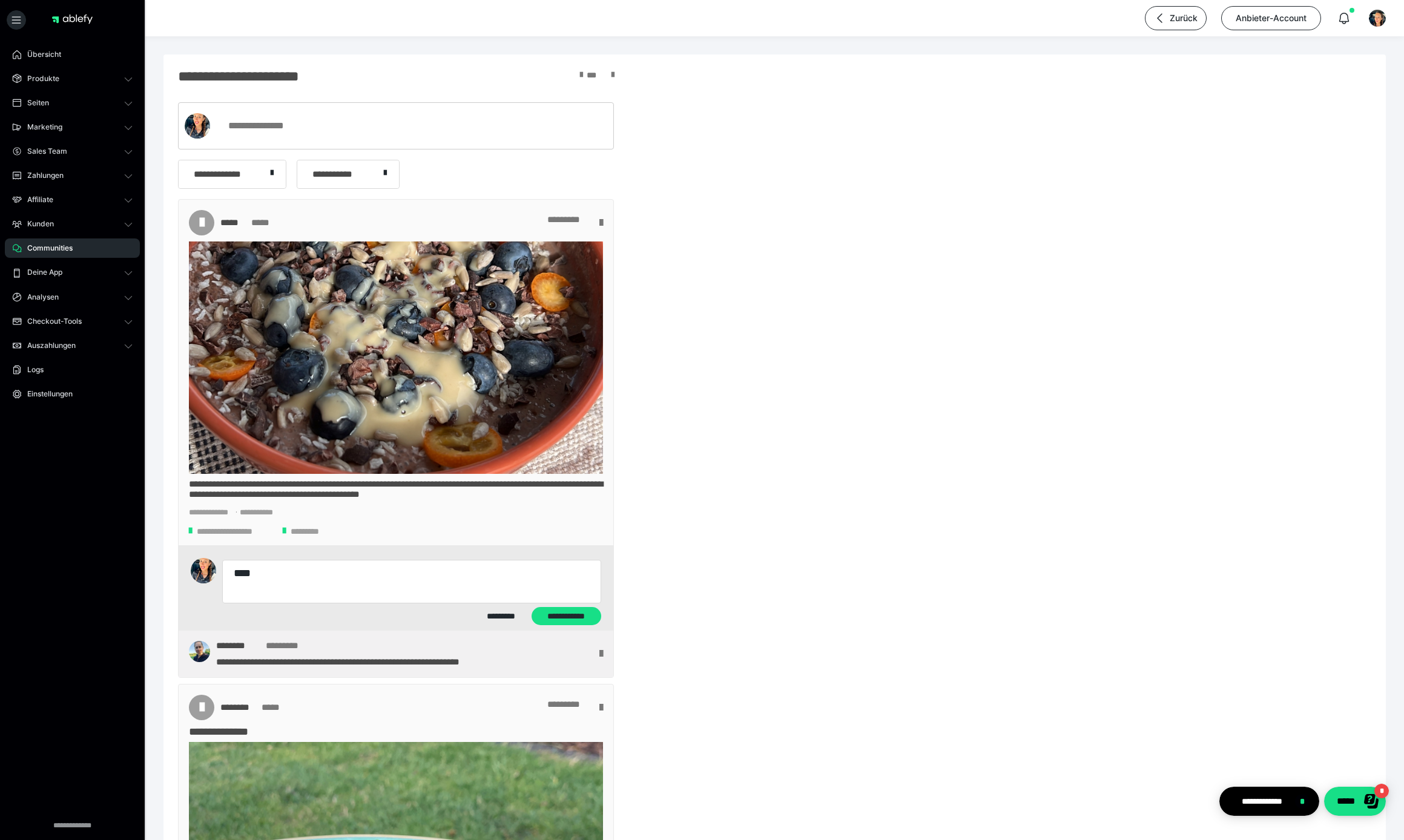 type on "*" 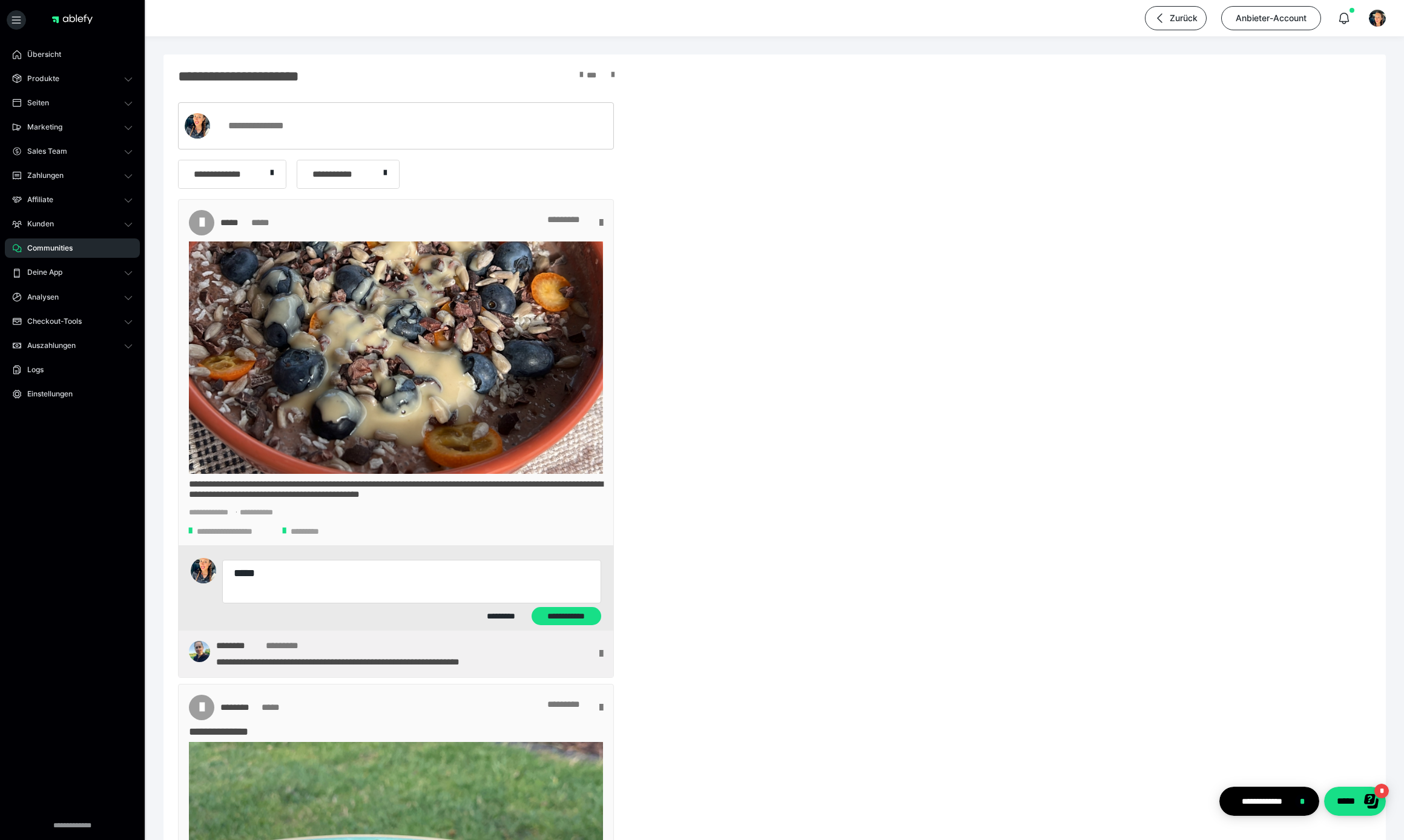 type on "*" 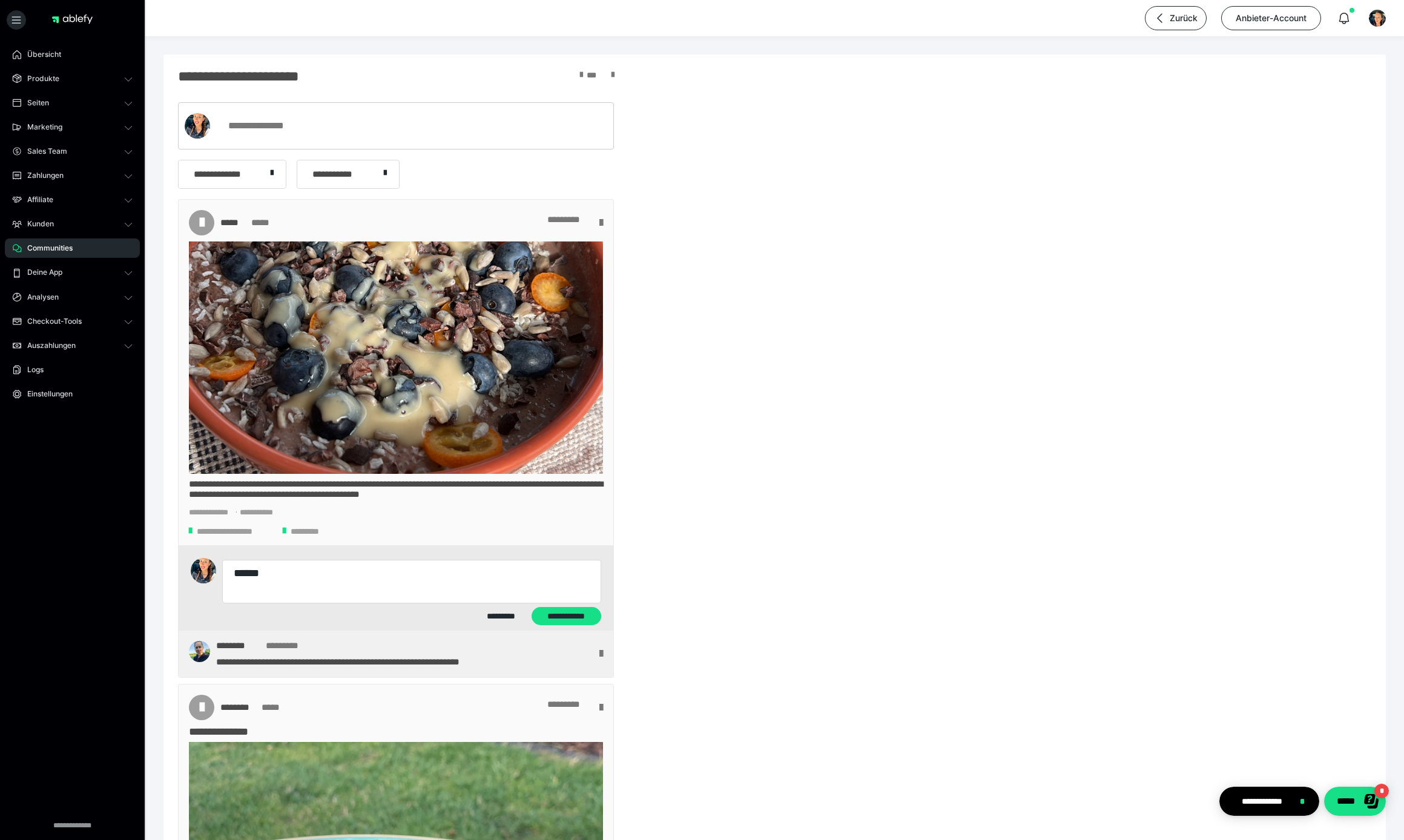 type on "*" 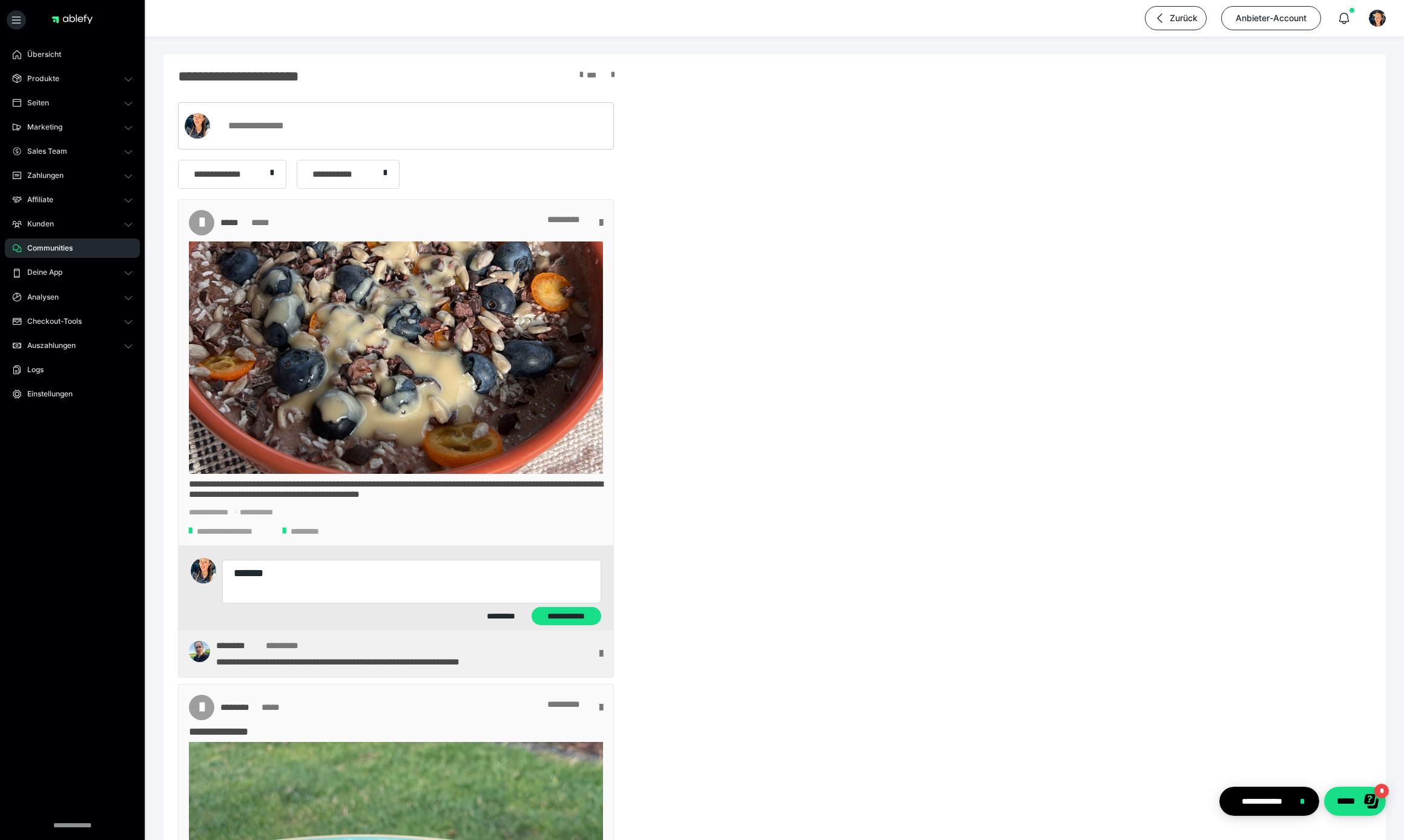 type on "*" 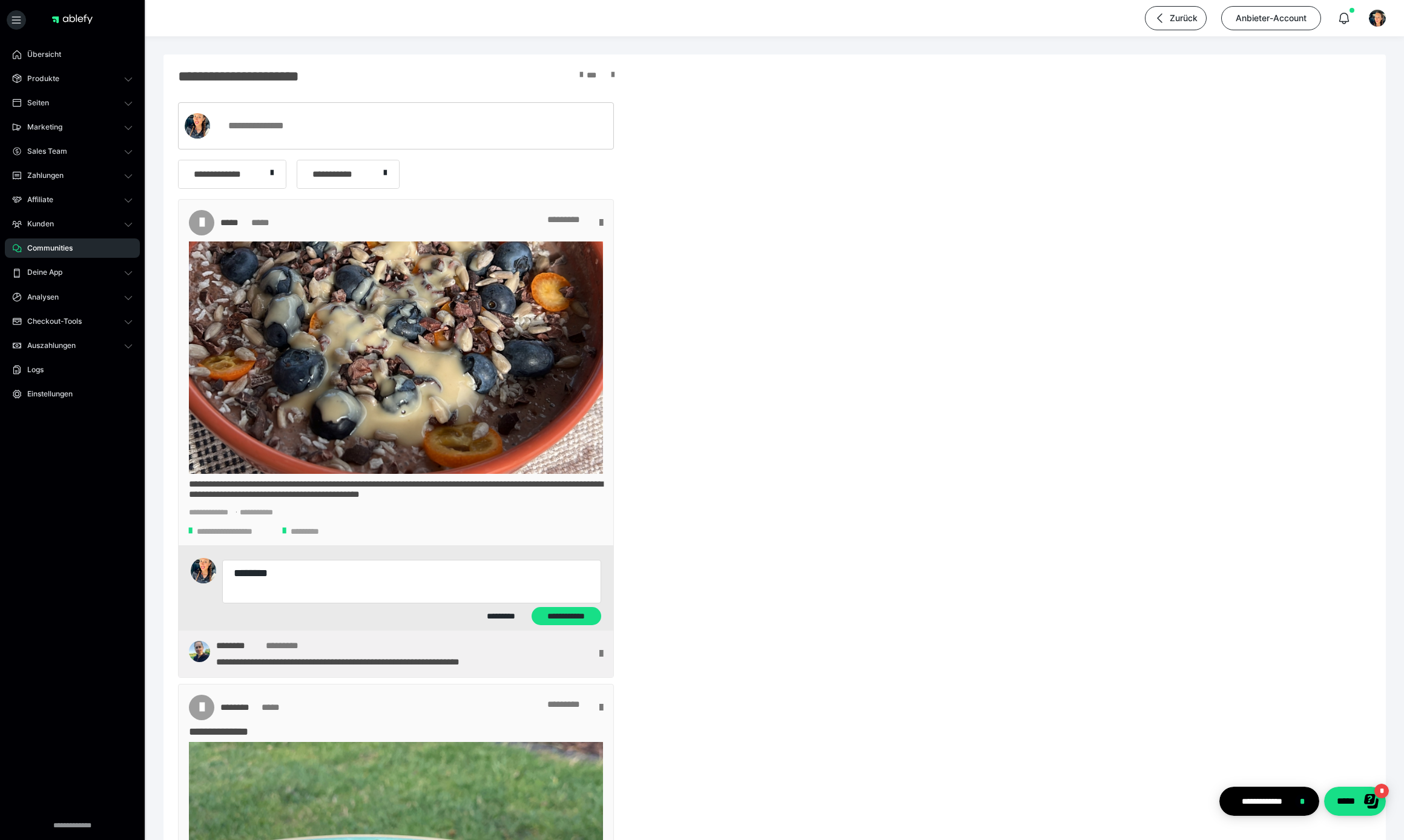 type on "*" 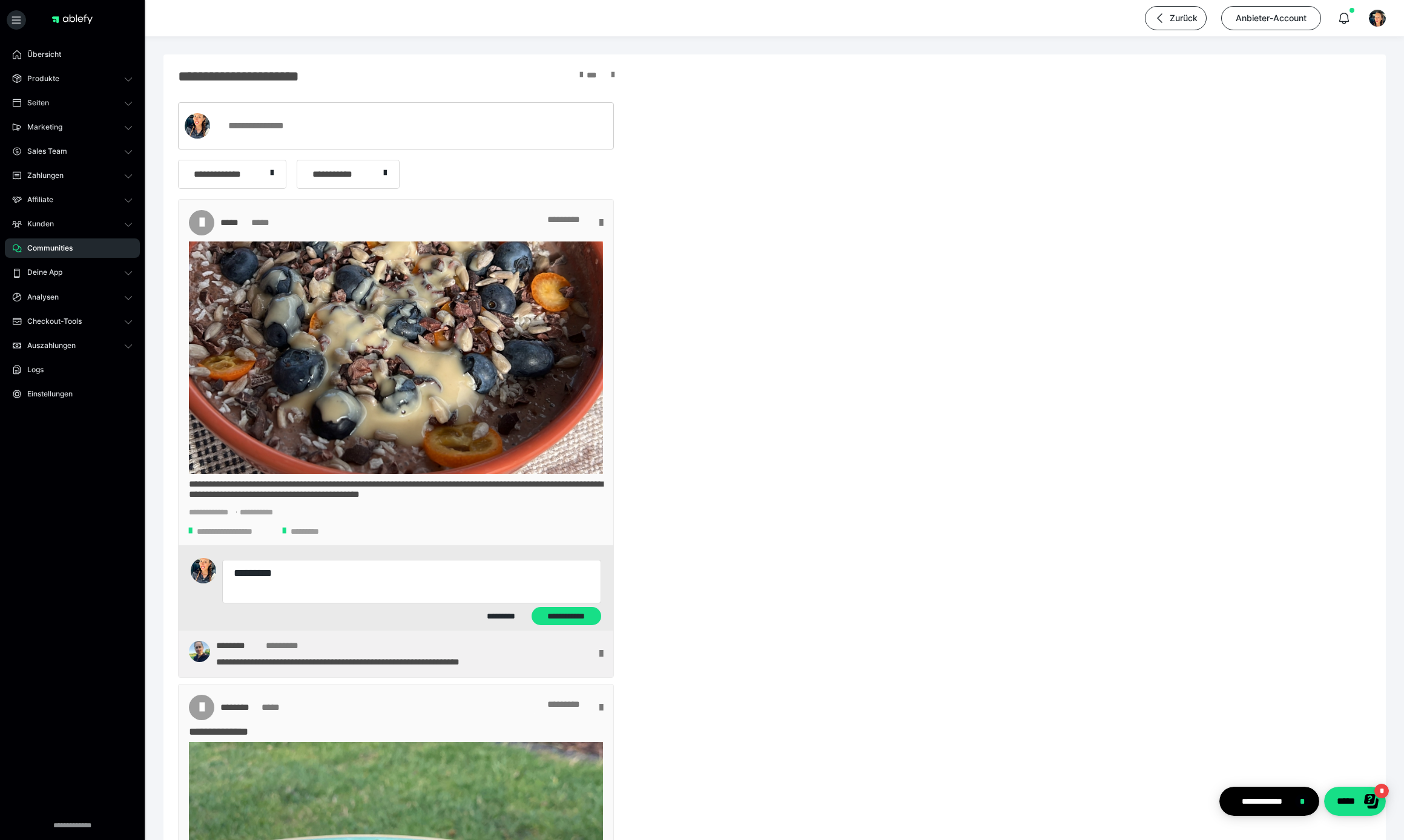 type on "*" 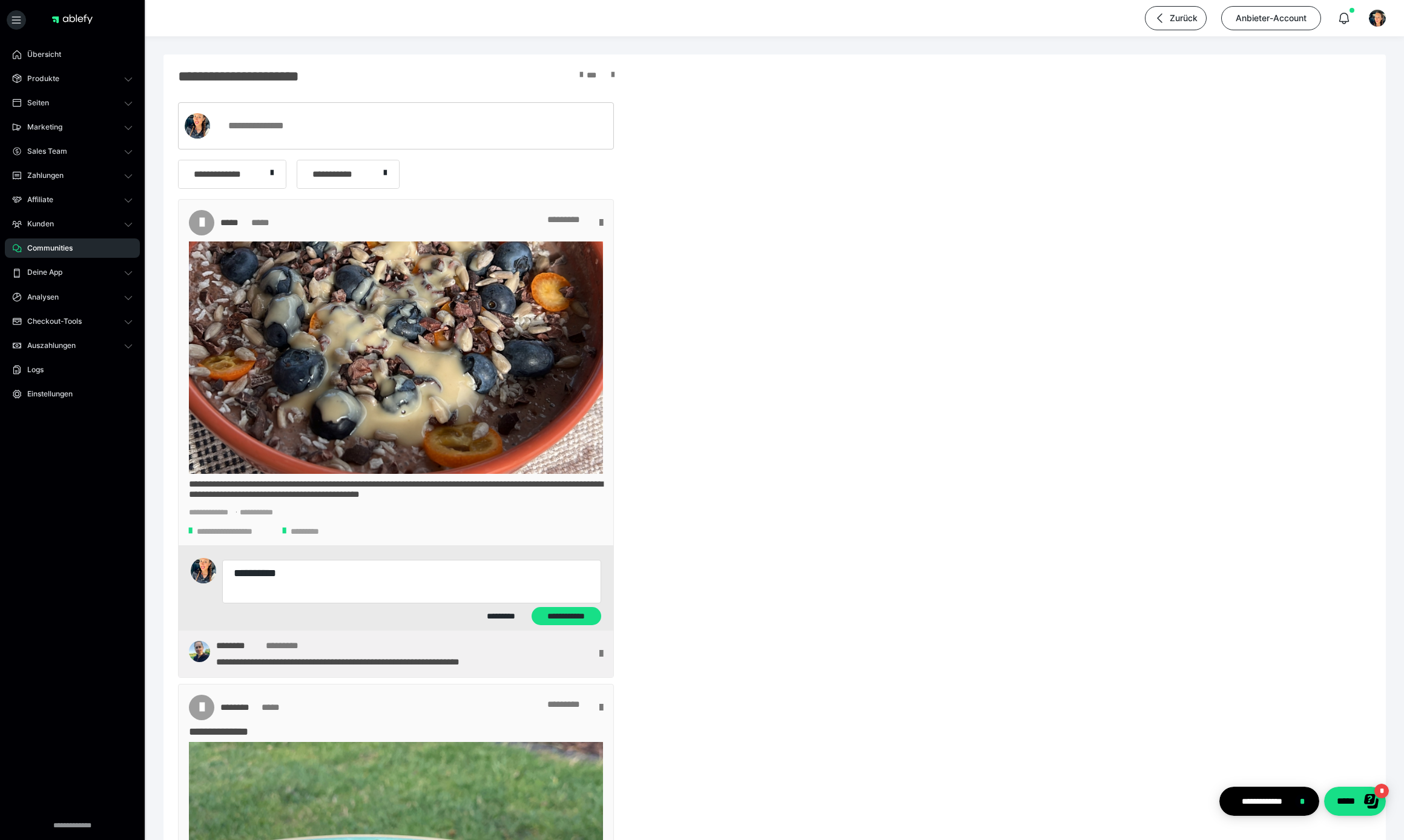 type on "*" 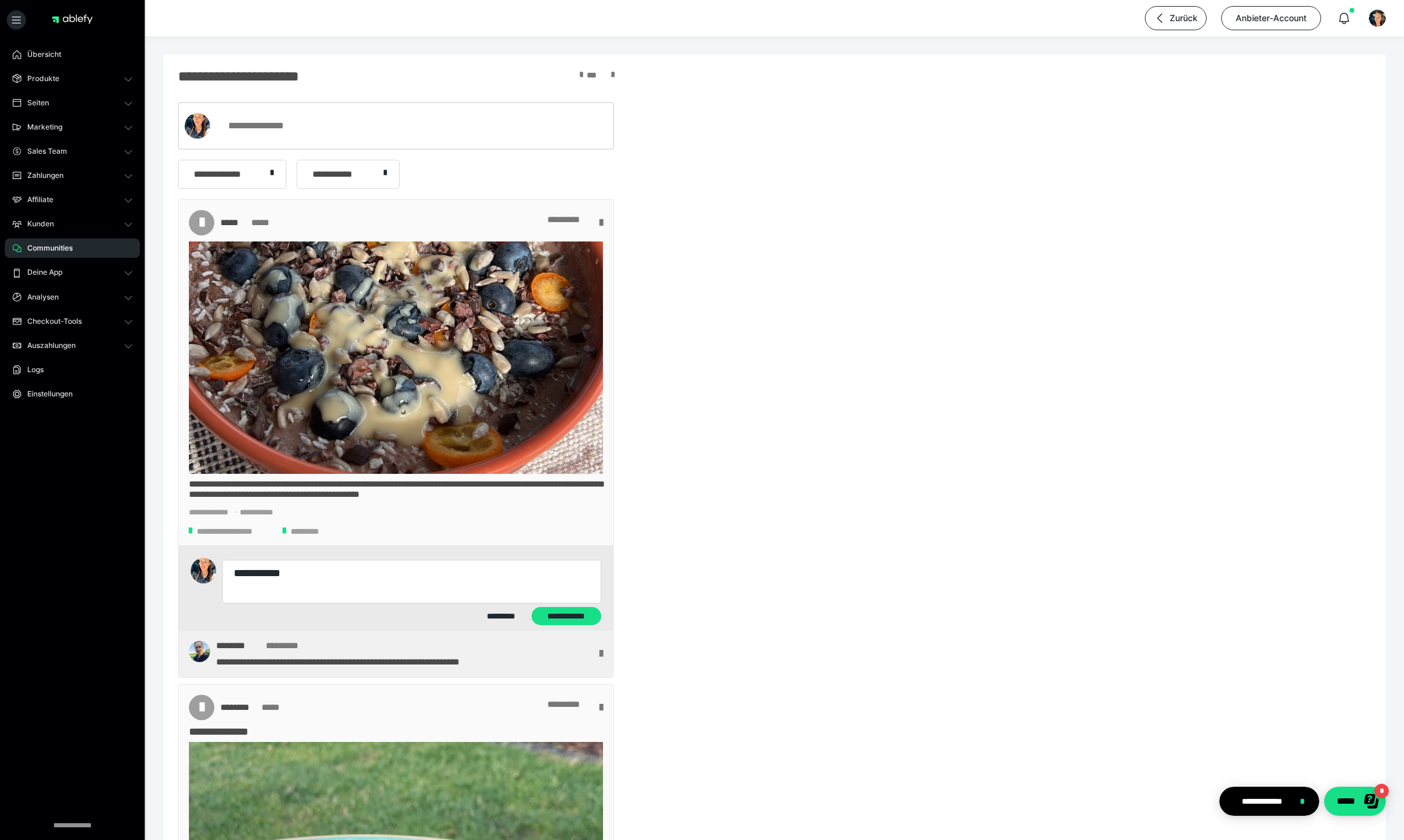 type on "*" 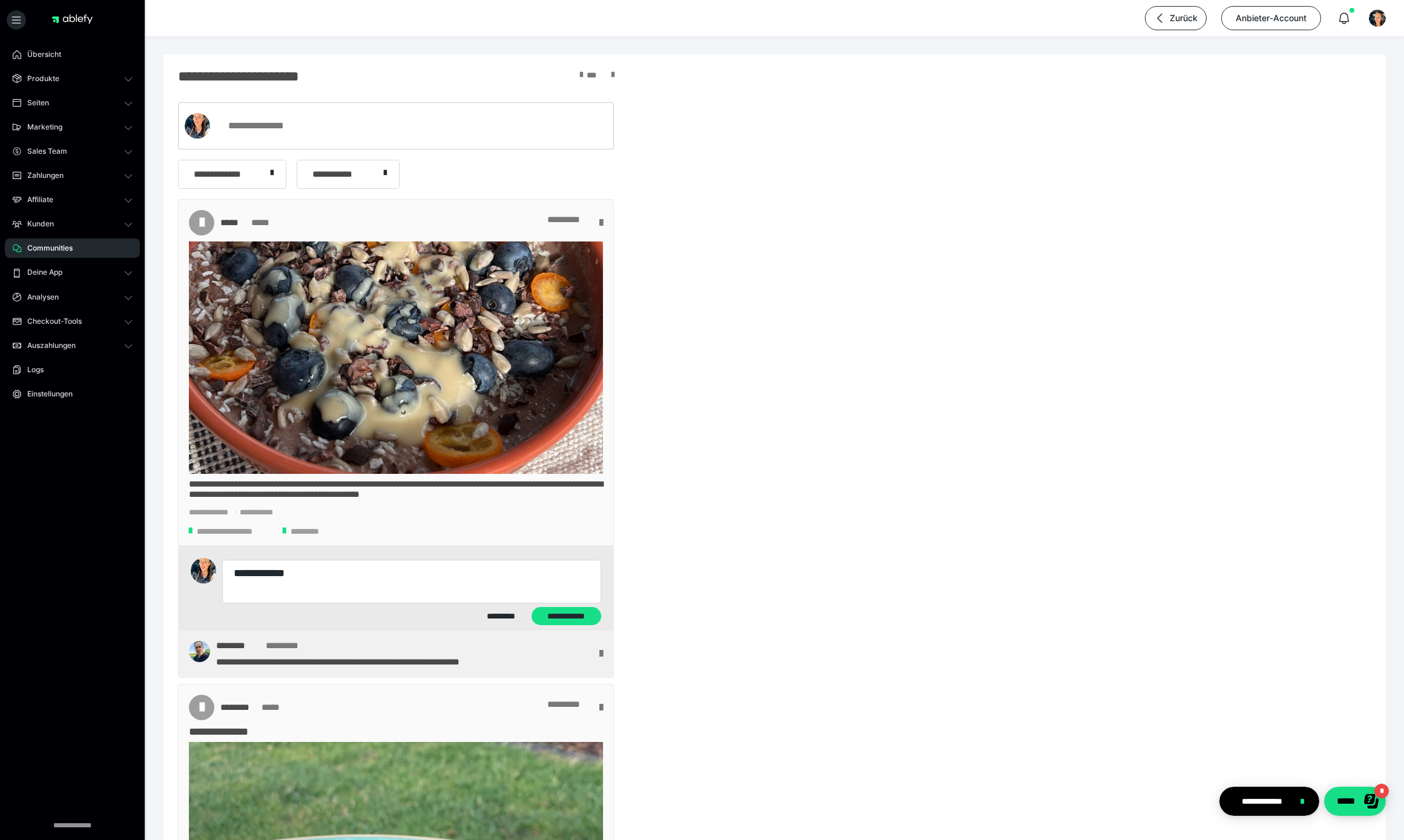 type on "*" 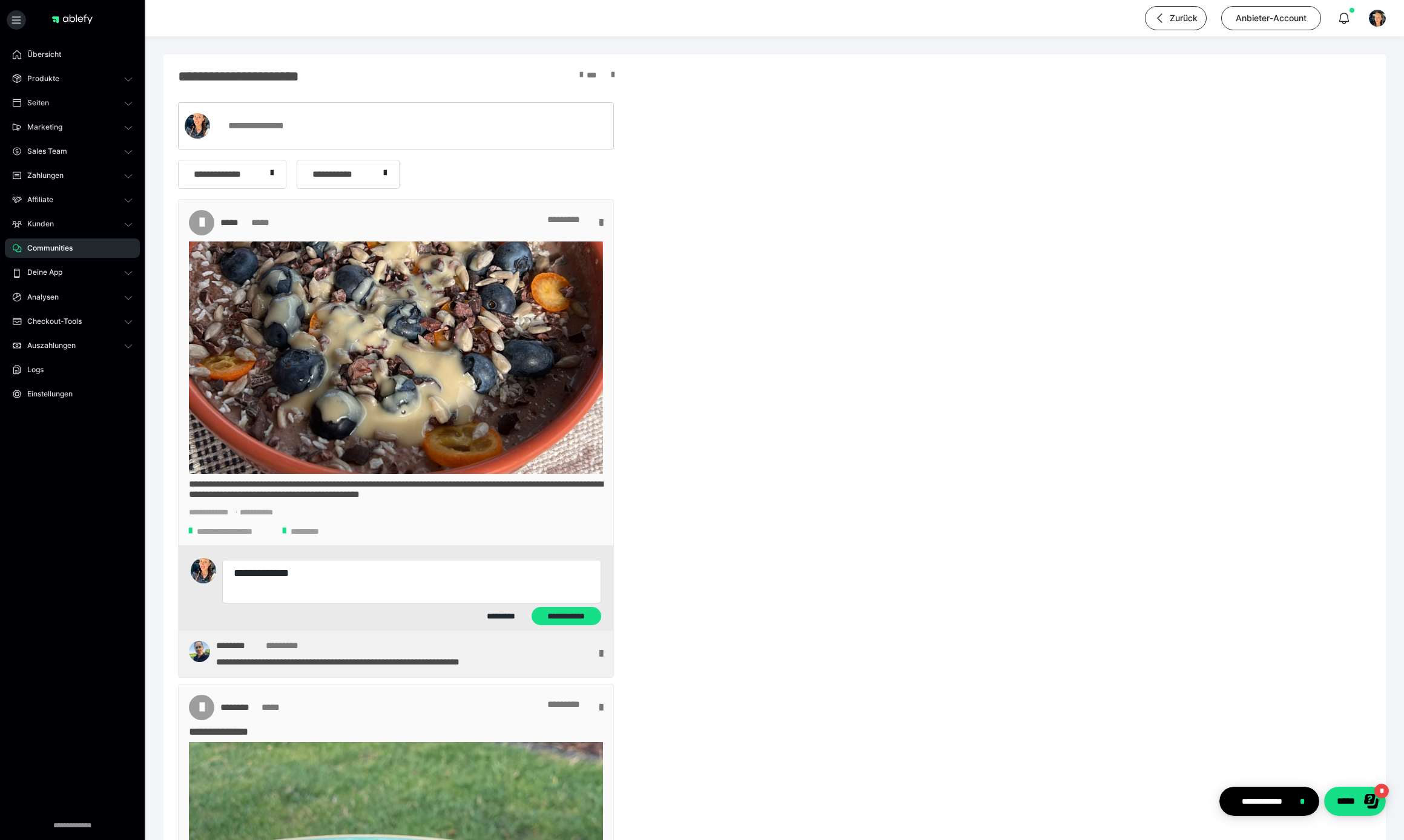 type on "*" 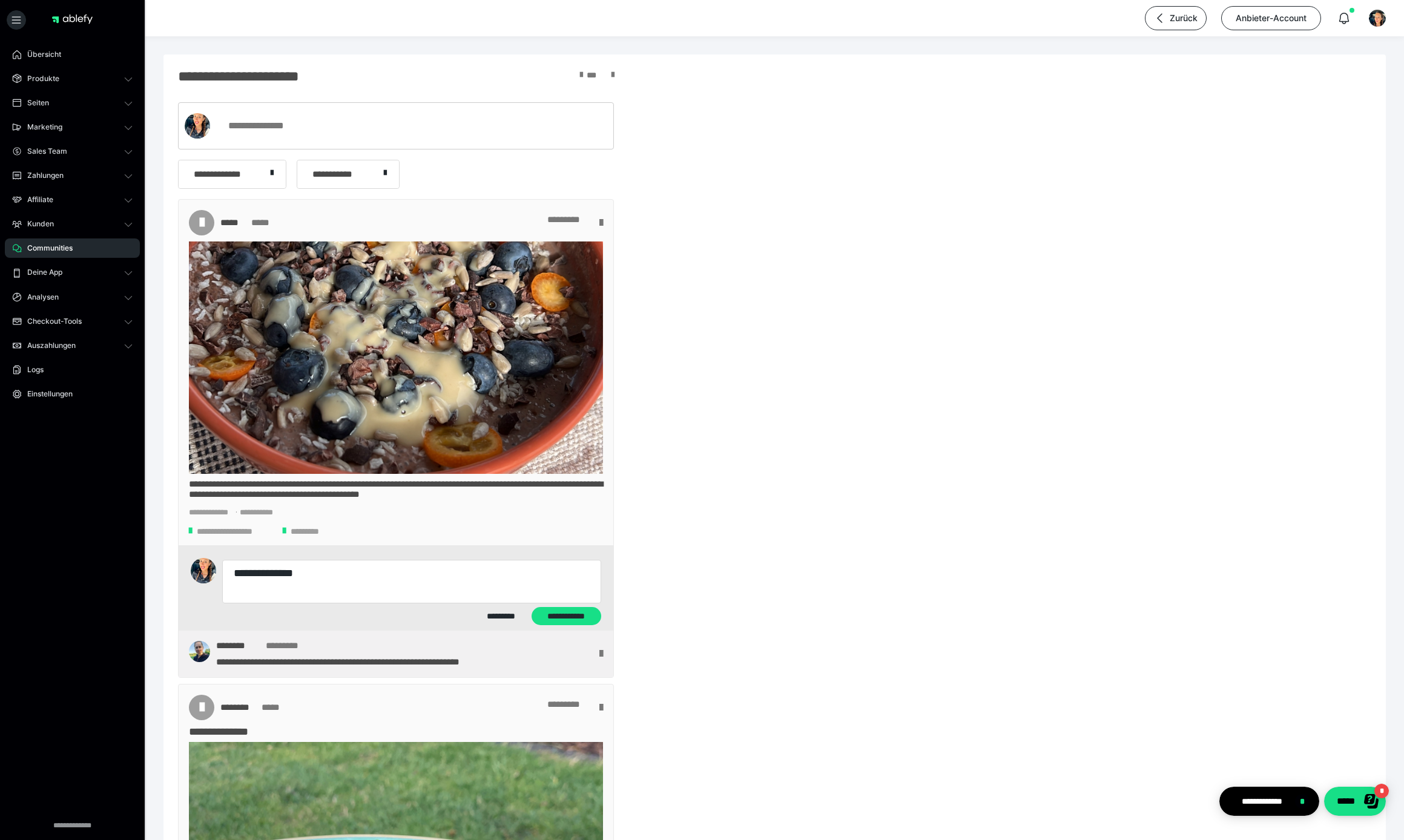 type on "*" 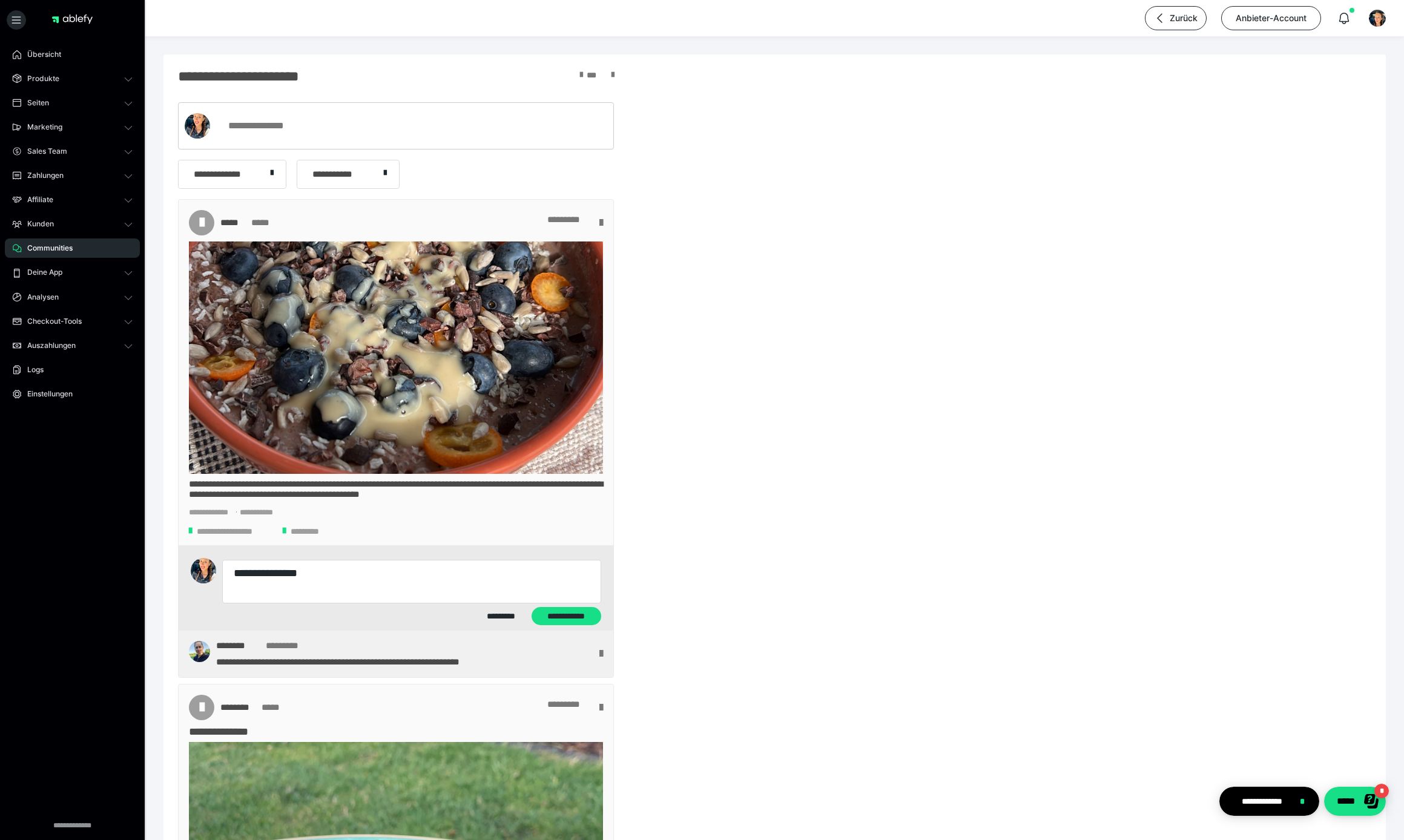 type on "*" 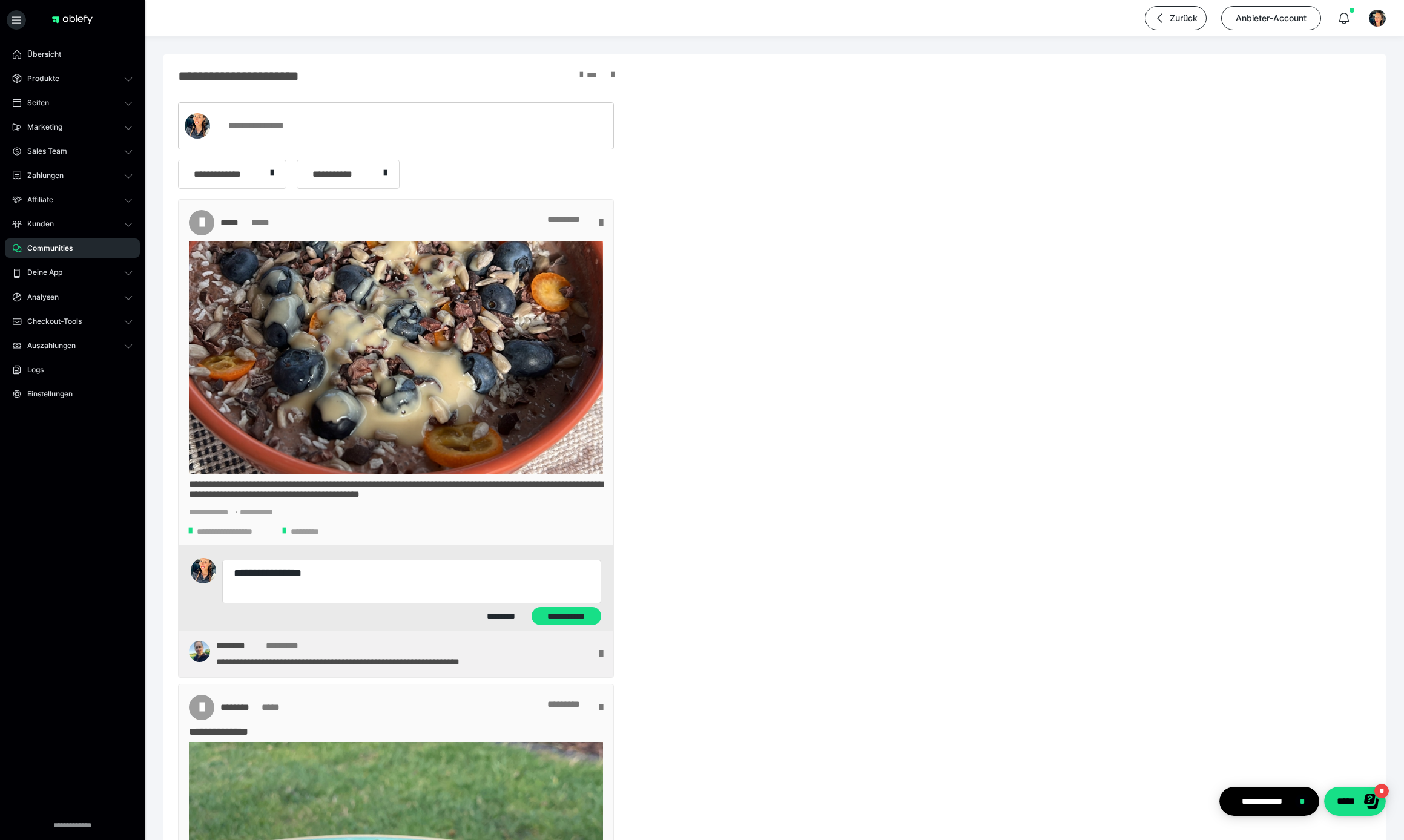 type on "*" 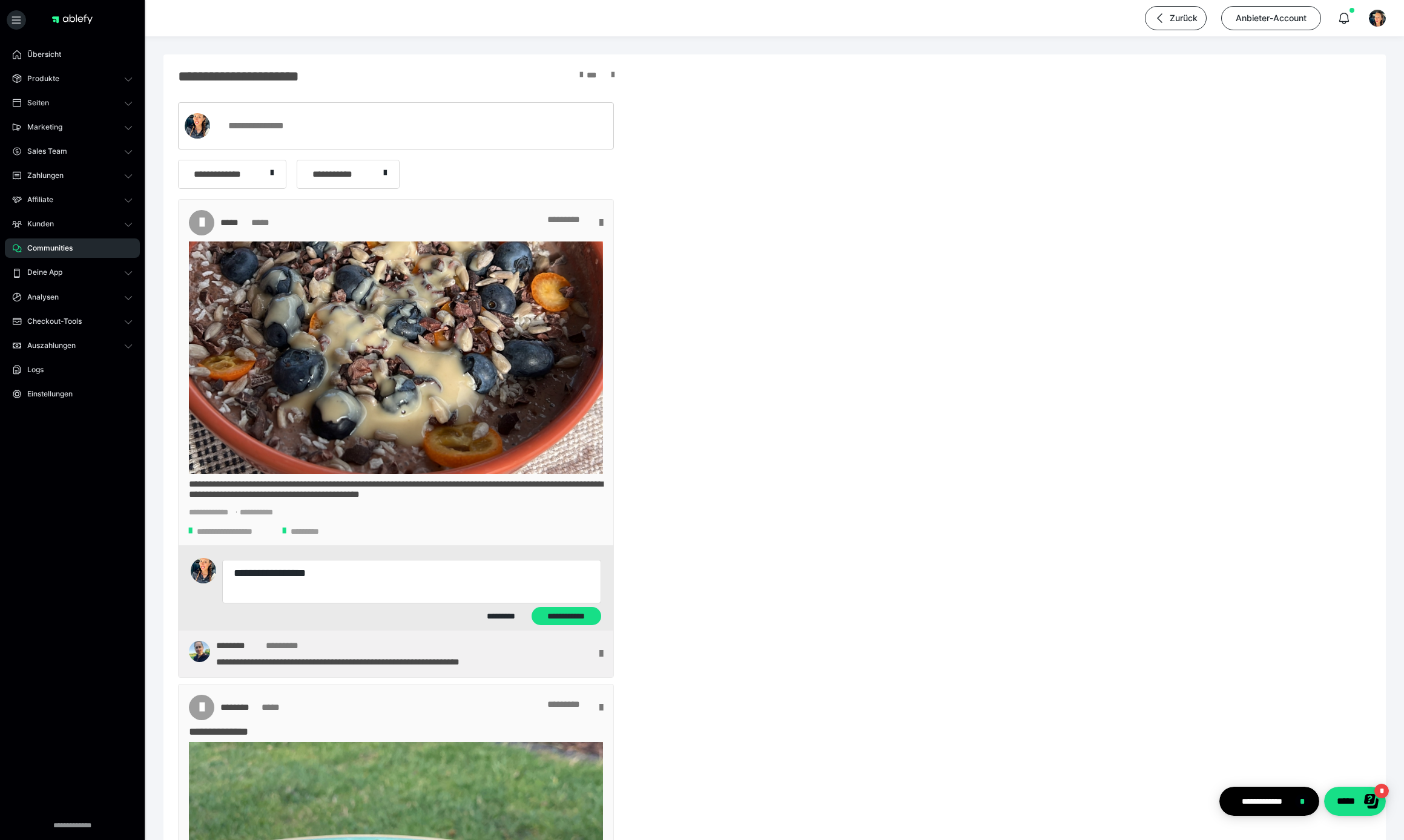 type on "*" 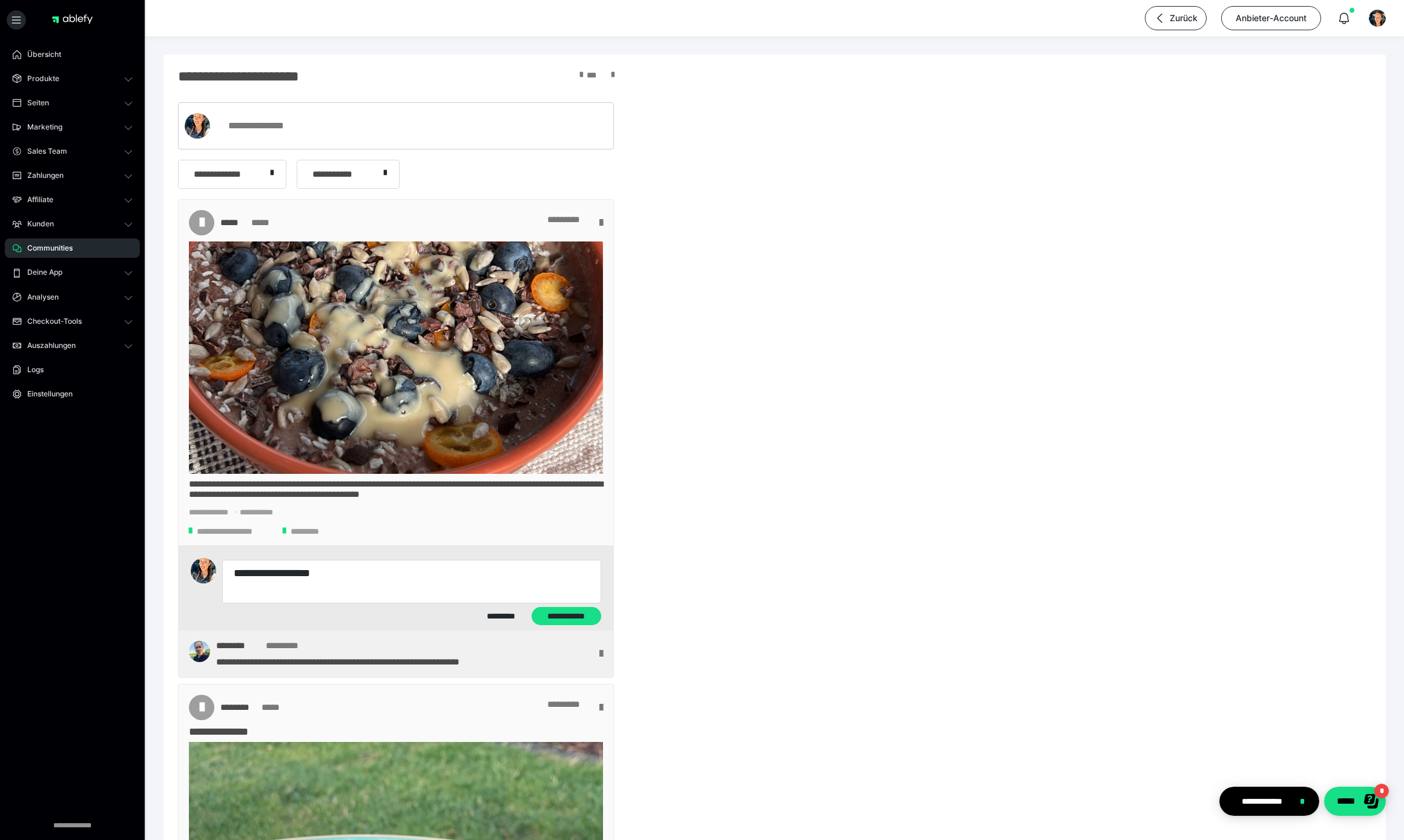 type on "*" 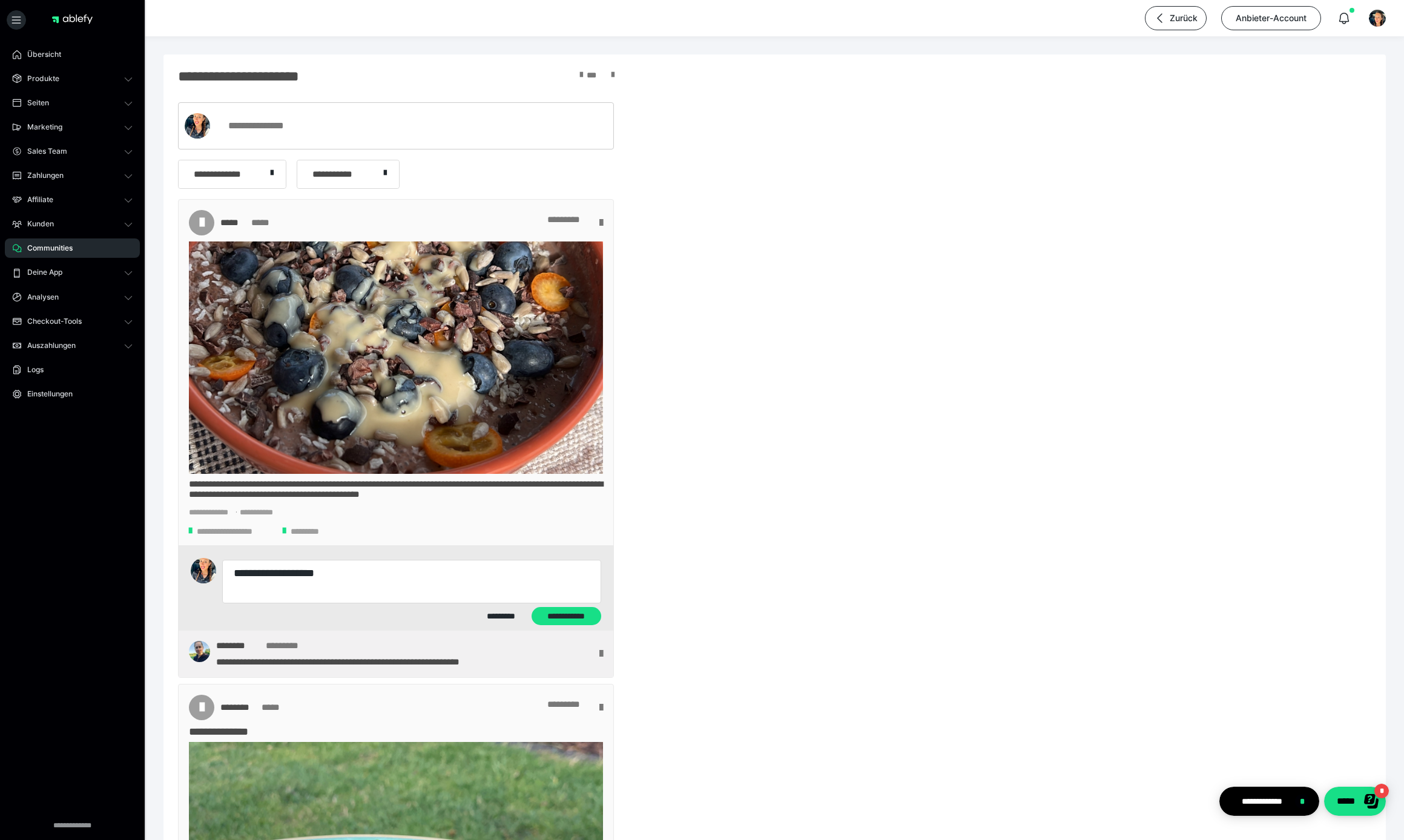 type on "*" 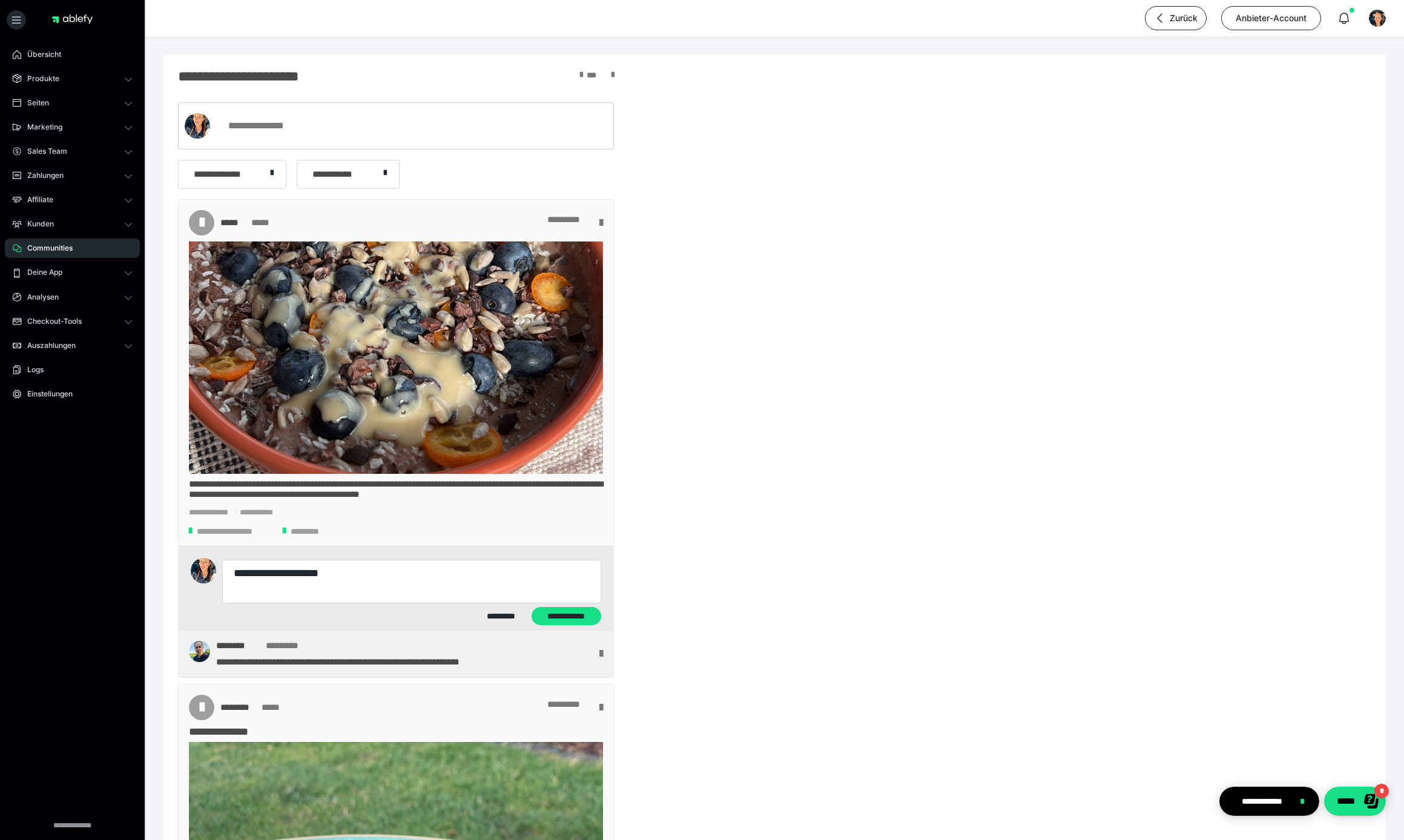 type on "*" 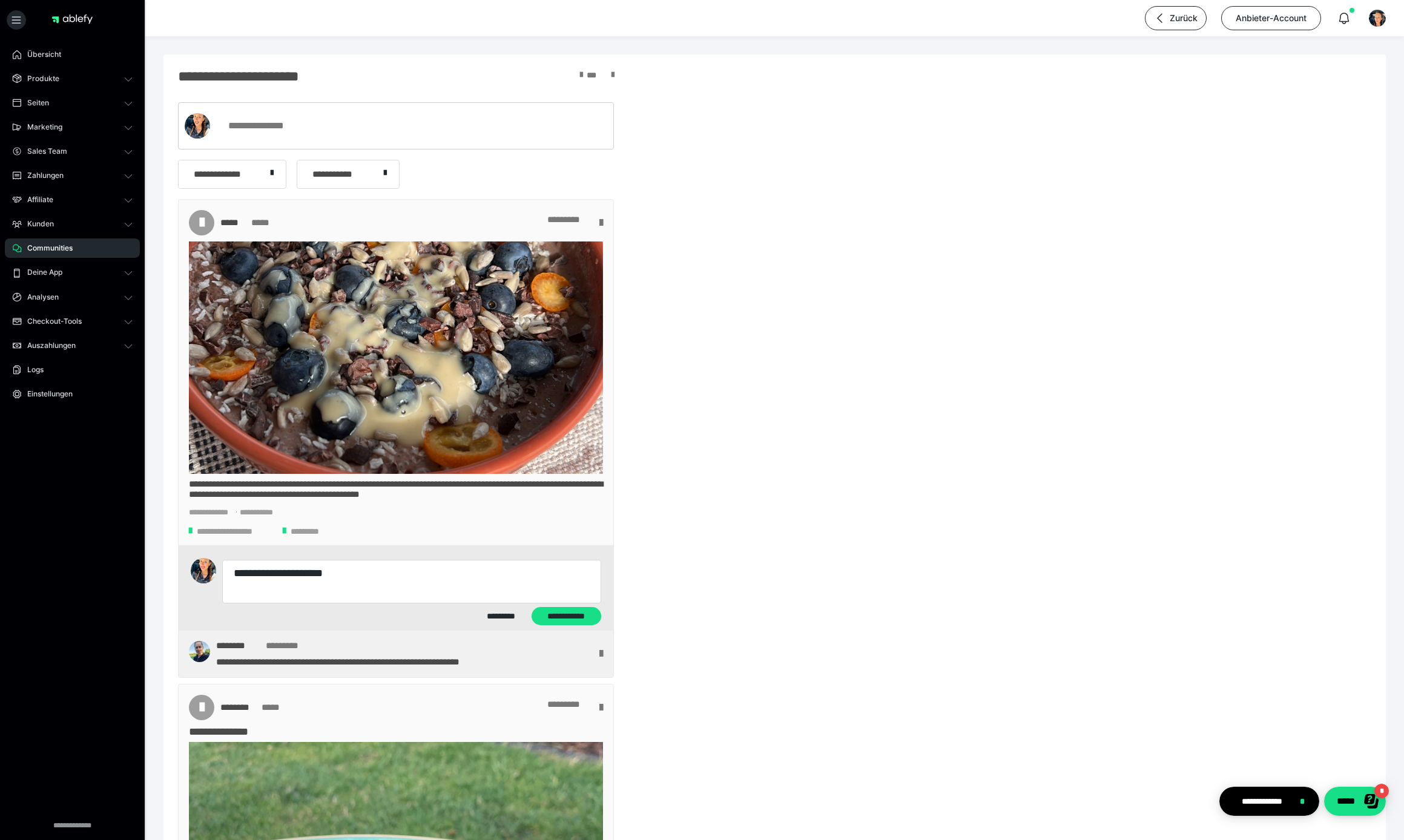 type on "*" 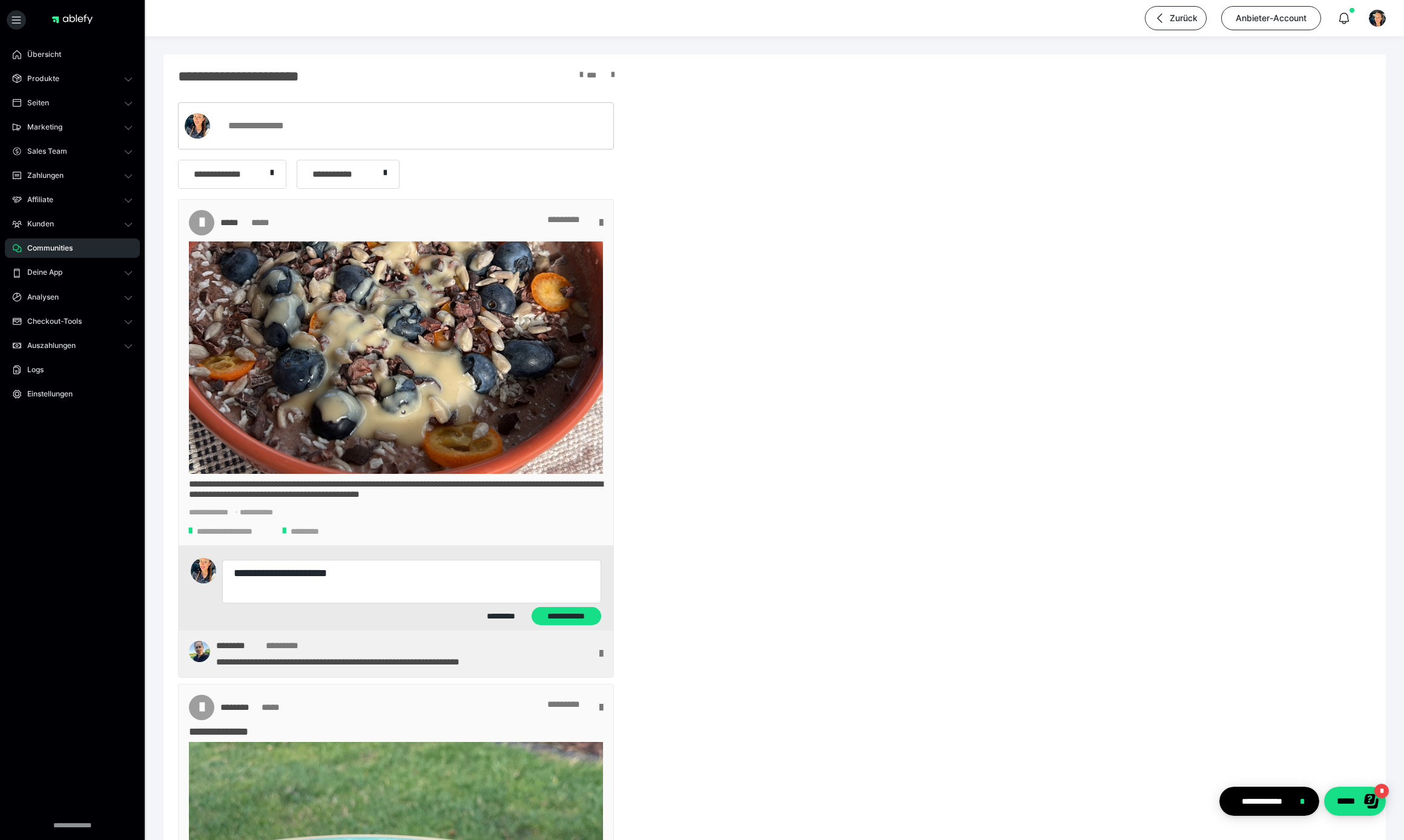 type on "*" 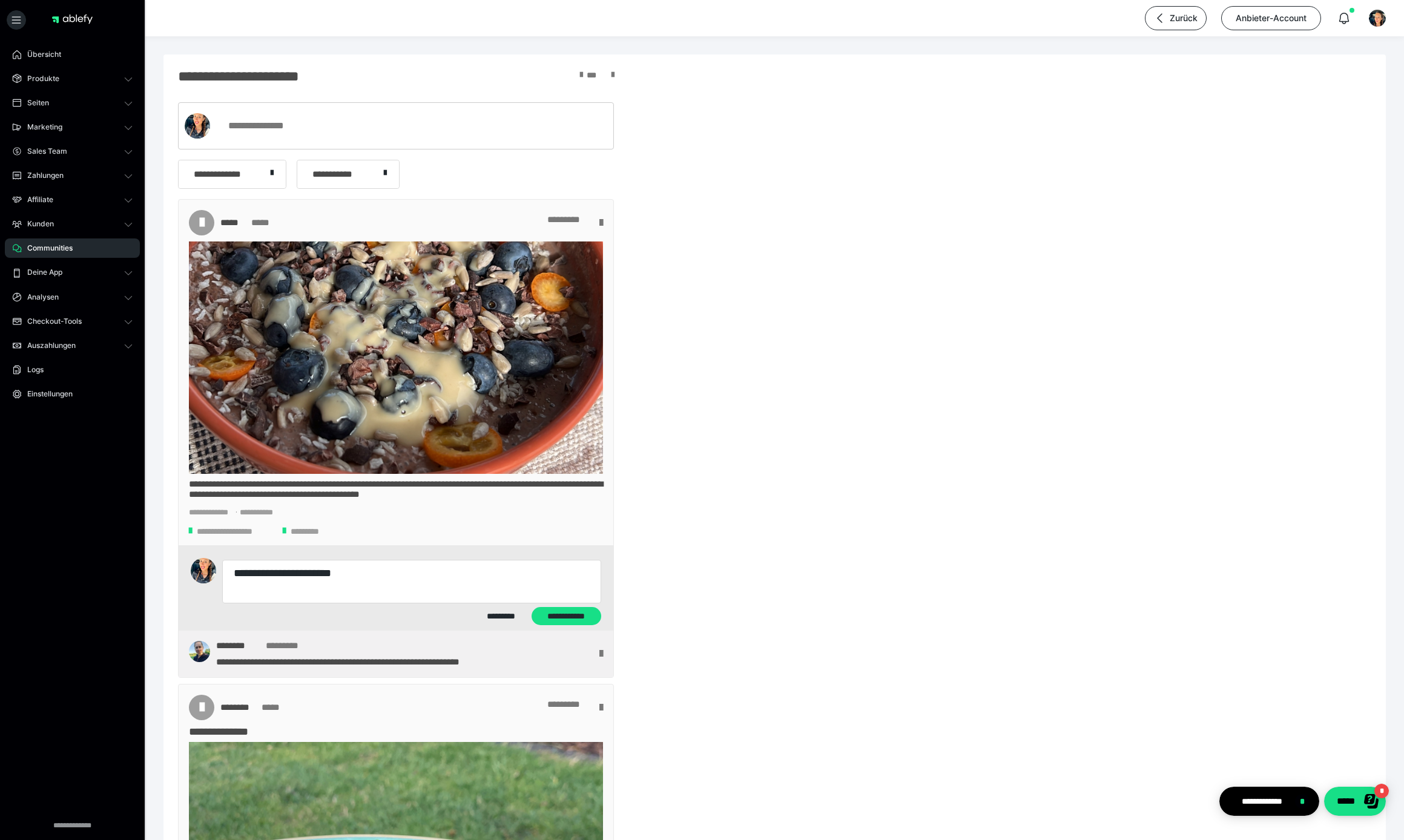 type on "*" 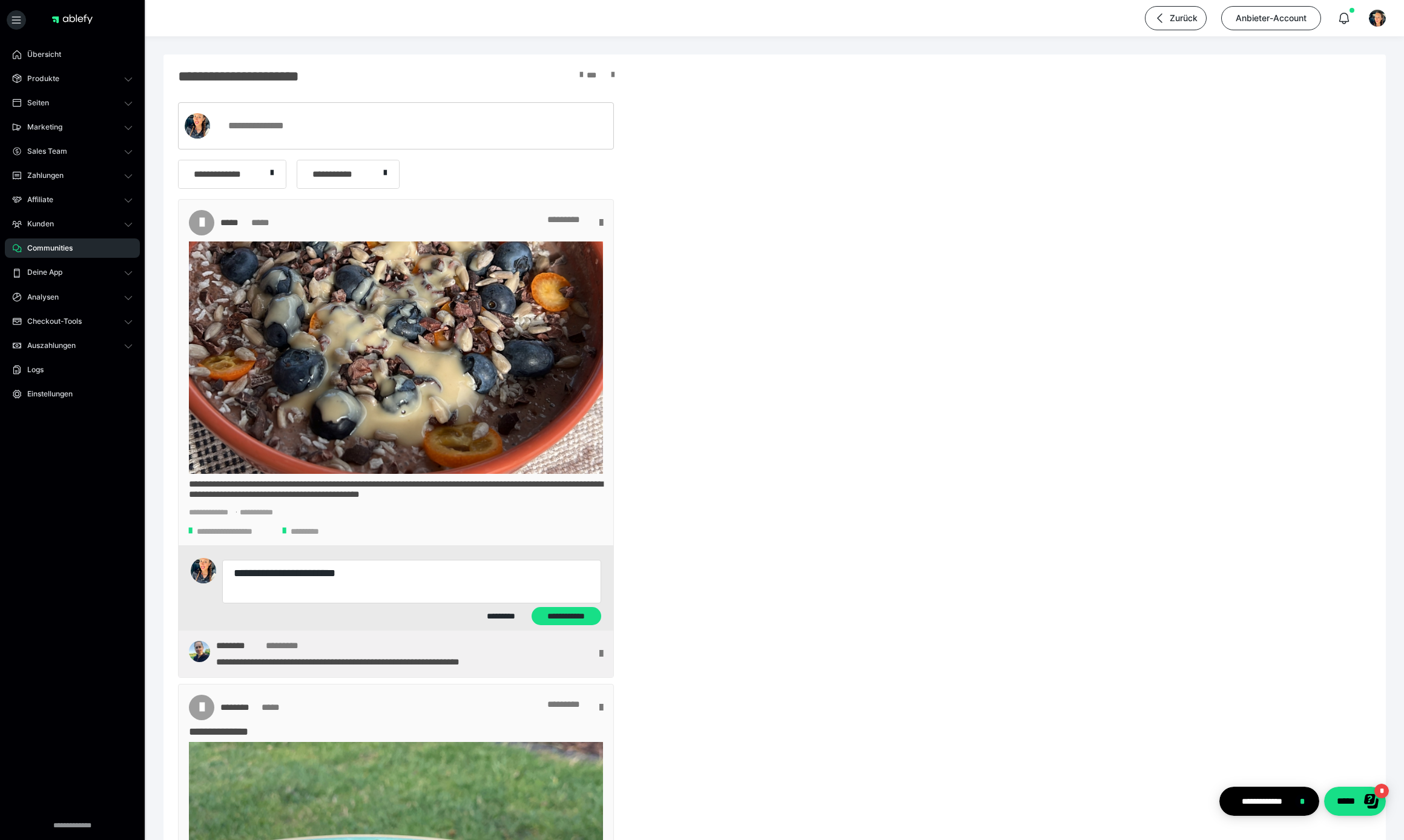type on "*" 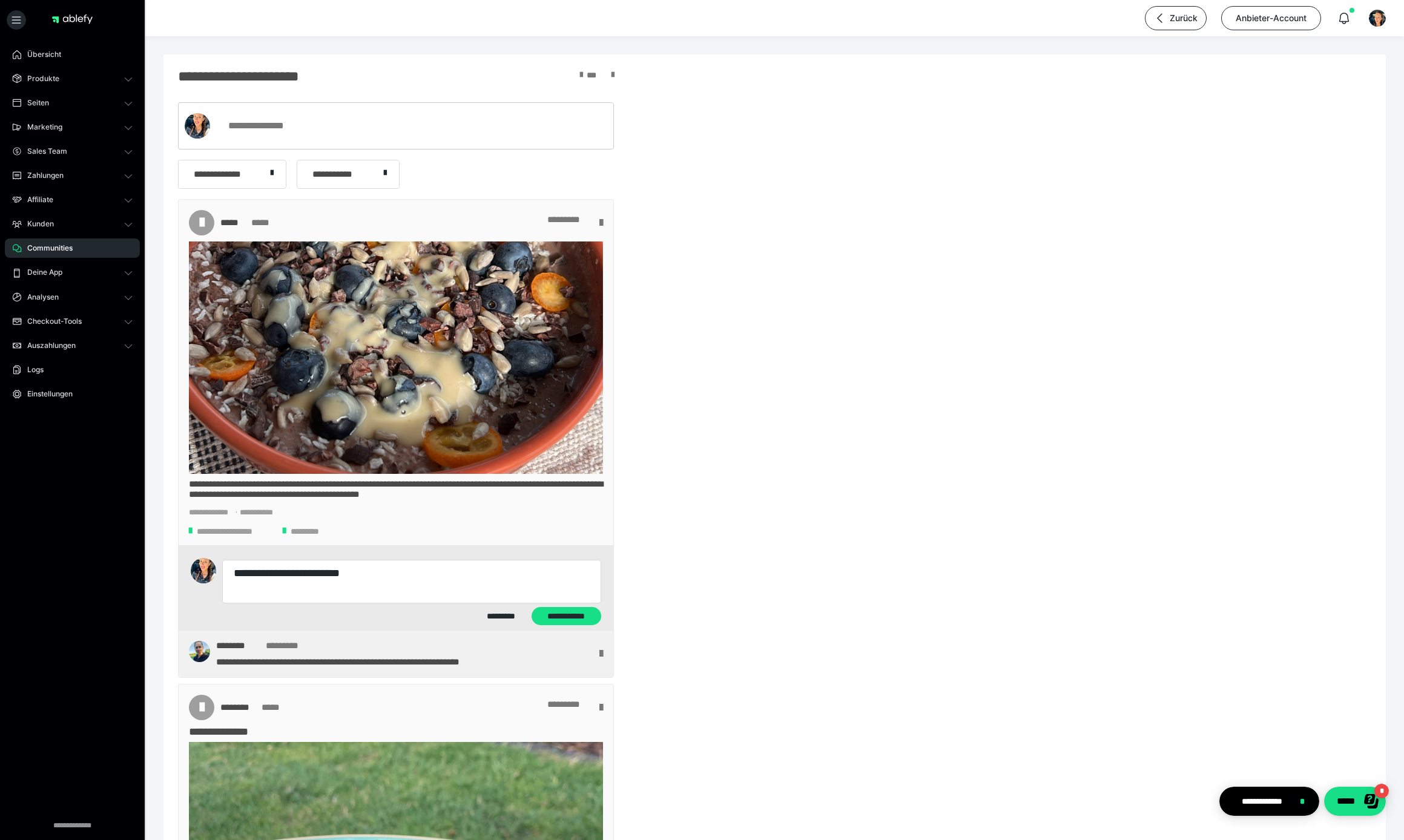 type on "*" 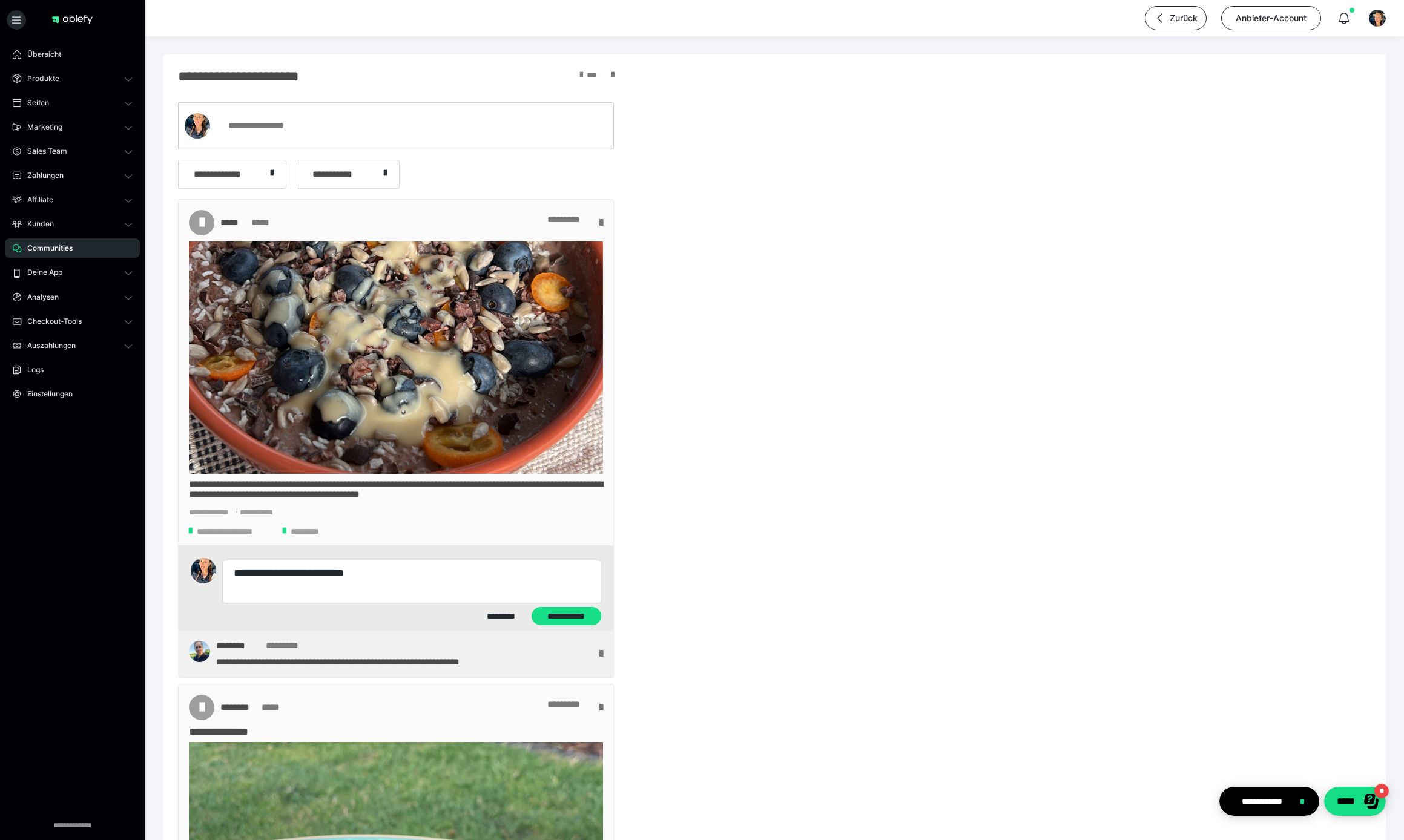 type on "*" 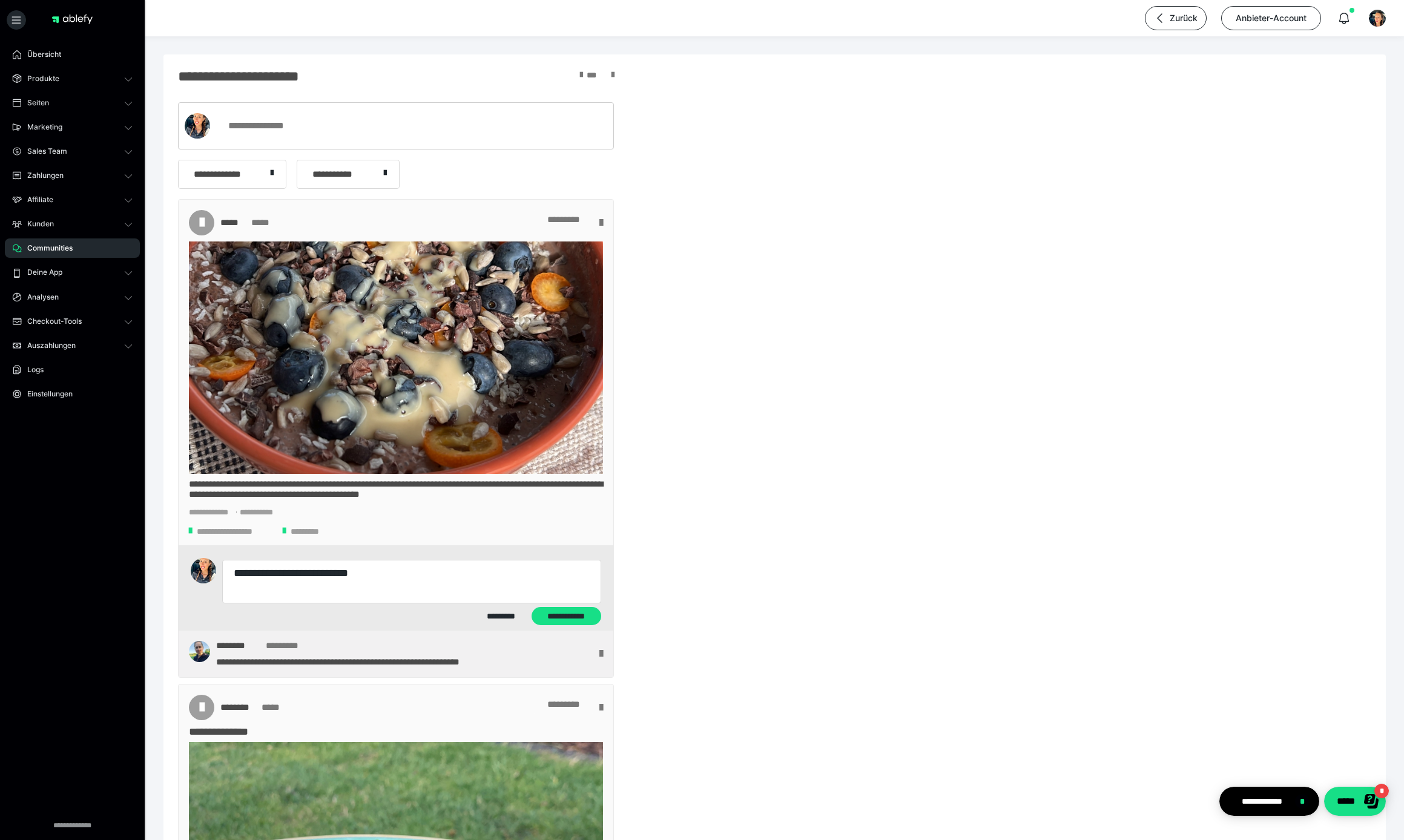 type on "*" 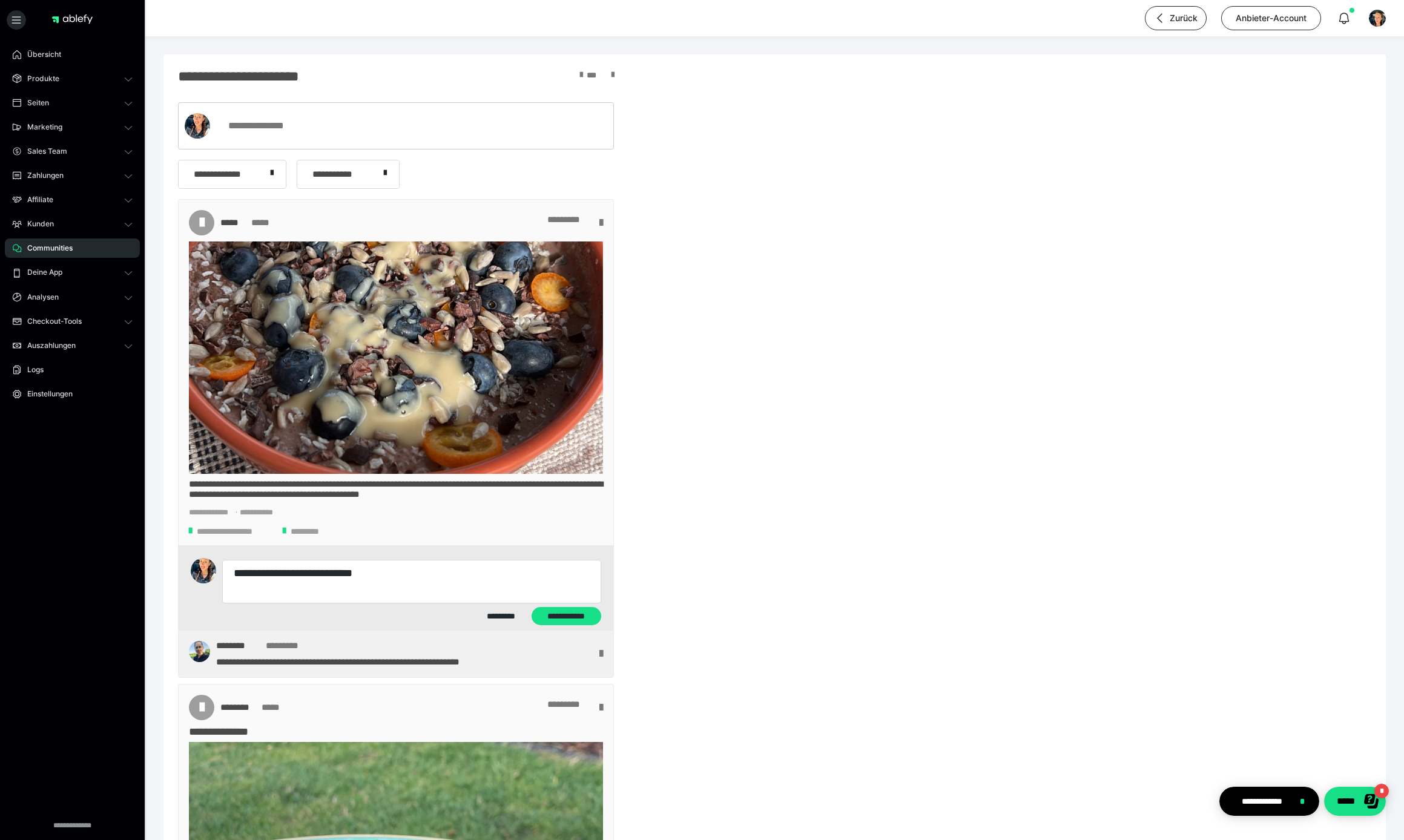 type on "*" 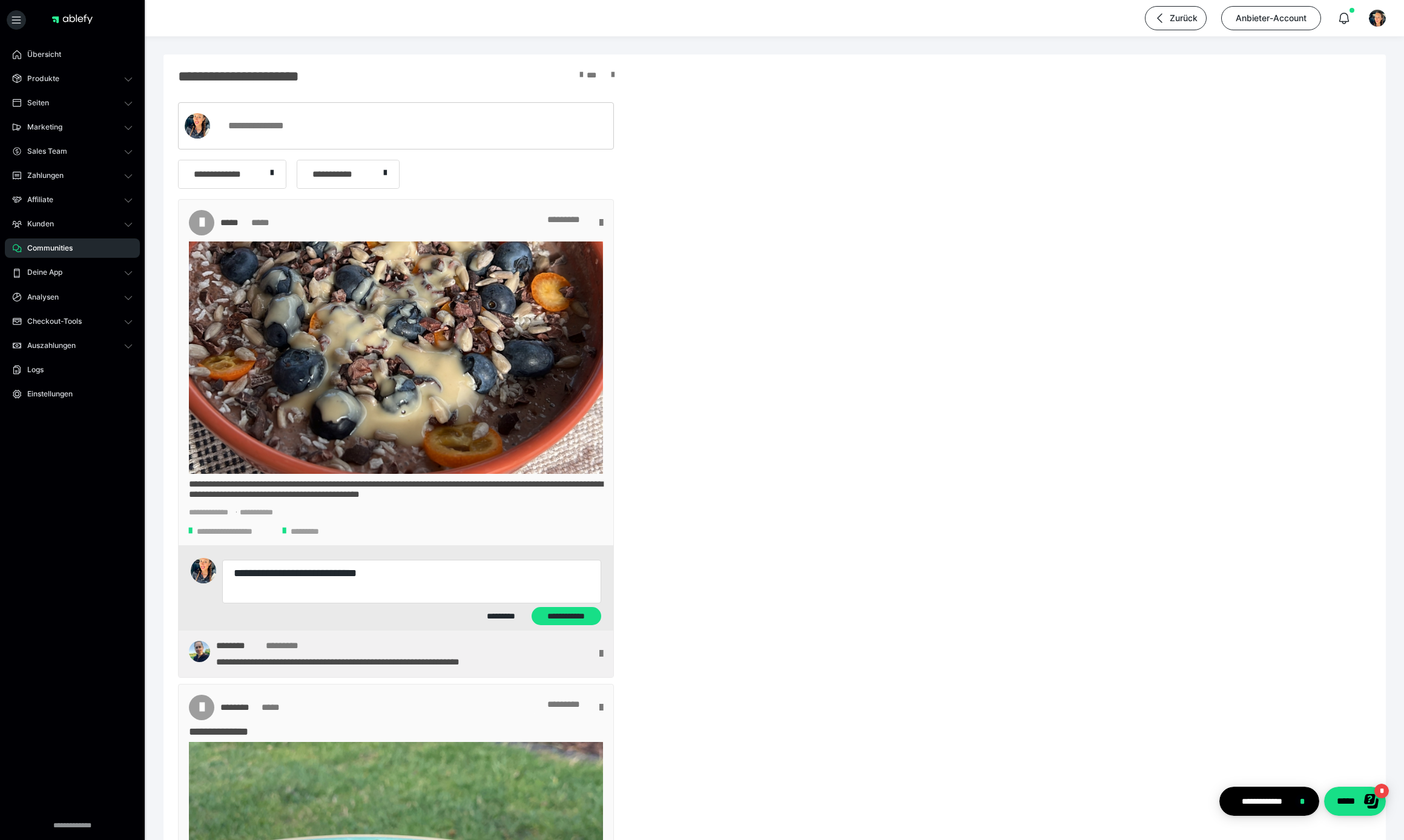 type on "*" 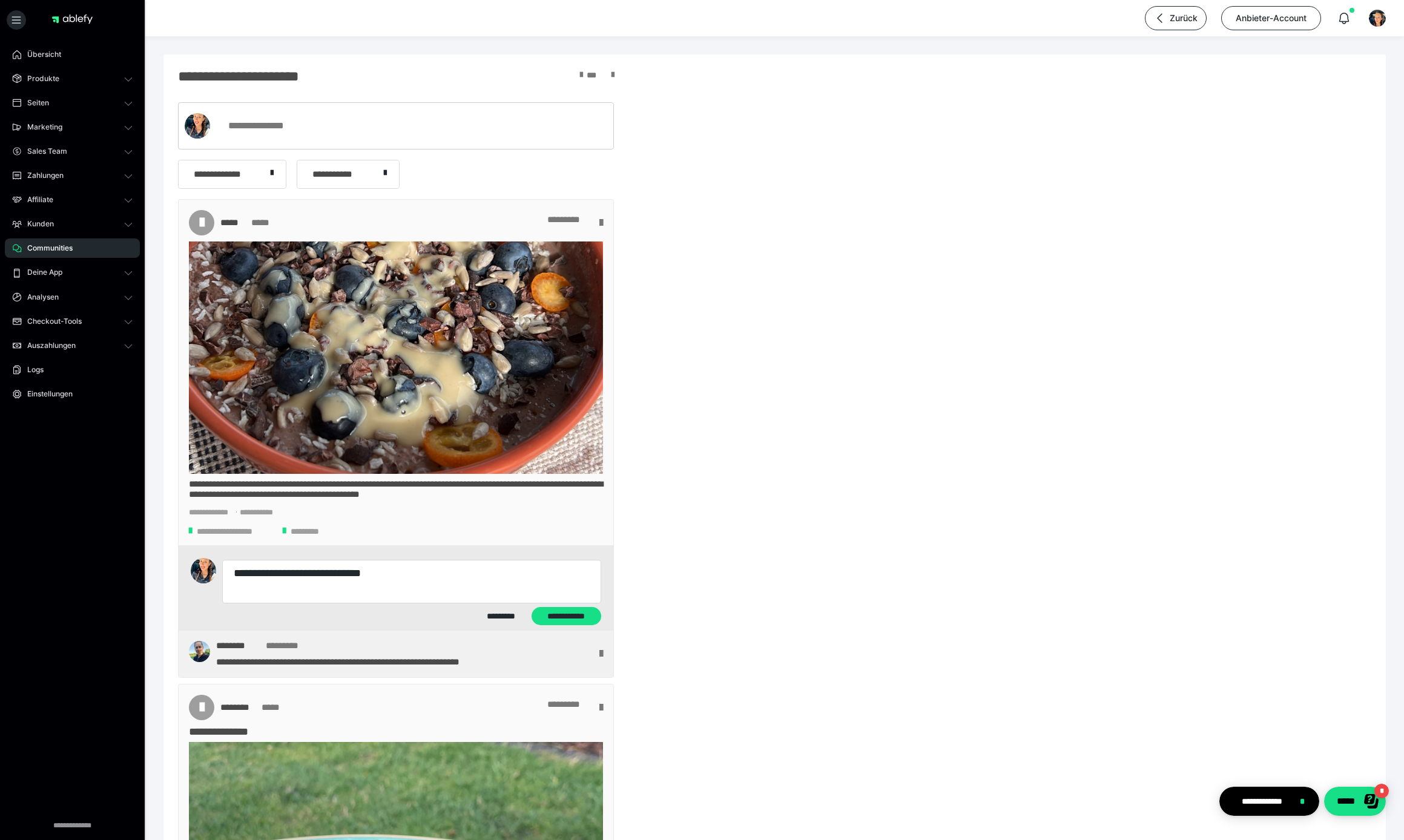 type on "*" 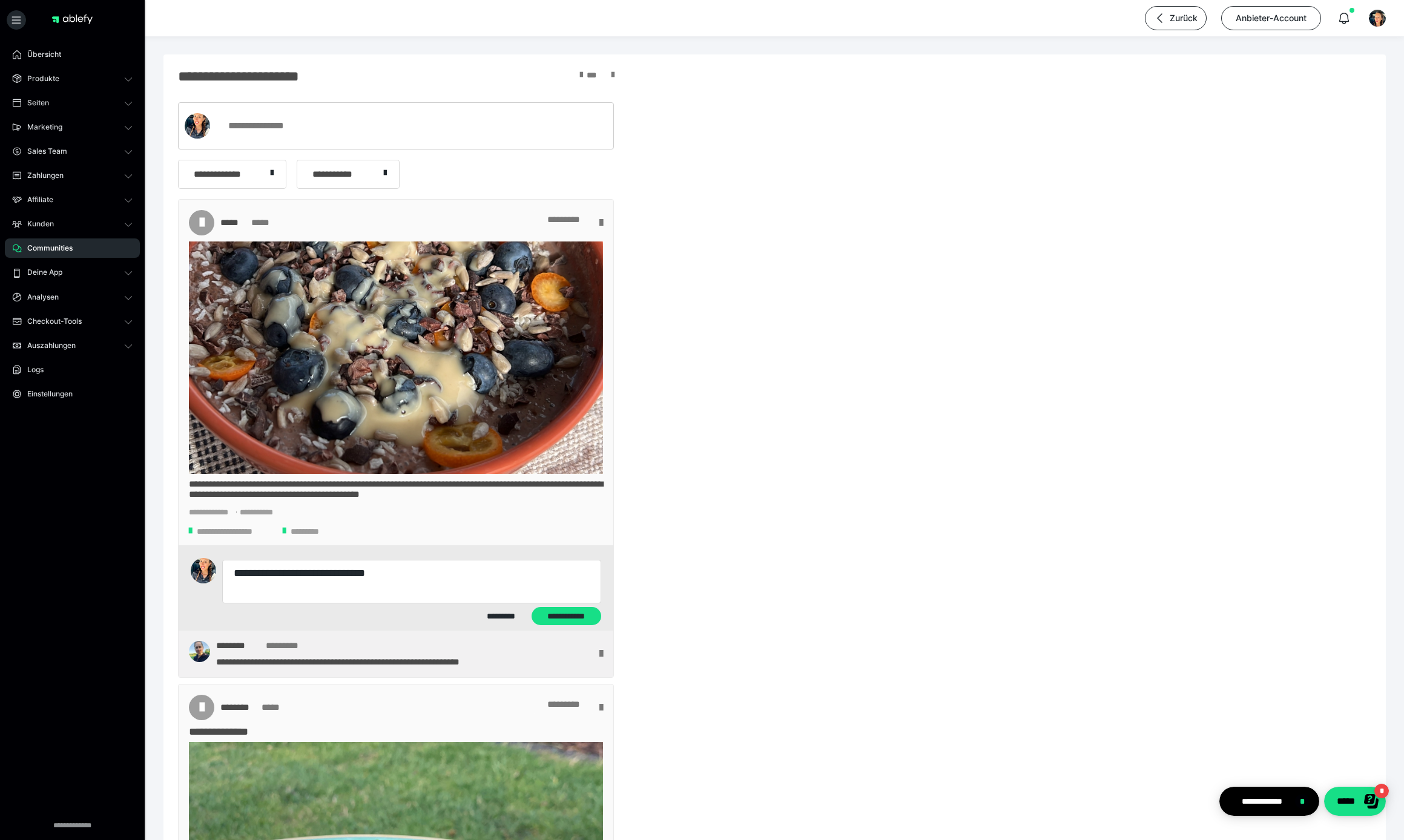 type on "*" 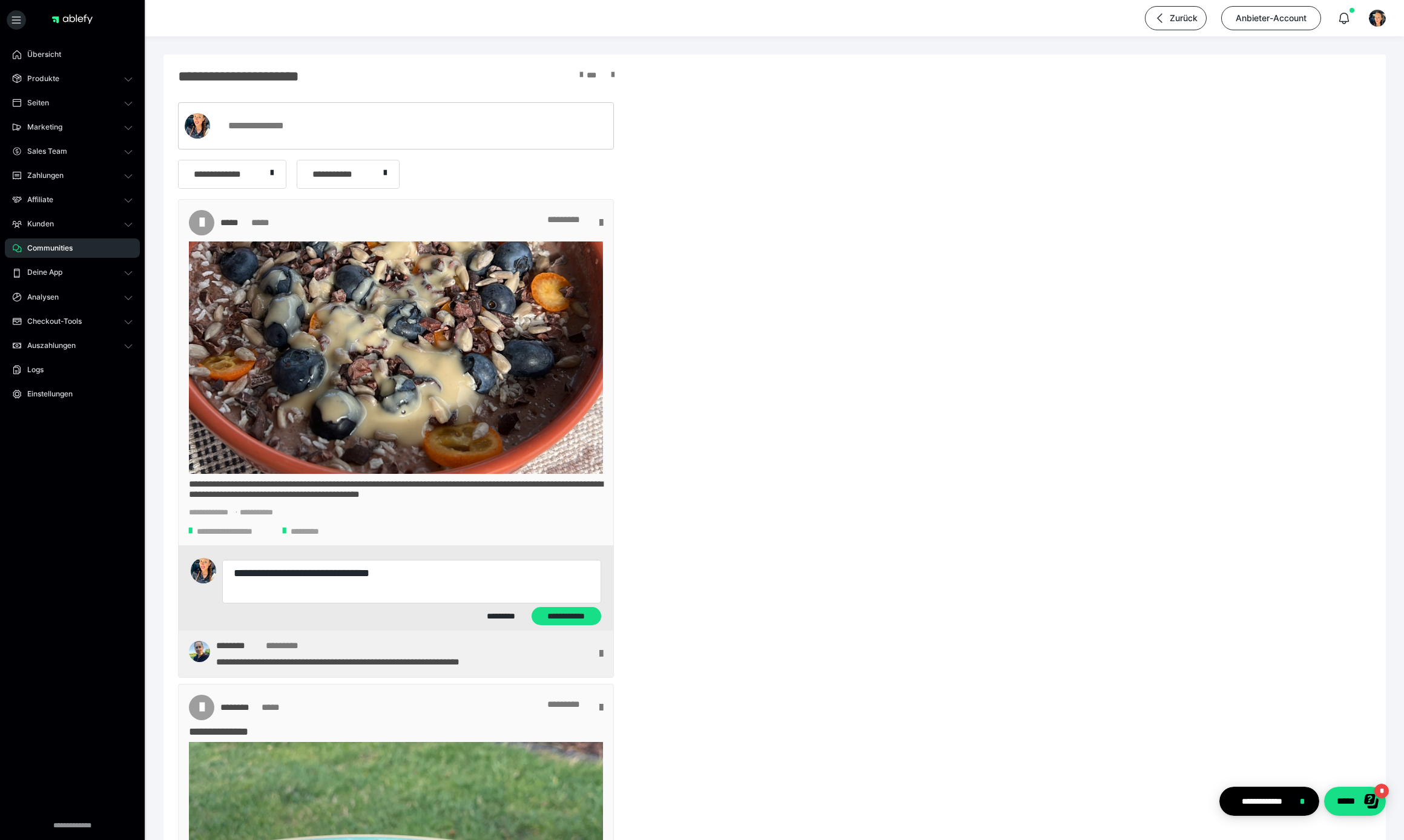 type on "*" 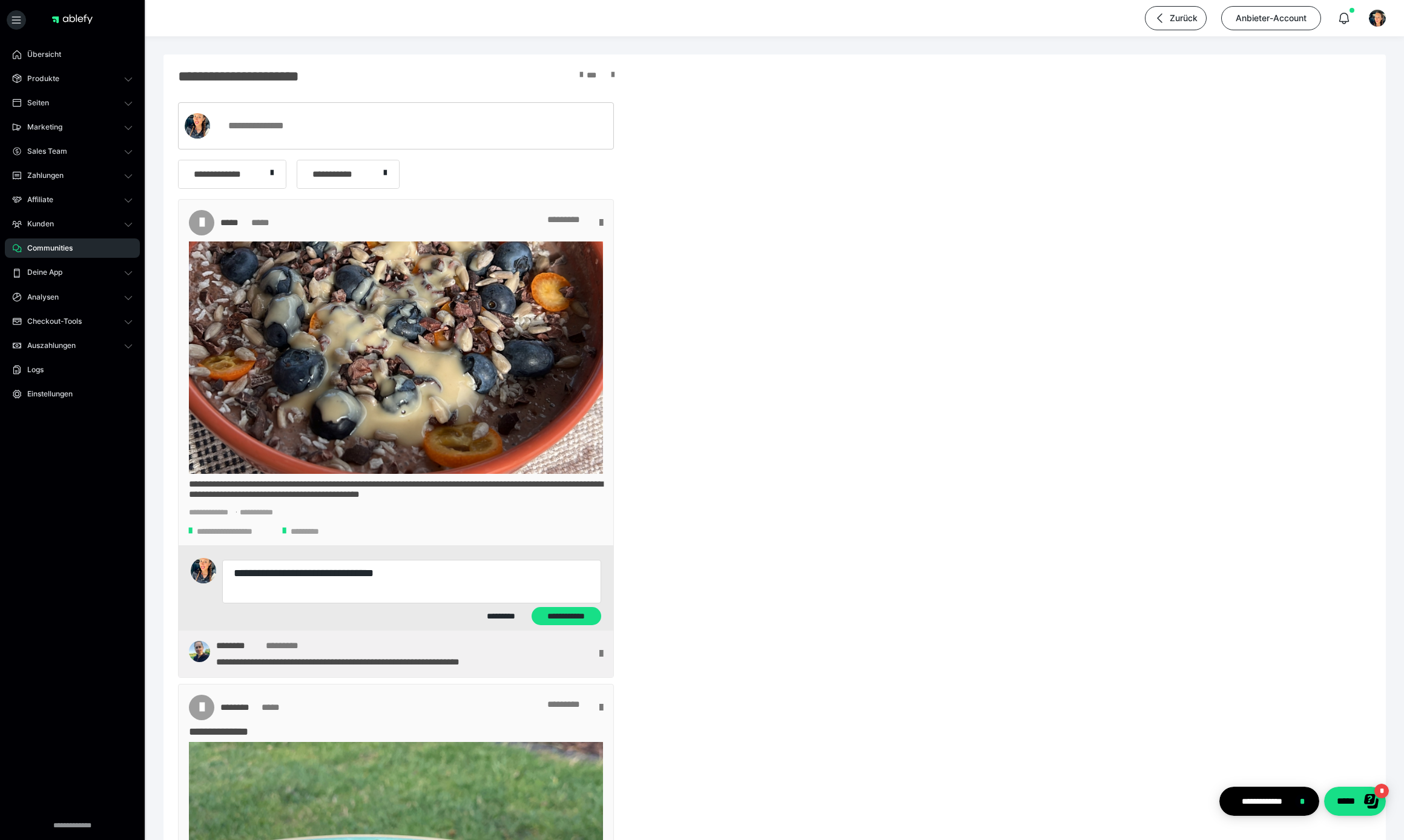 type on "*" 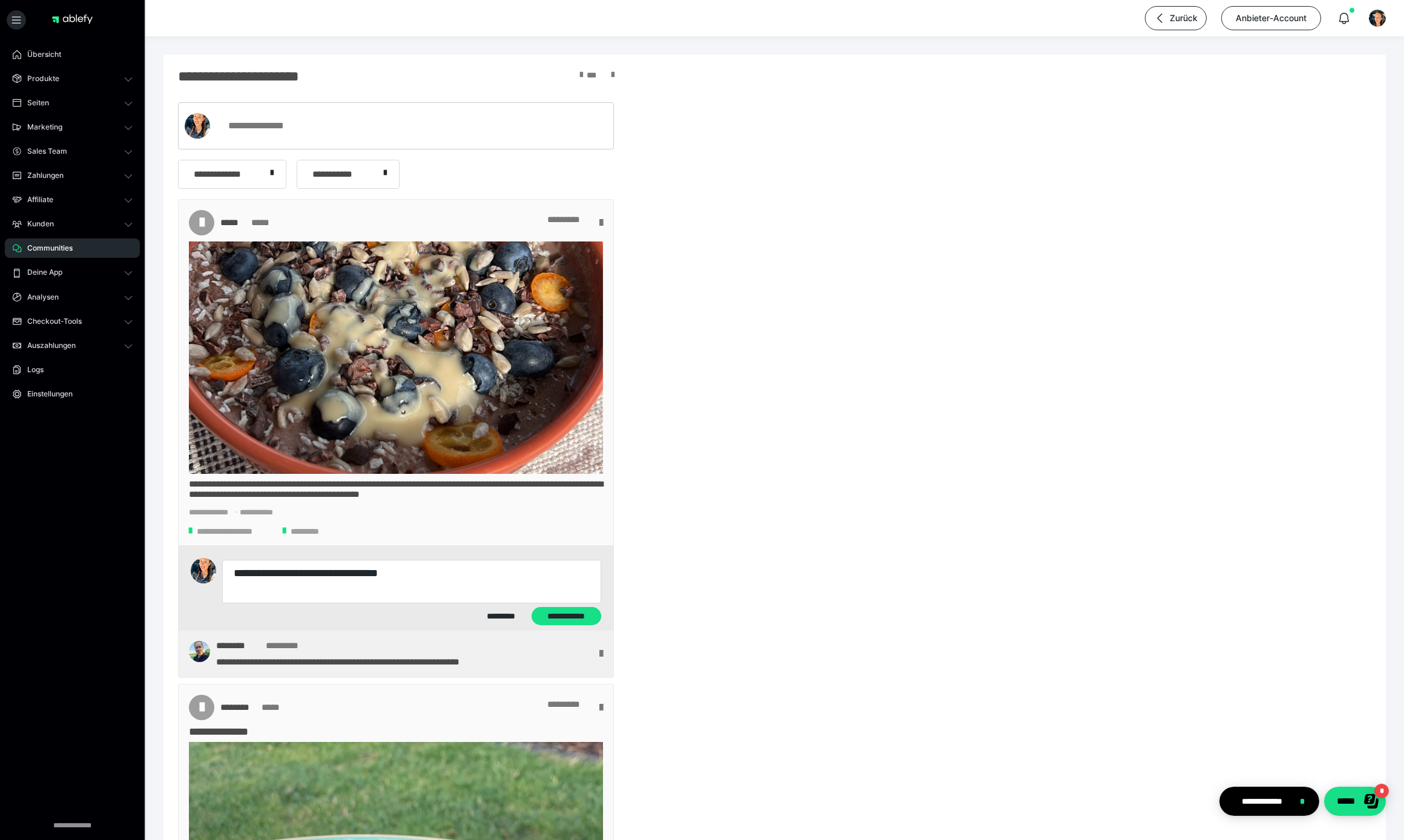 type on "*" 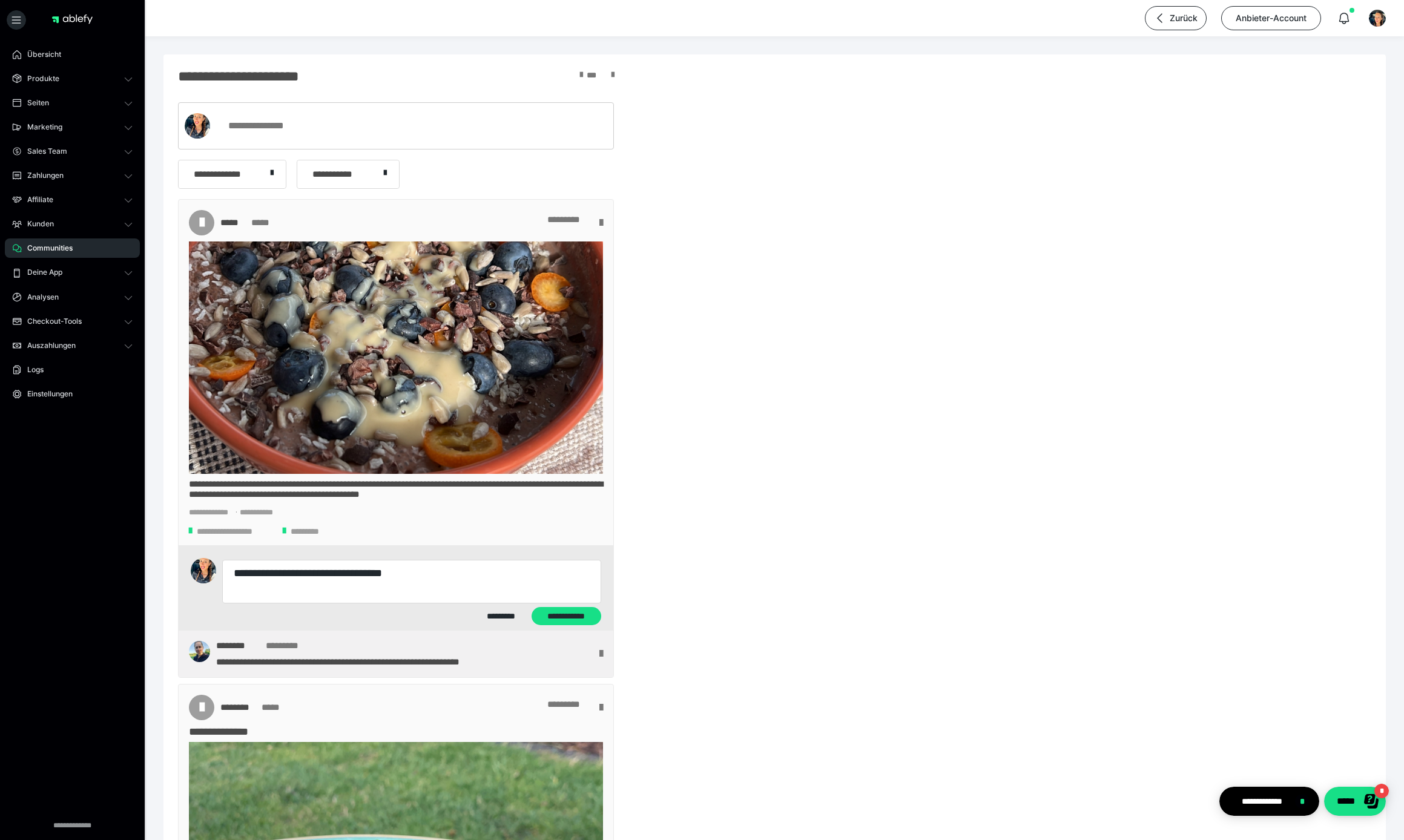 type on "*" 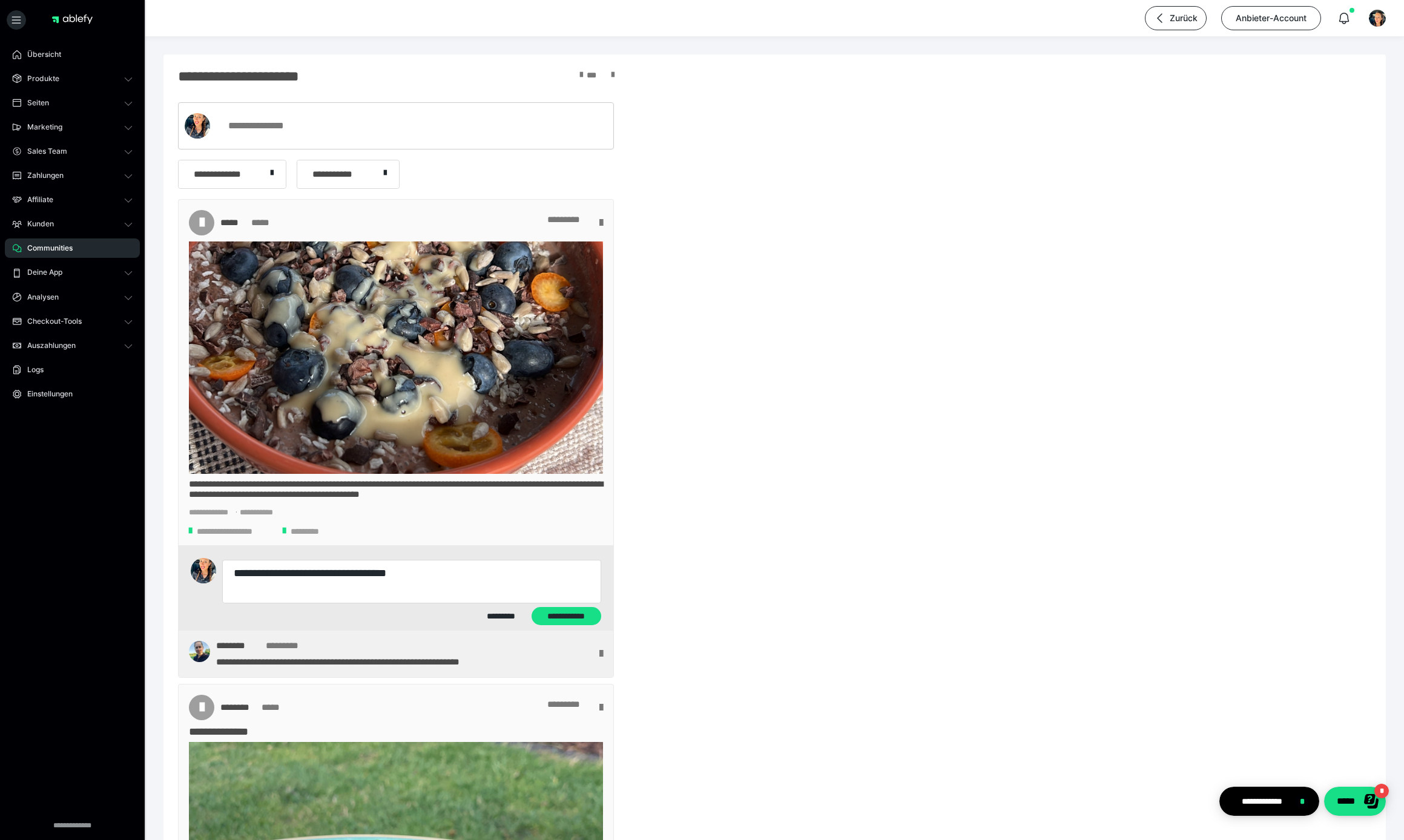 type on "*" 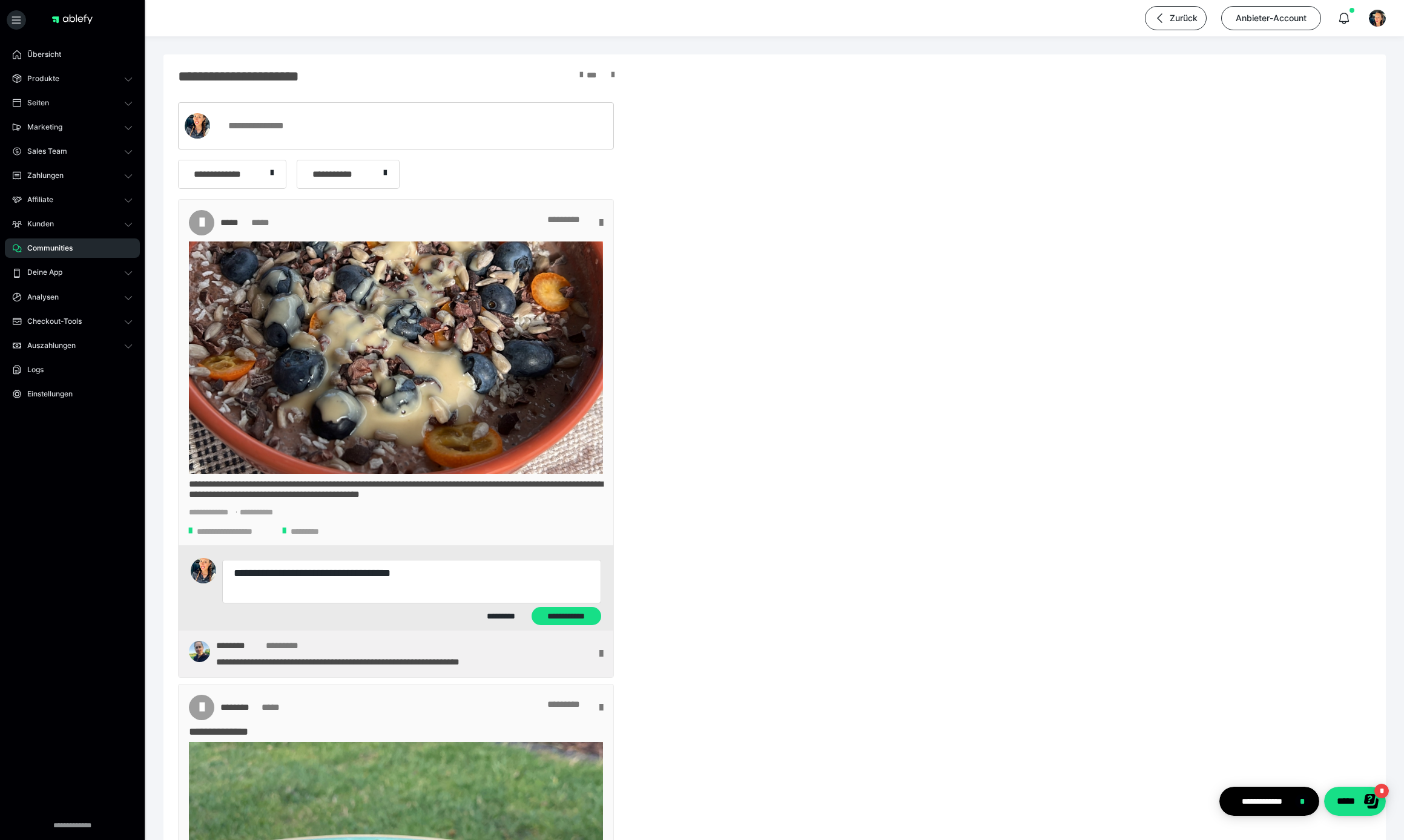 scroll, scrollTop: 5, scrollLeft: 0, axis: vertical 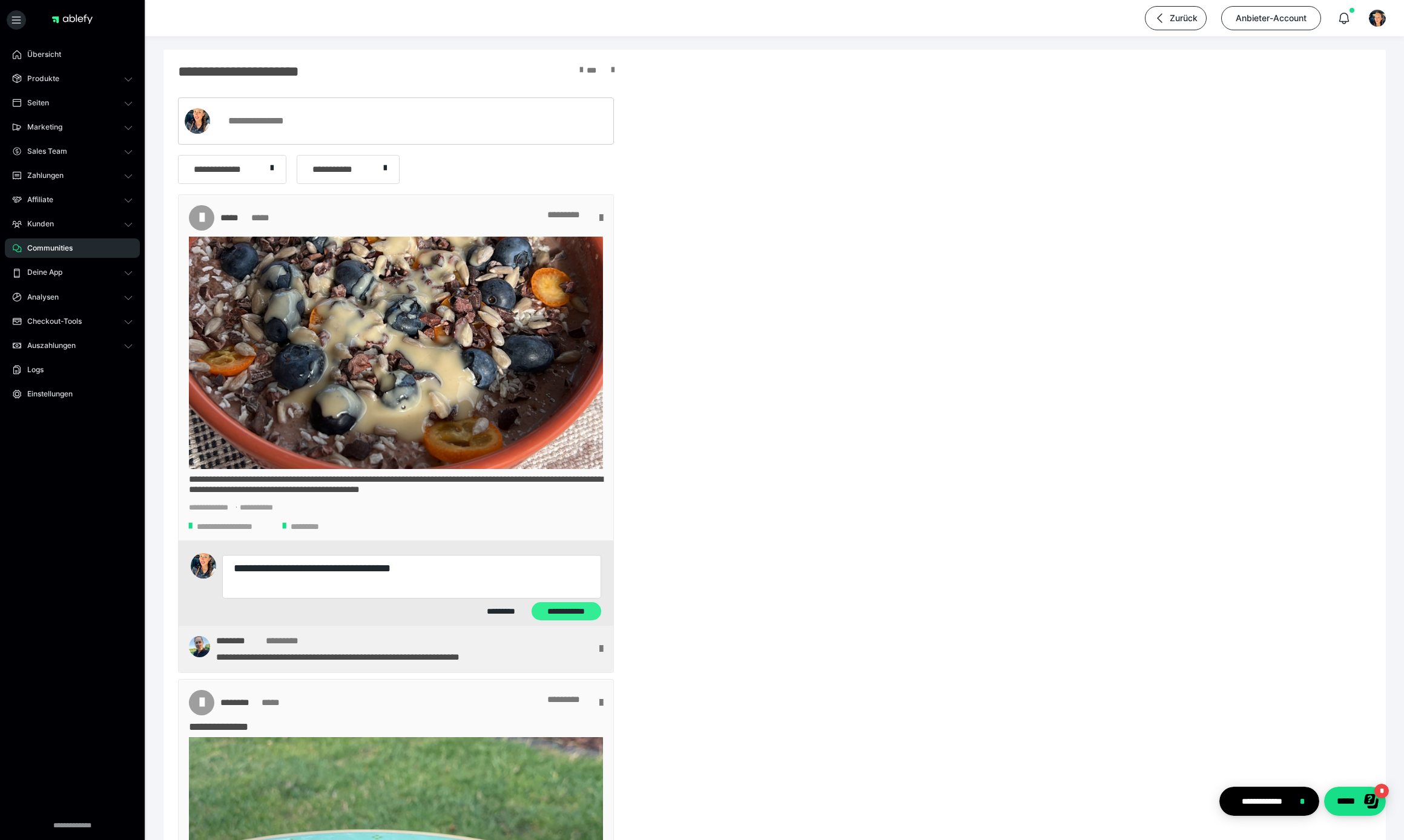 type on "**********" 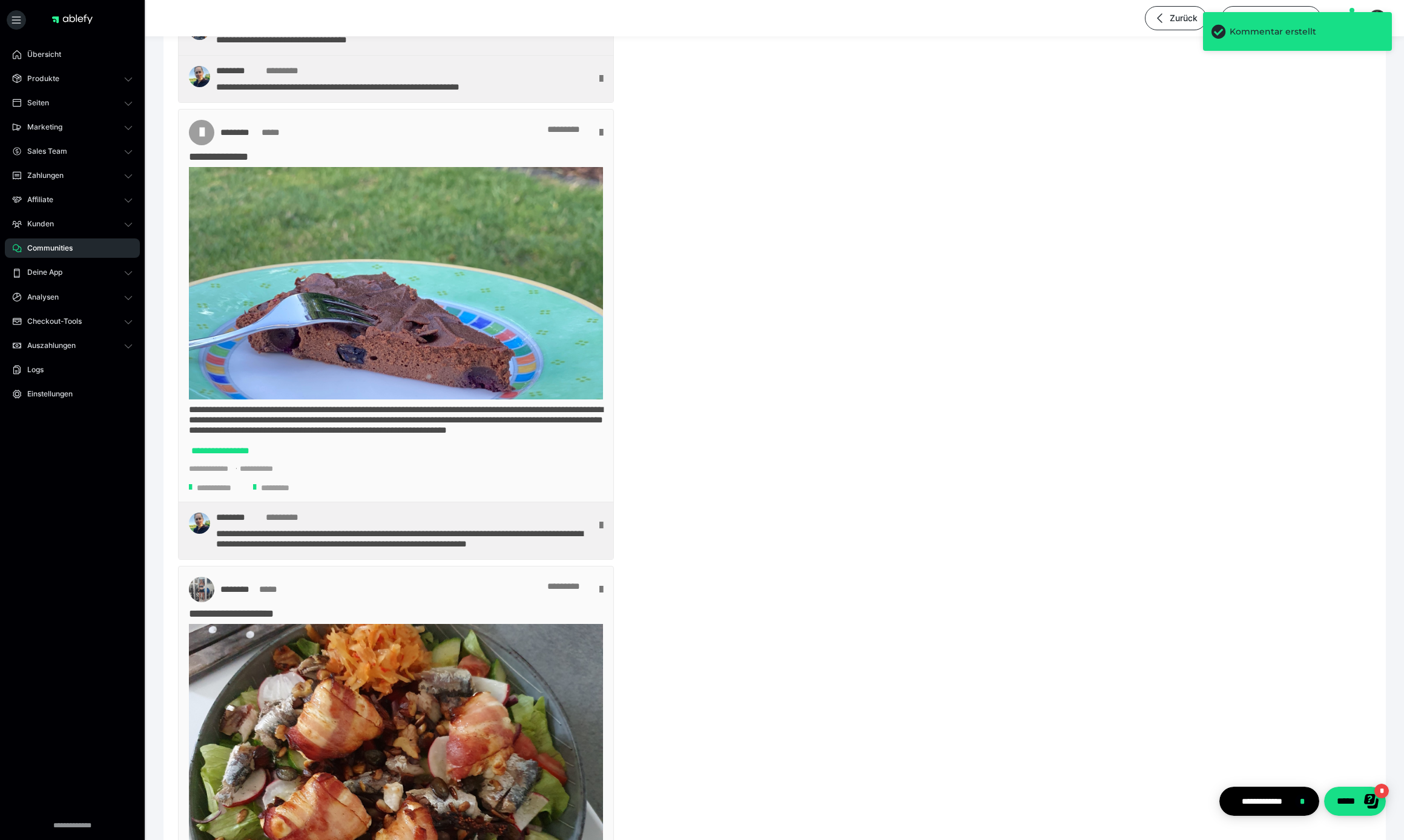 scroll, scrollTop: 540, scrollLeft: 0, axis: vertical 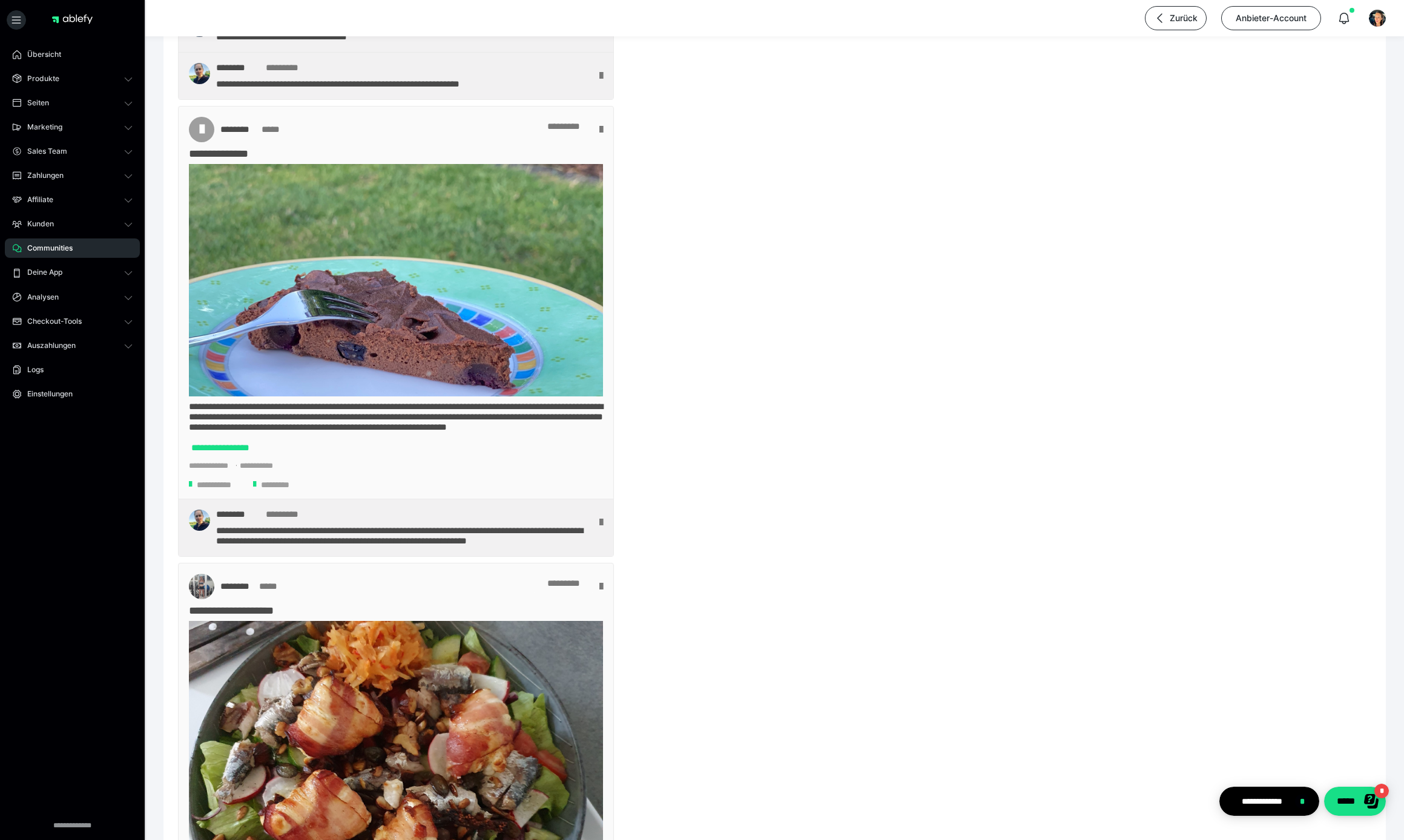 click on "**********" at bounding box center [219, 447] 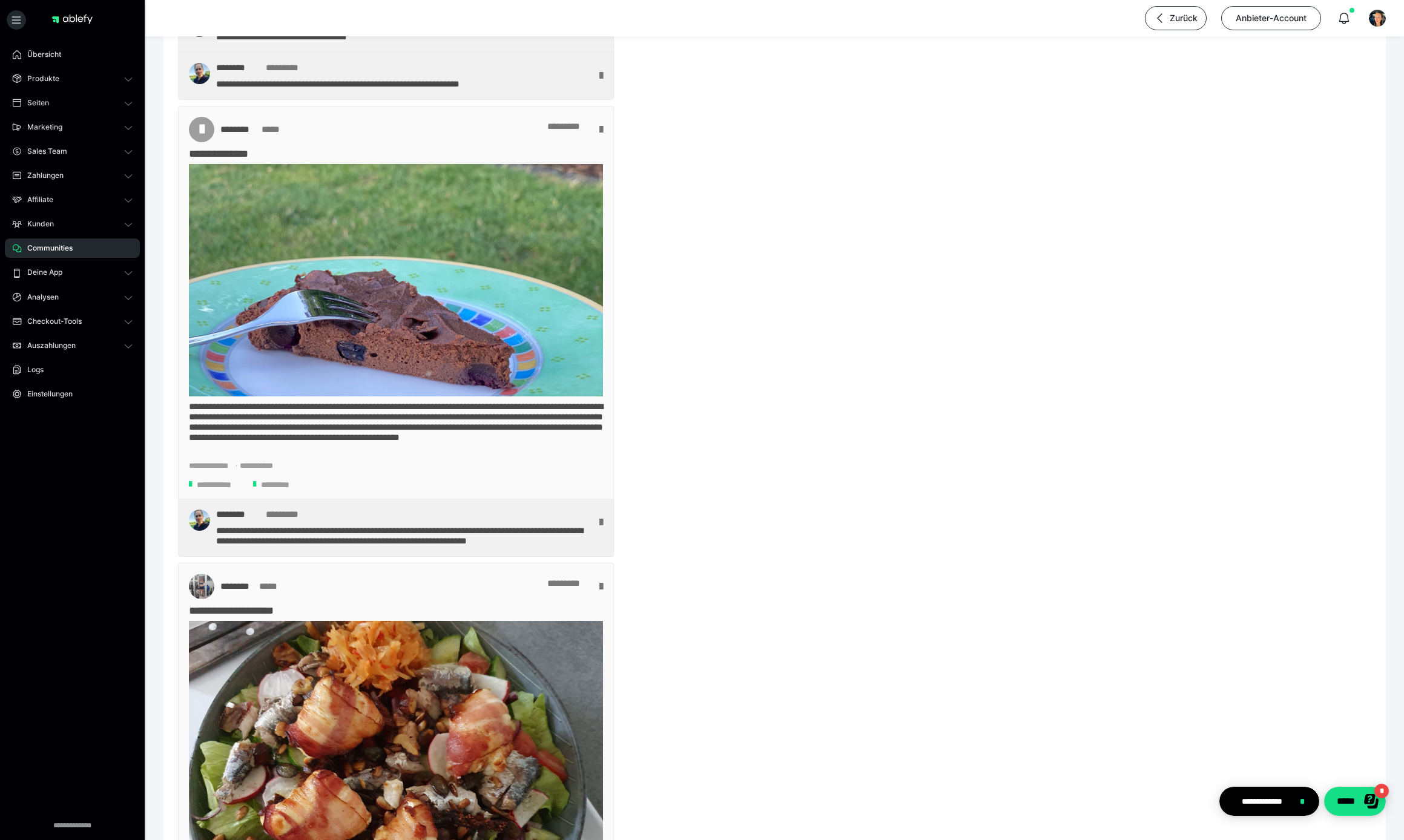 drag, startPoint x: 210, startPoint y: 484, endPoint x: 236, endPoint y: 488, distance: 26.30589 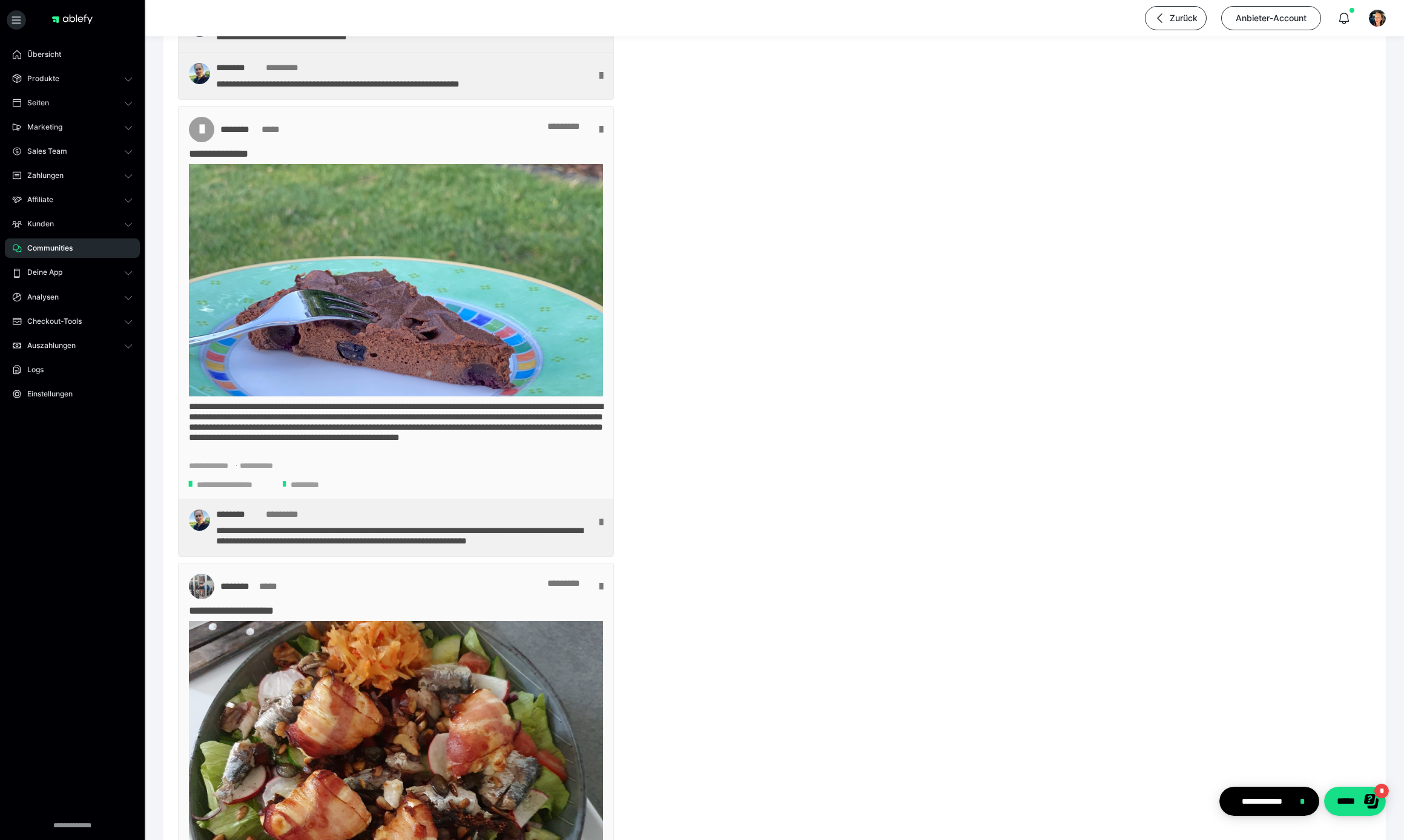 click on "*********" at bounding box center [314, 485] 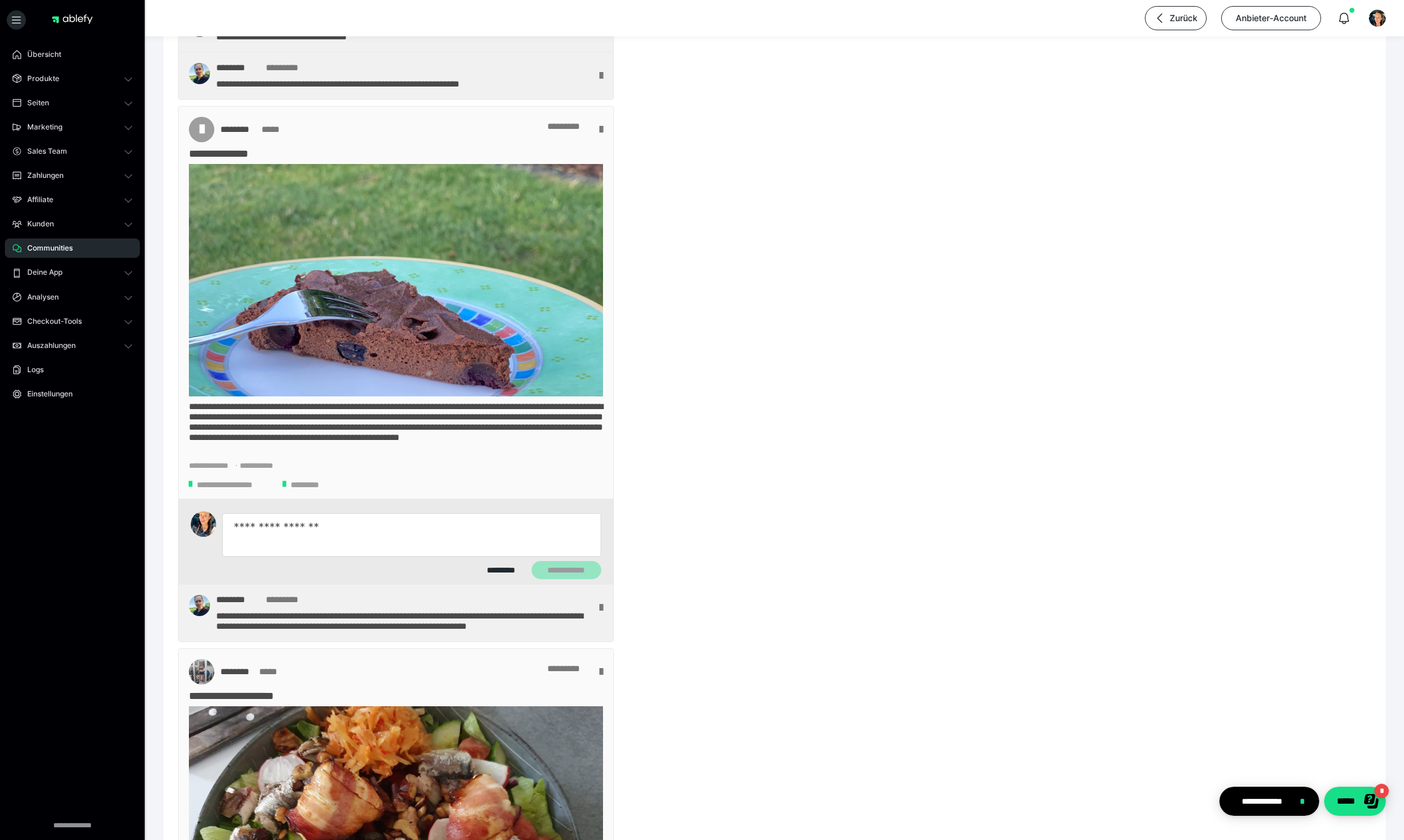 click at bounding box center [412, 535] 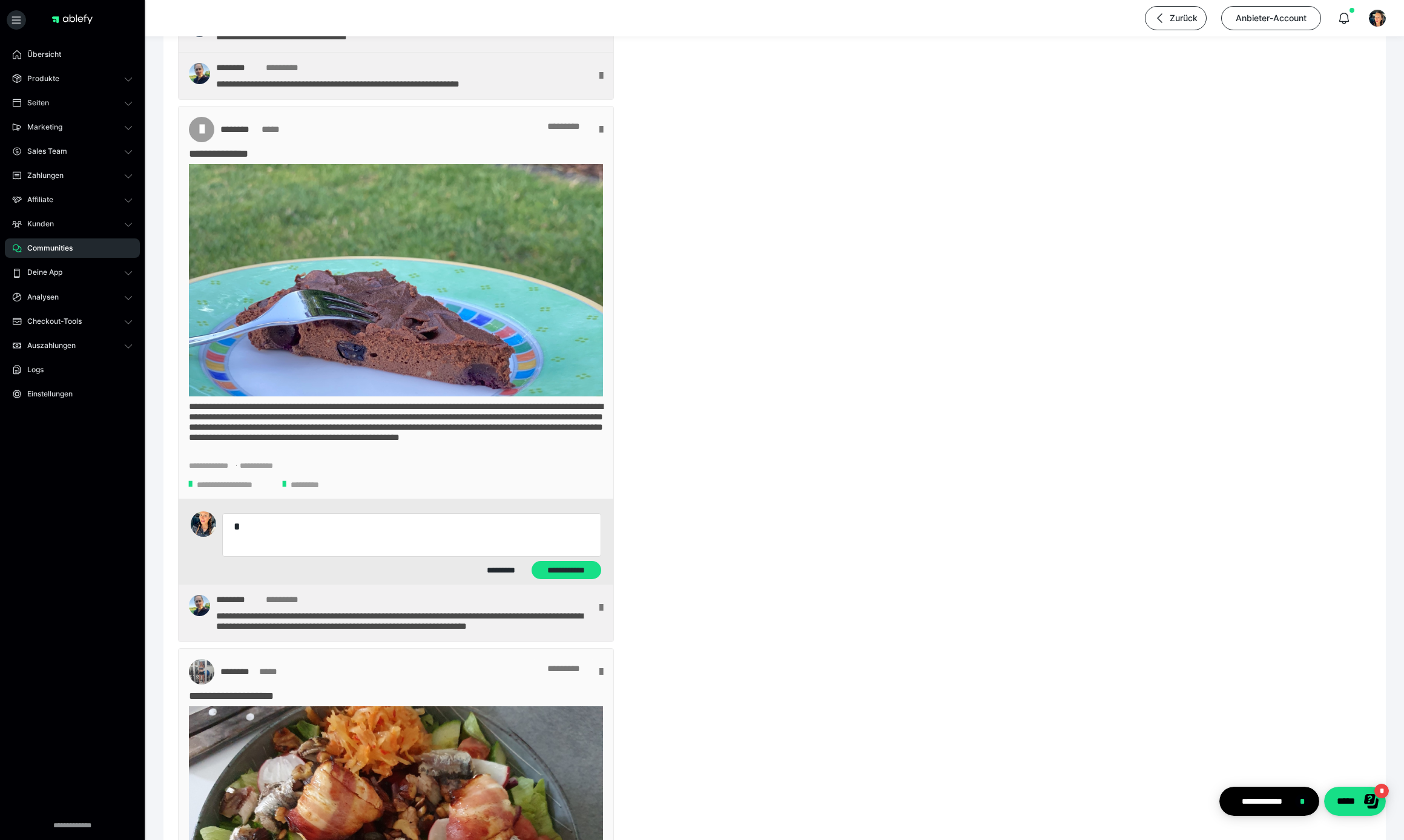 type on "*" 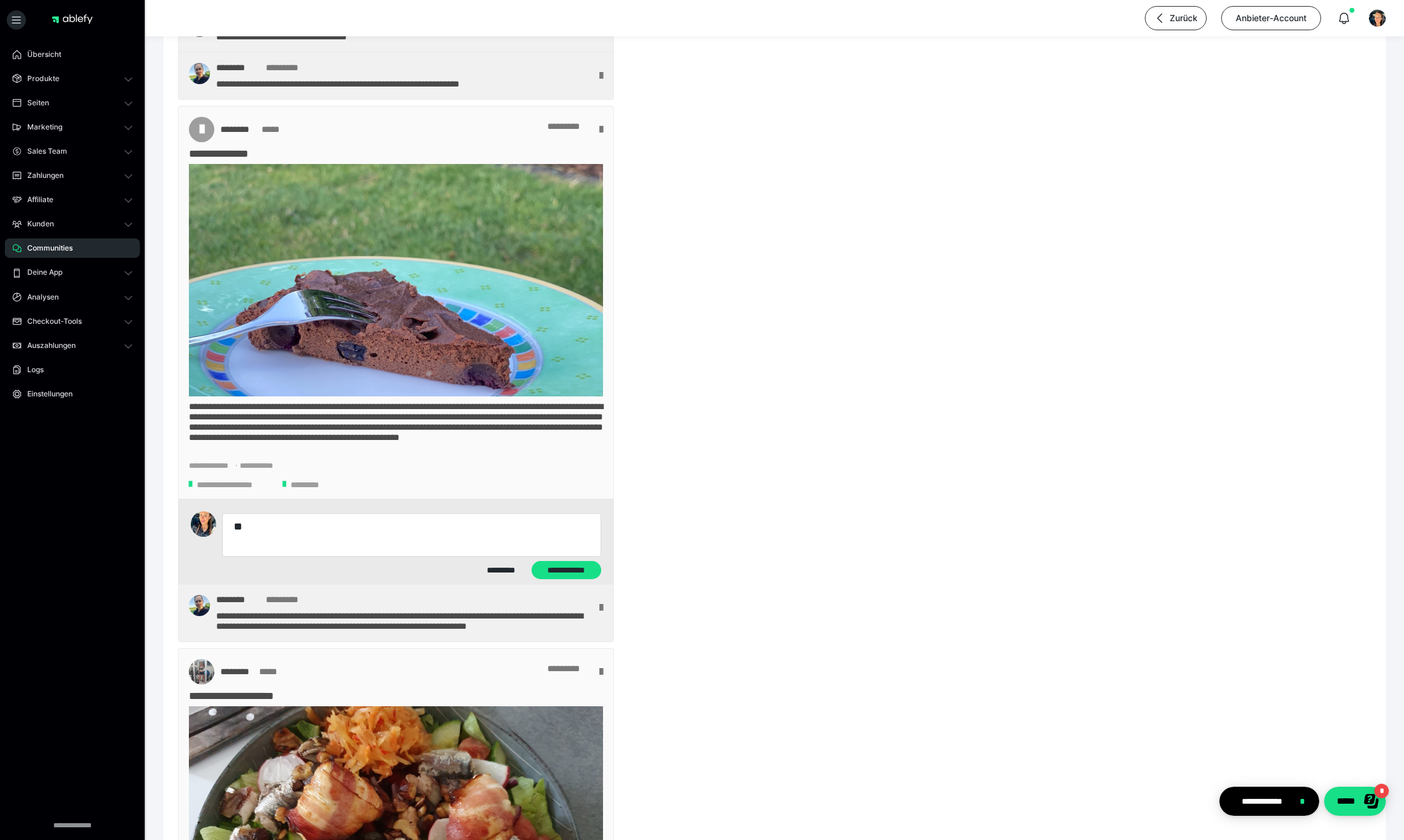 type on "*" 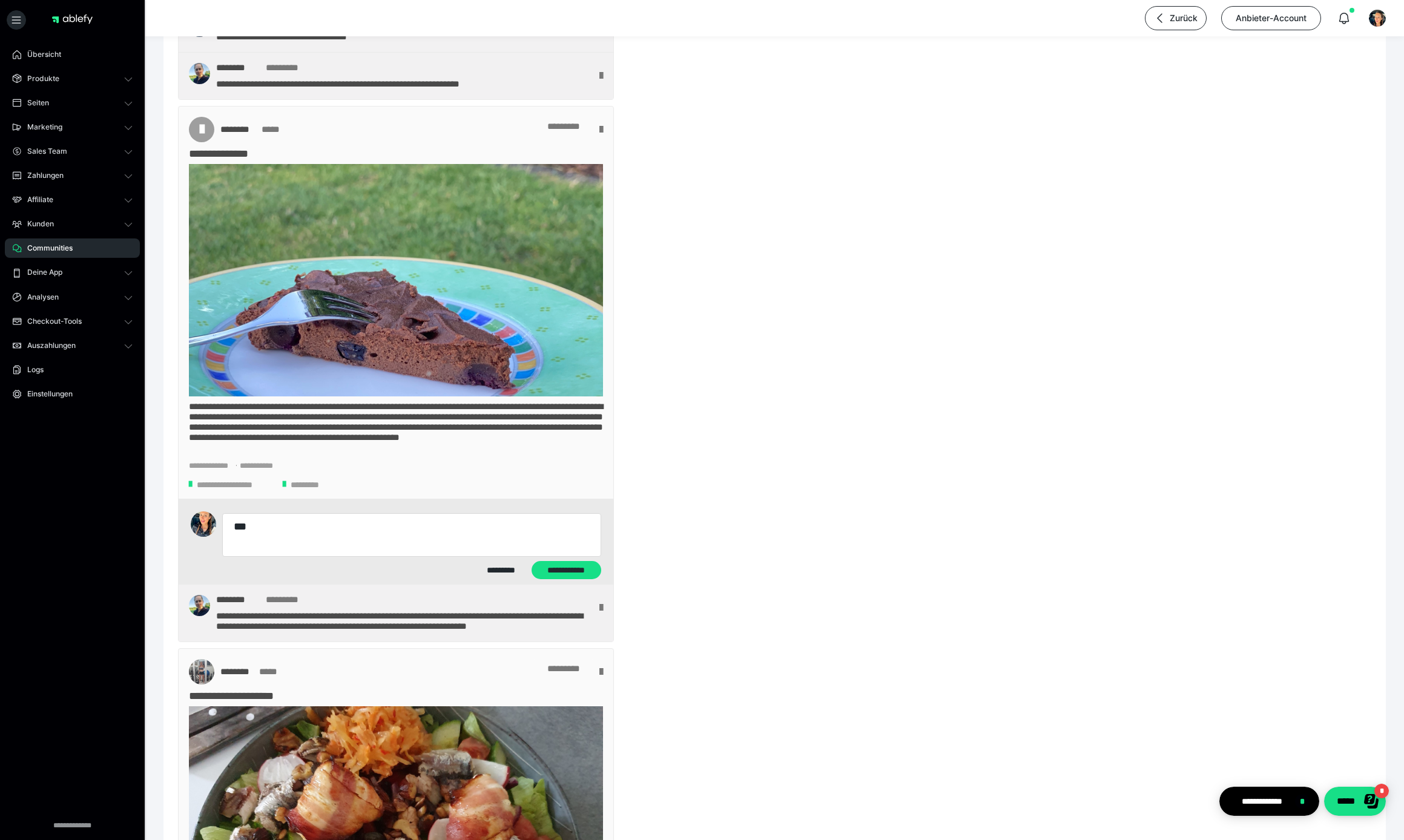 type on "*" 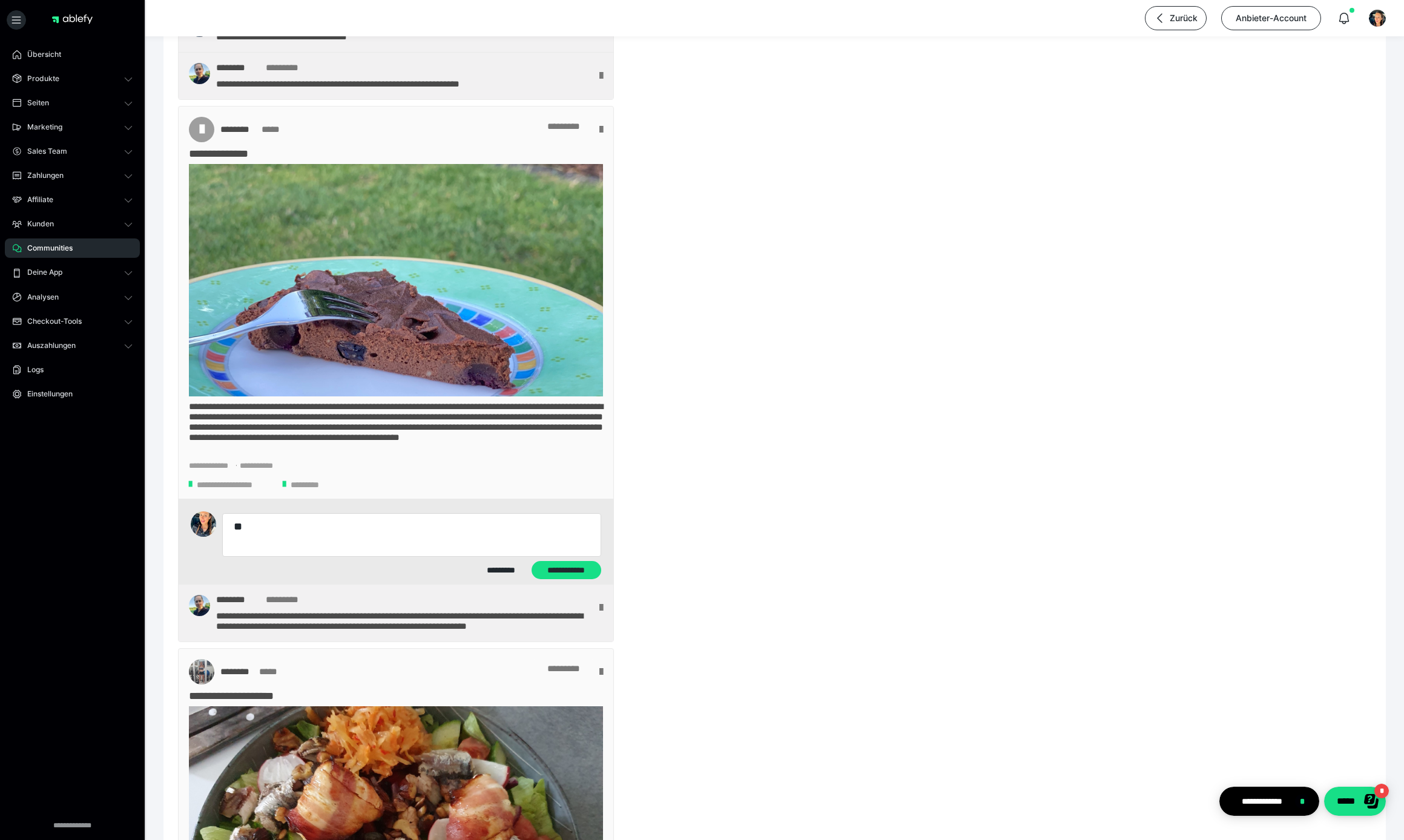 type on "*" 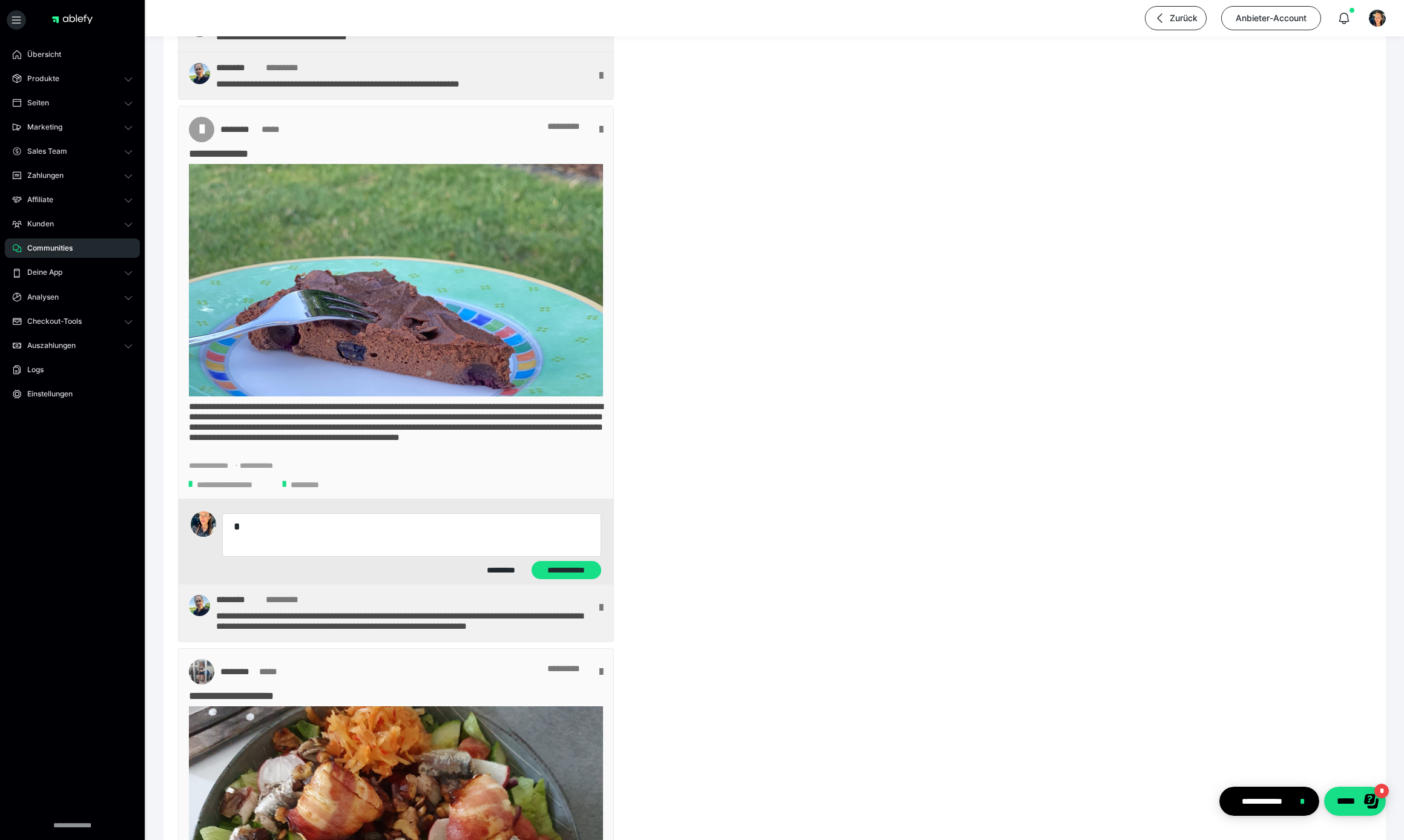 type on "*" 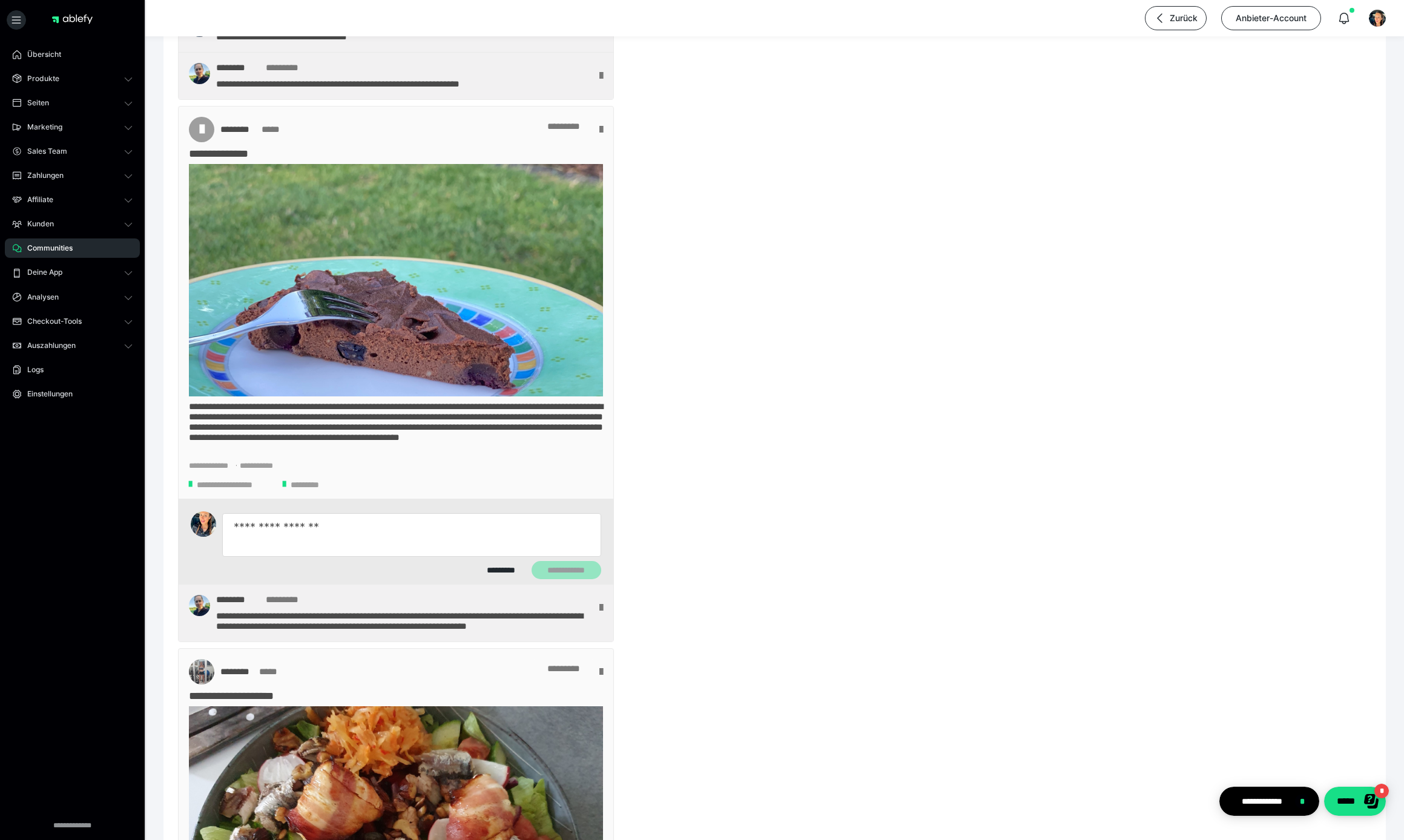type on "*" 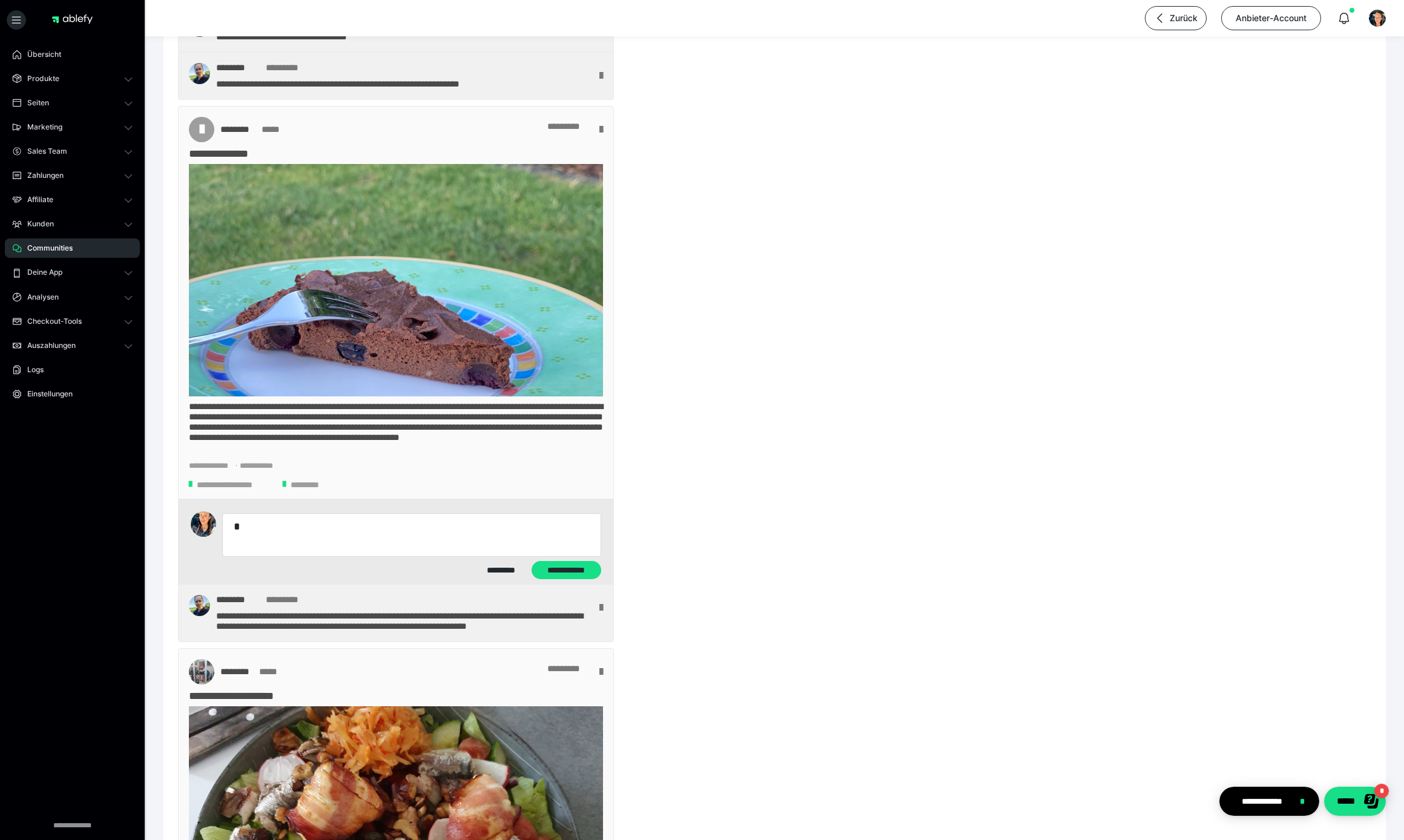 type on "*" 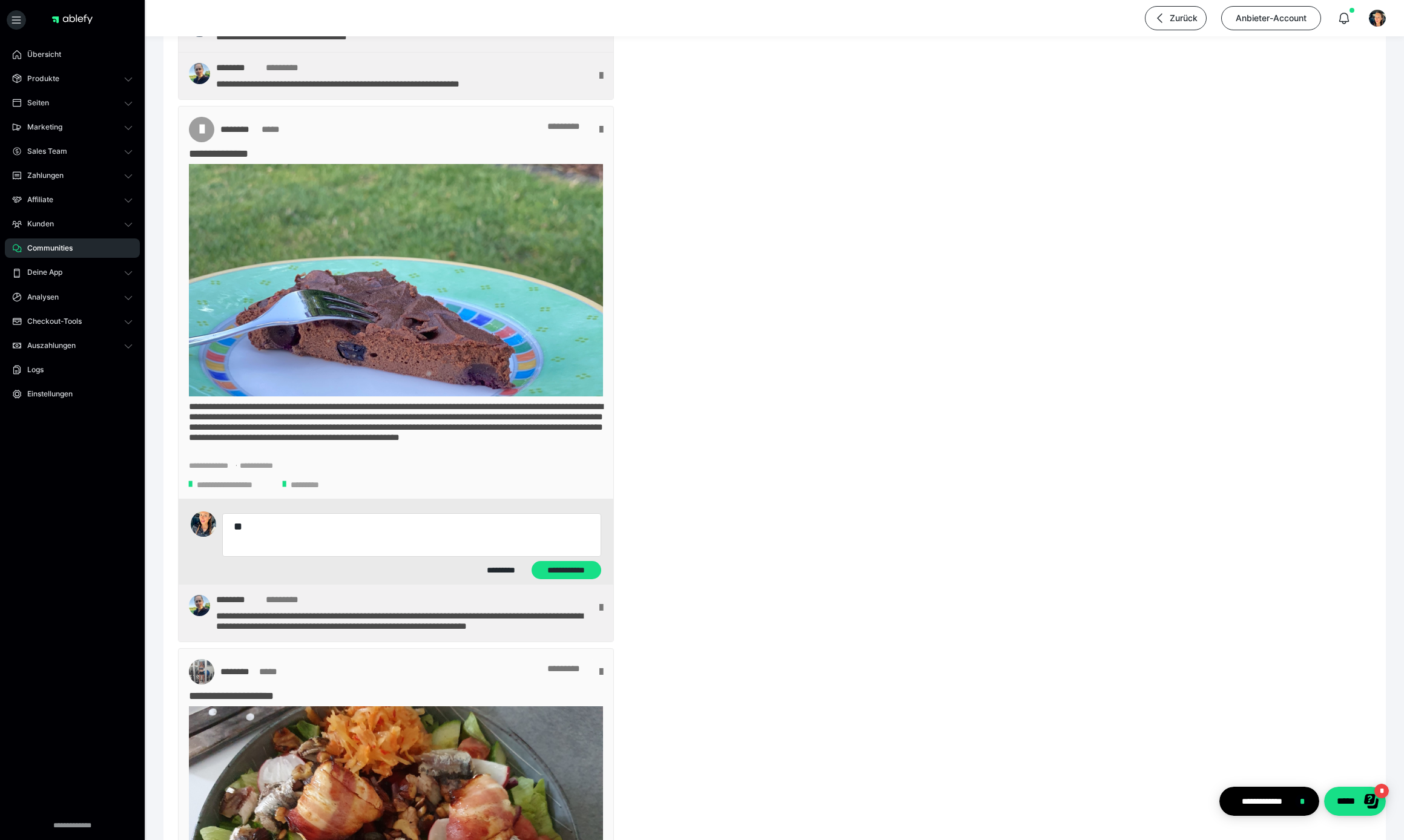 type on "*" 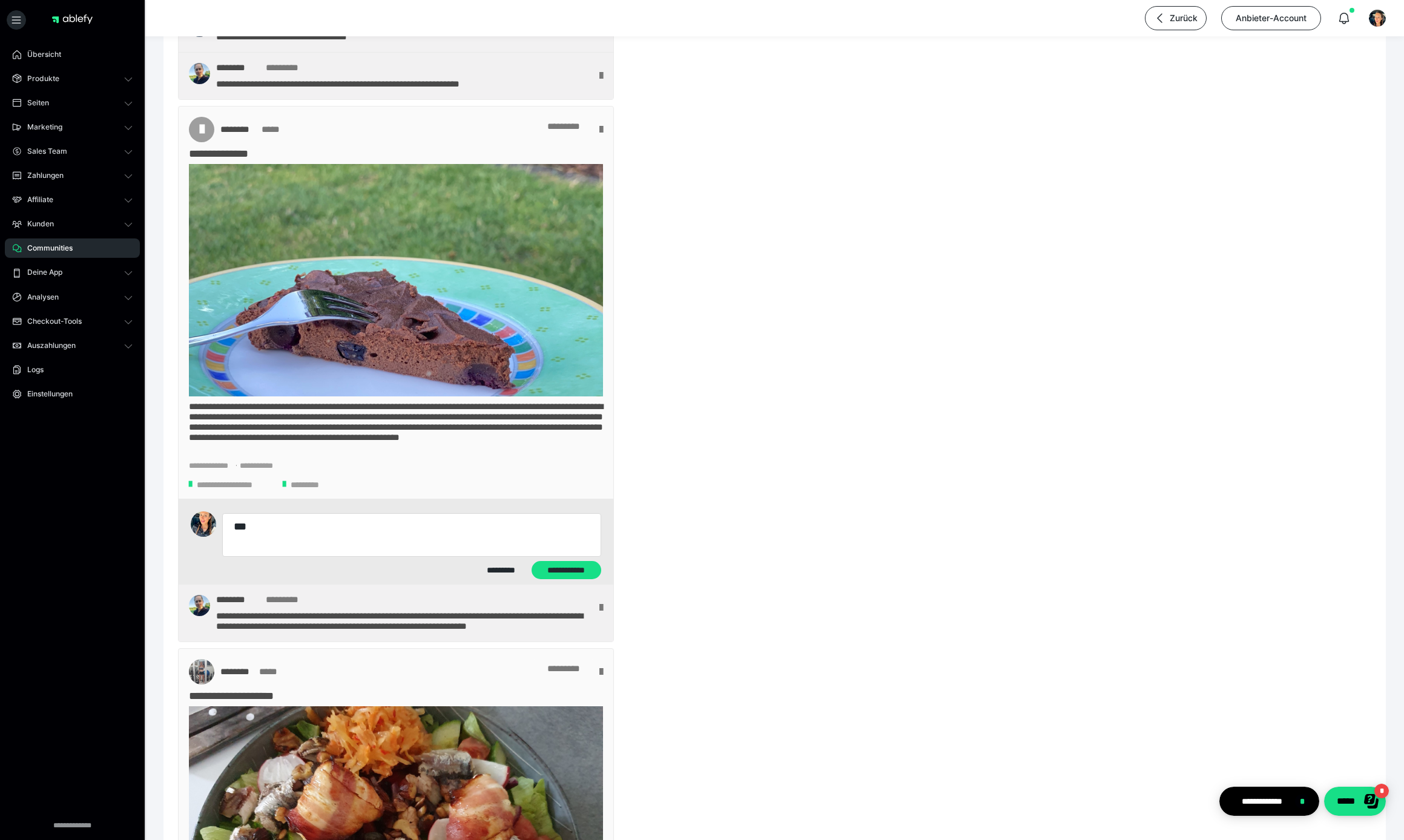 type on "*" 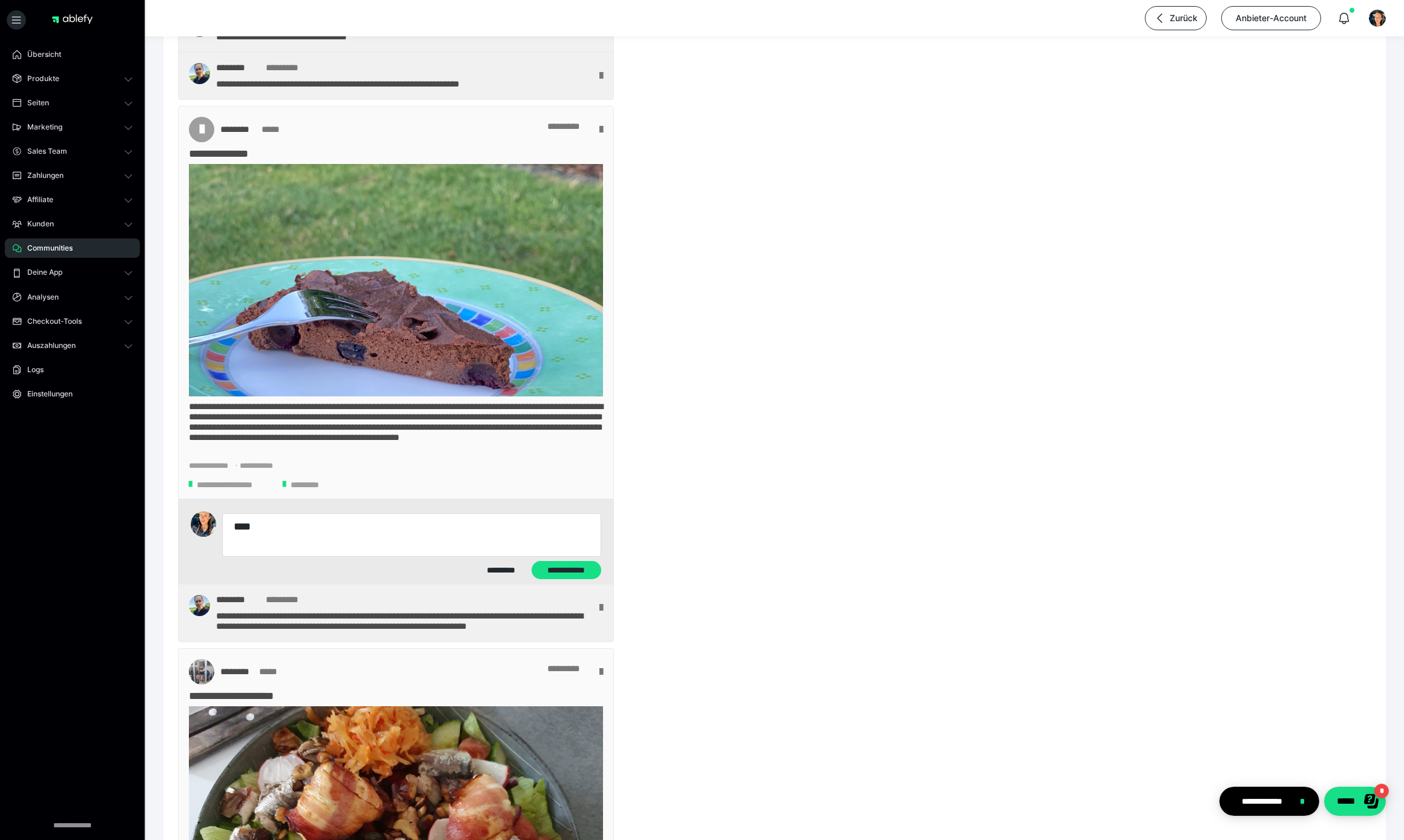 type on "*" 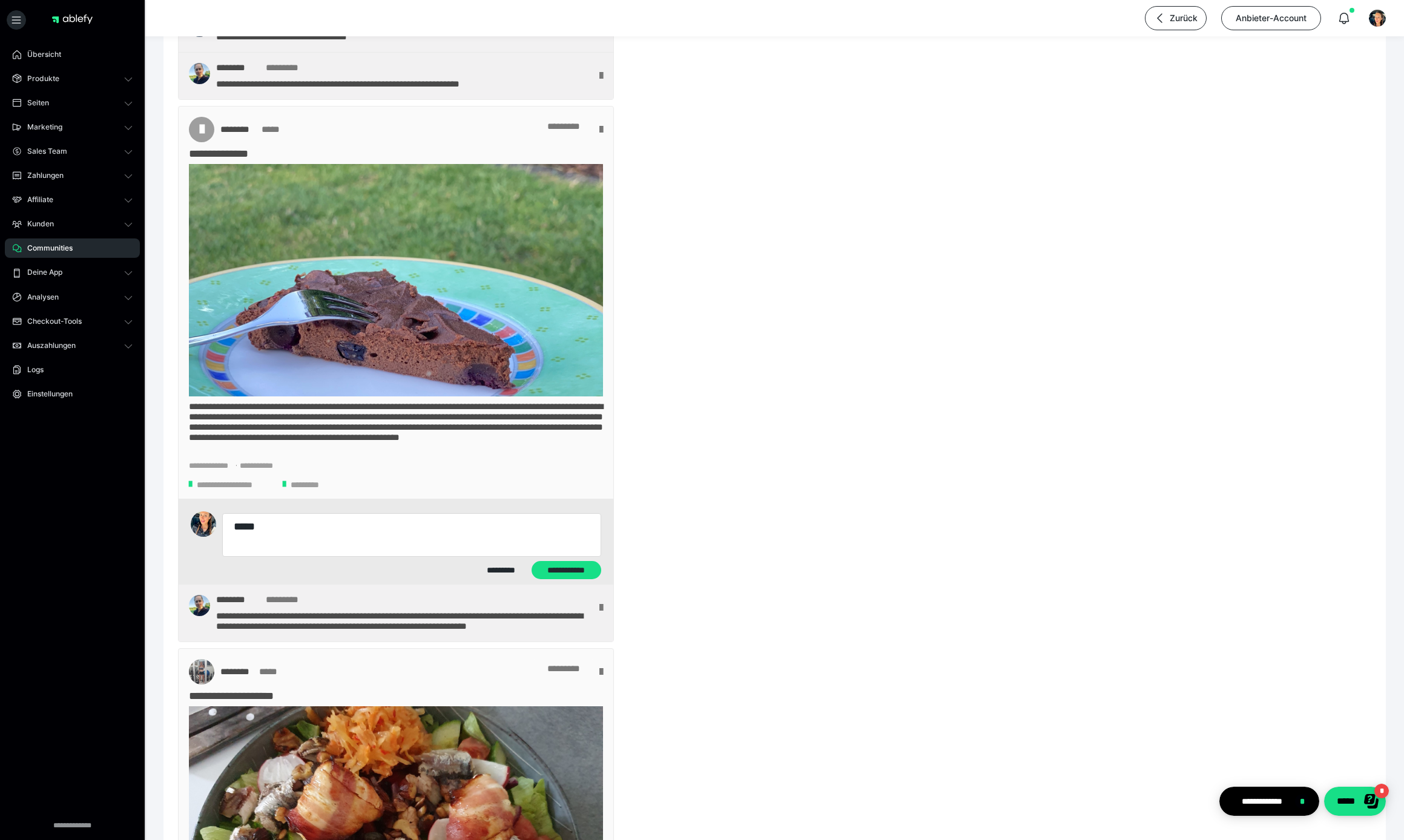 type on "*" 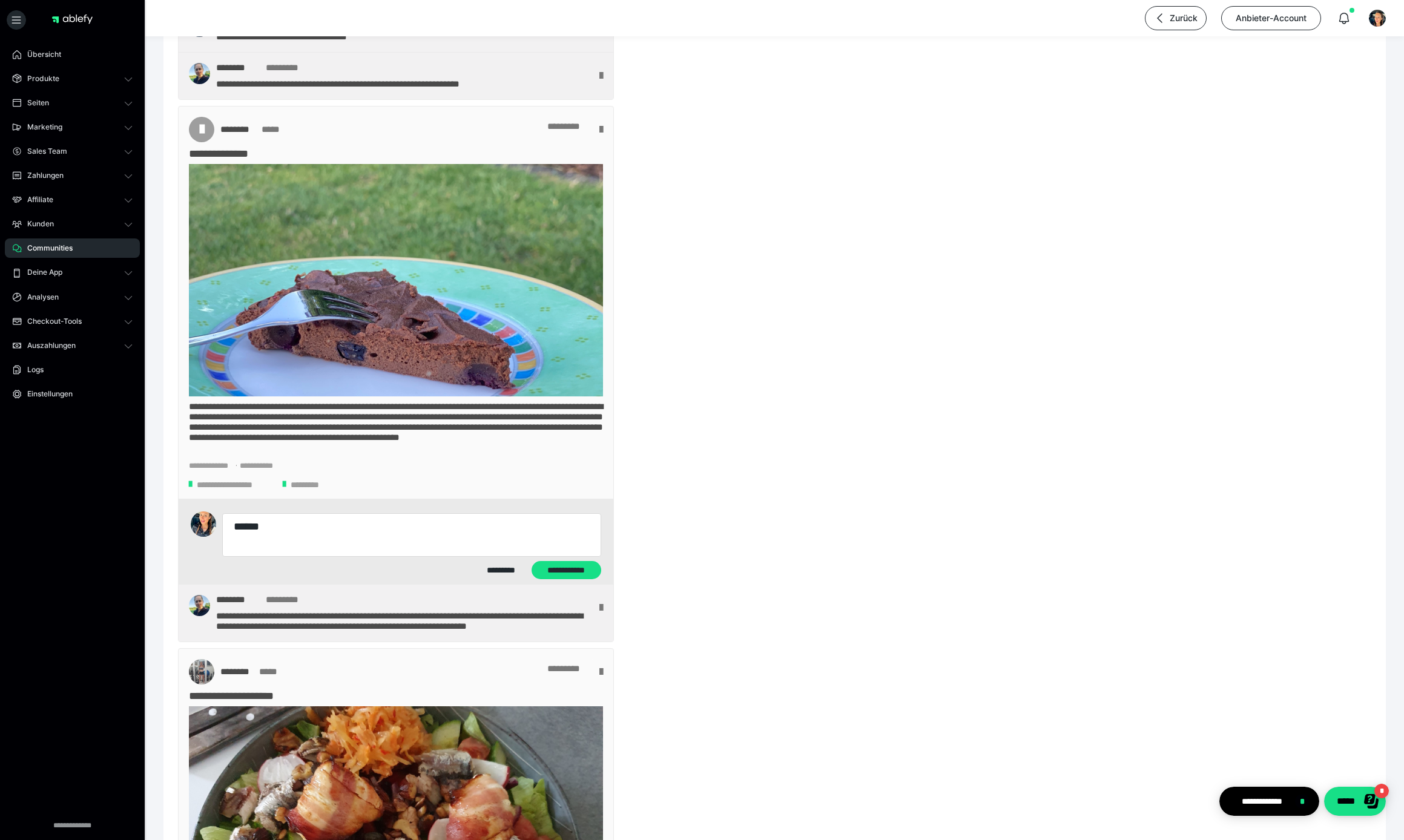 type on "*" 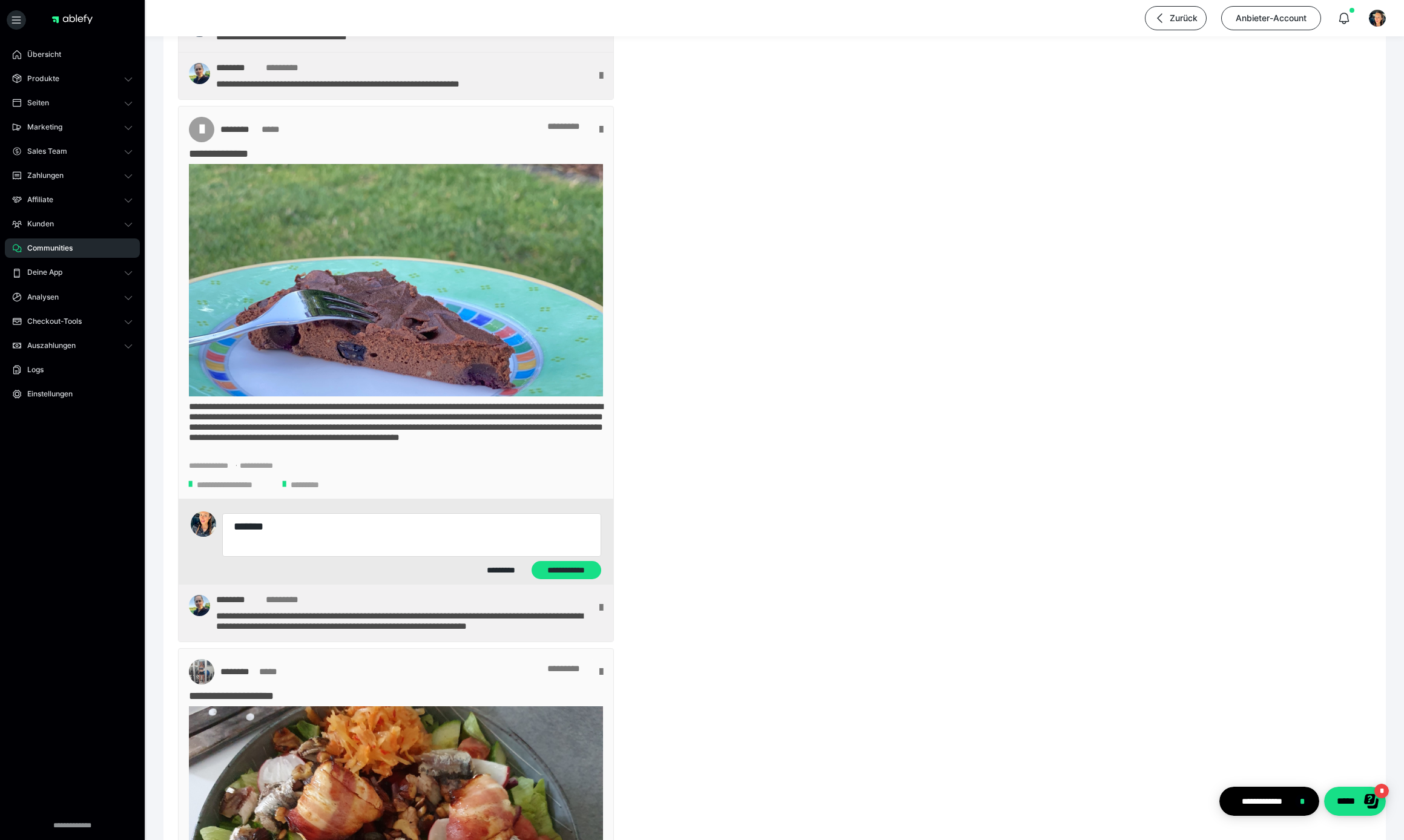 type on "*" 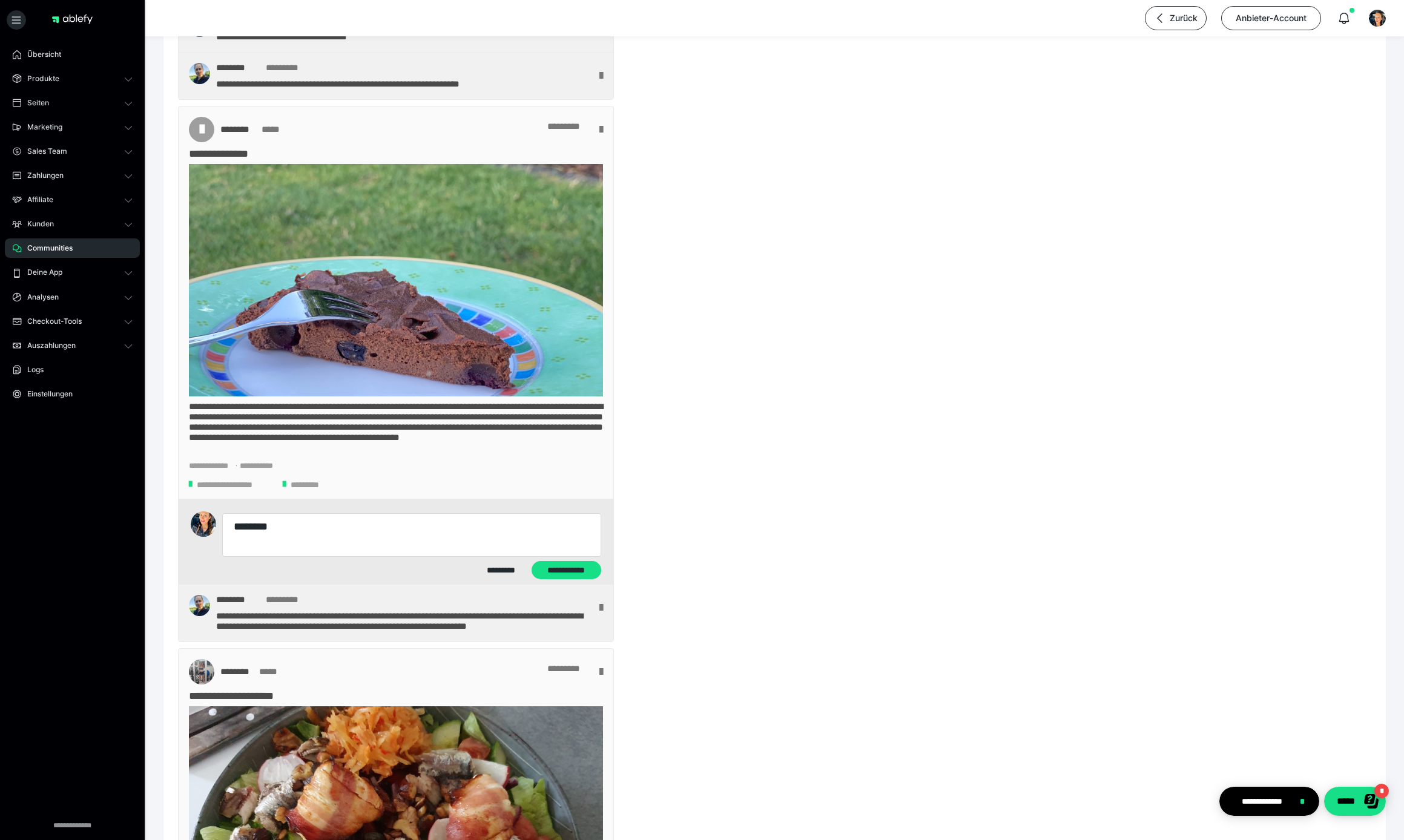 type on "*" 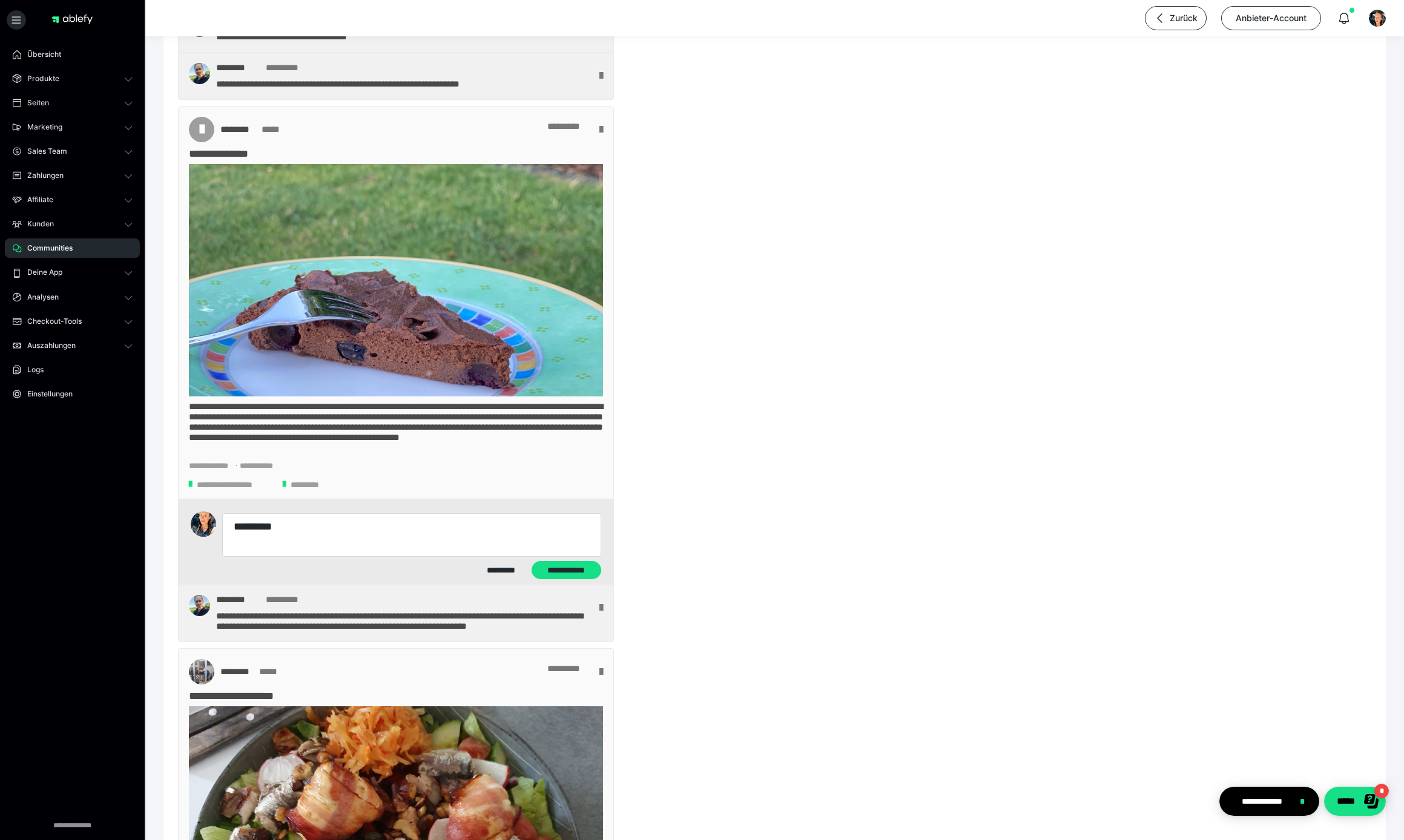 type on "*" 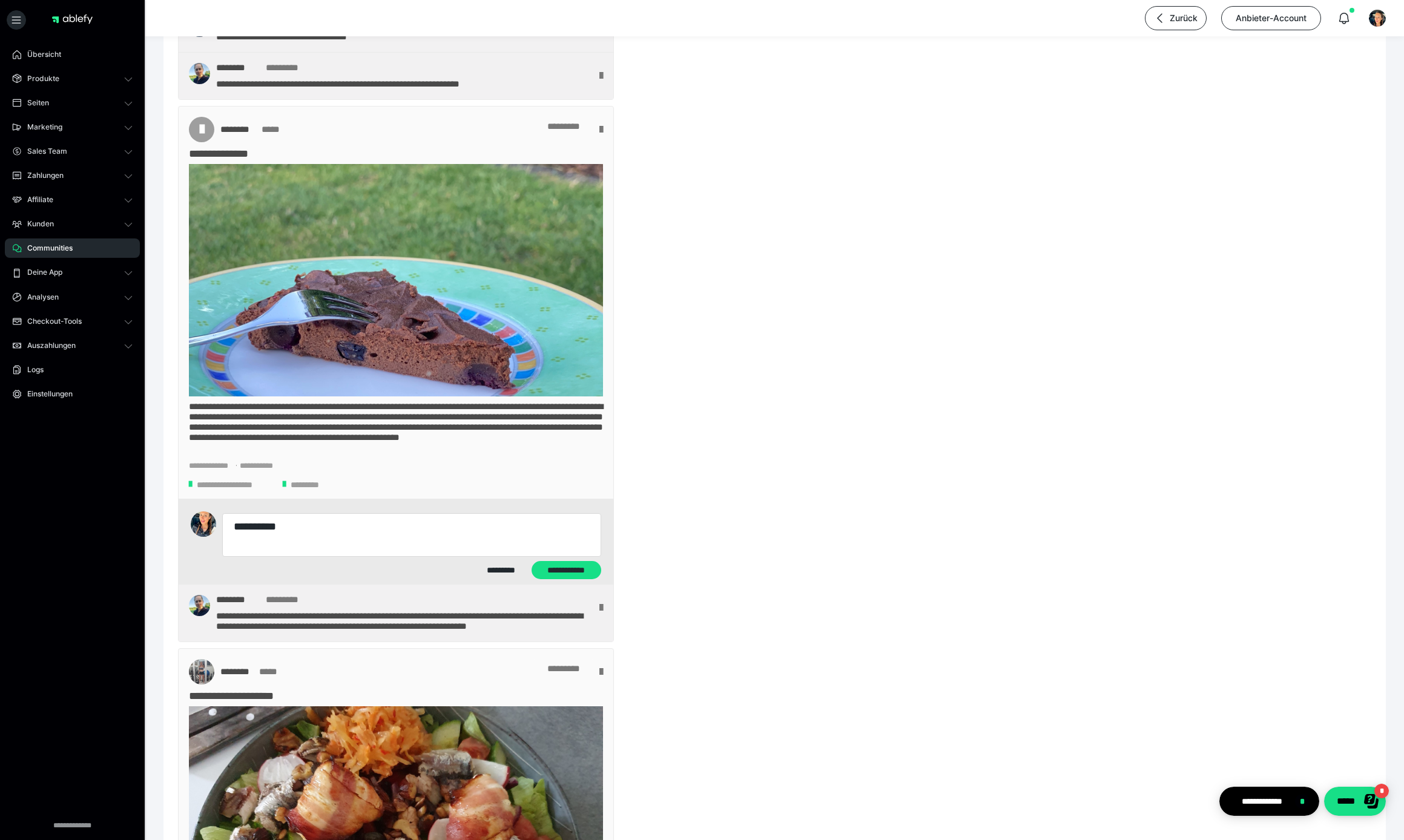 type on "*" 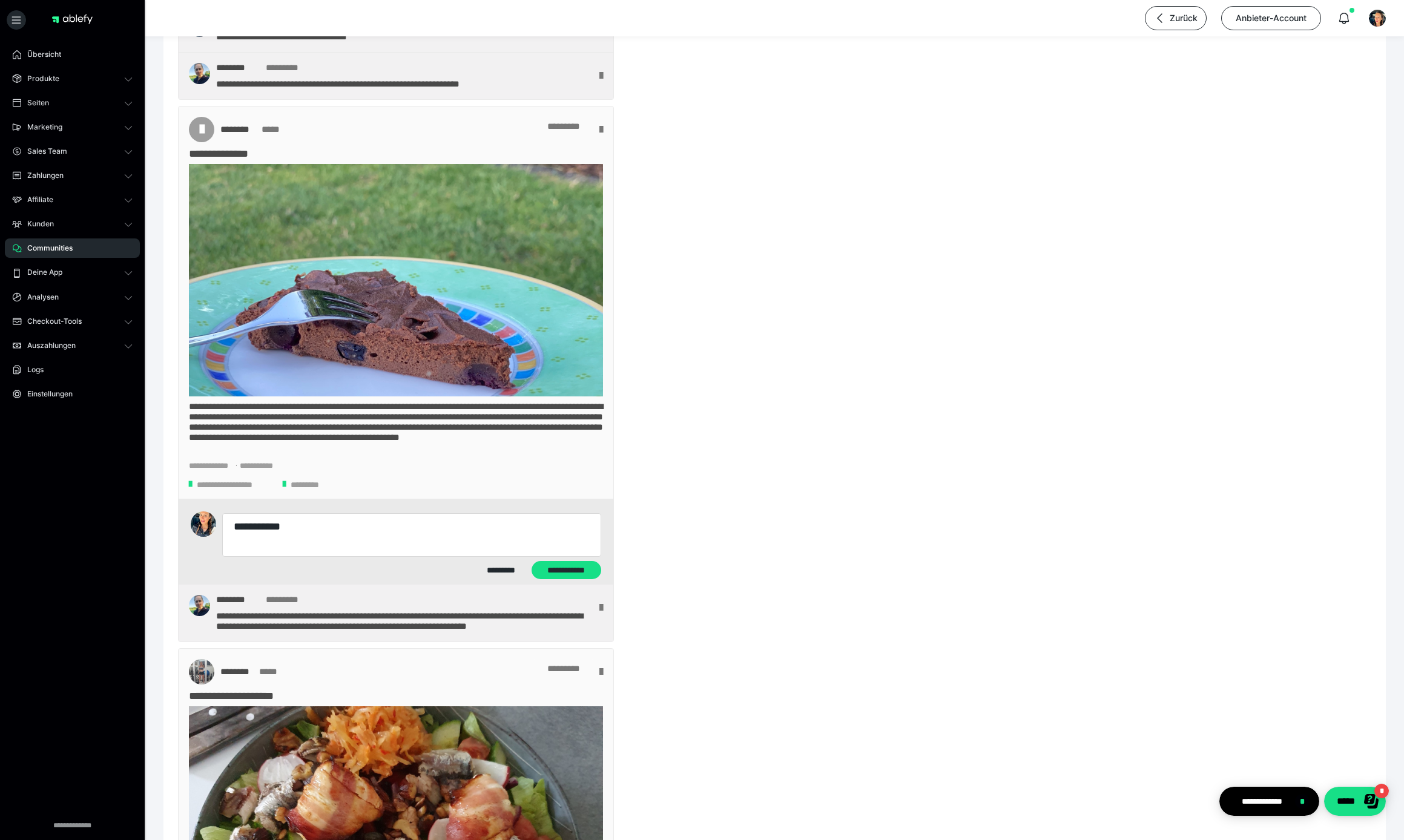 type on "*" 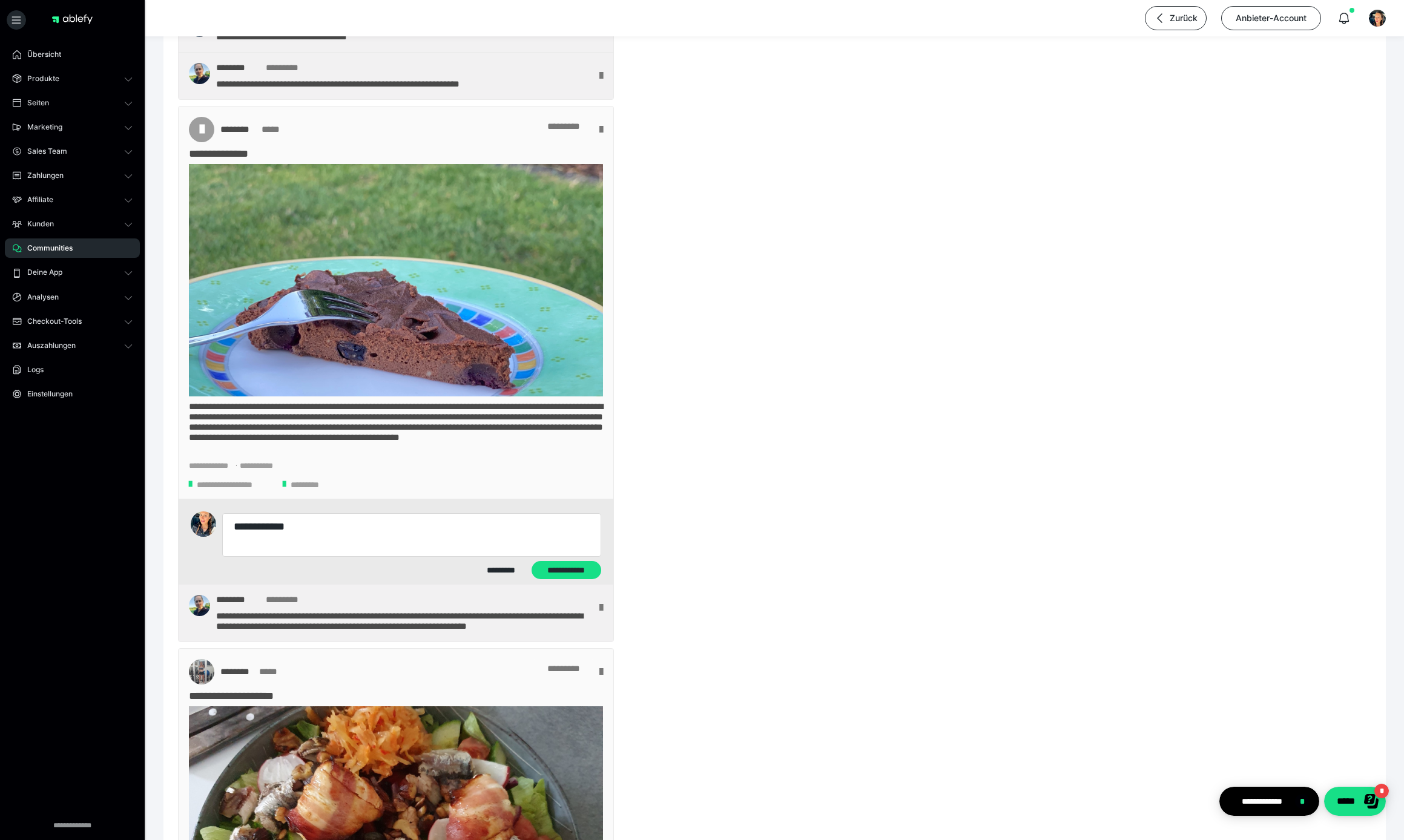 type on "*" 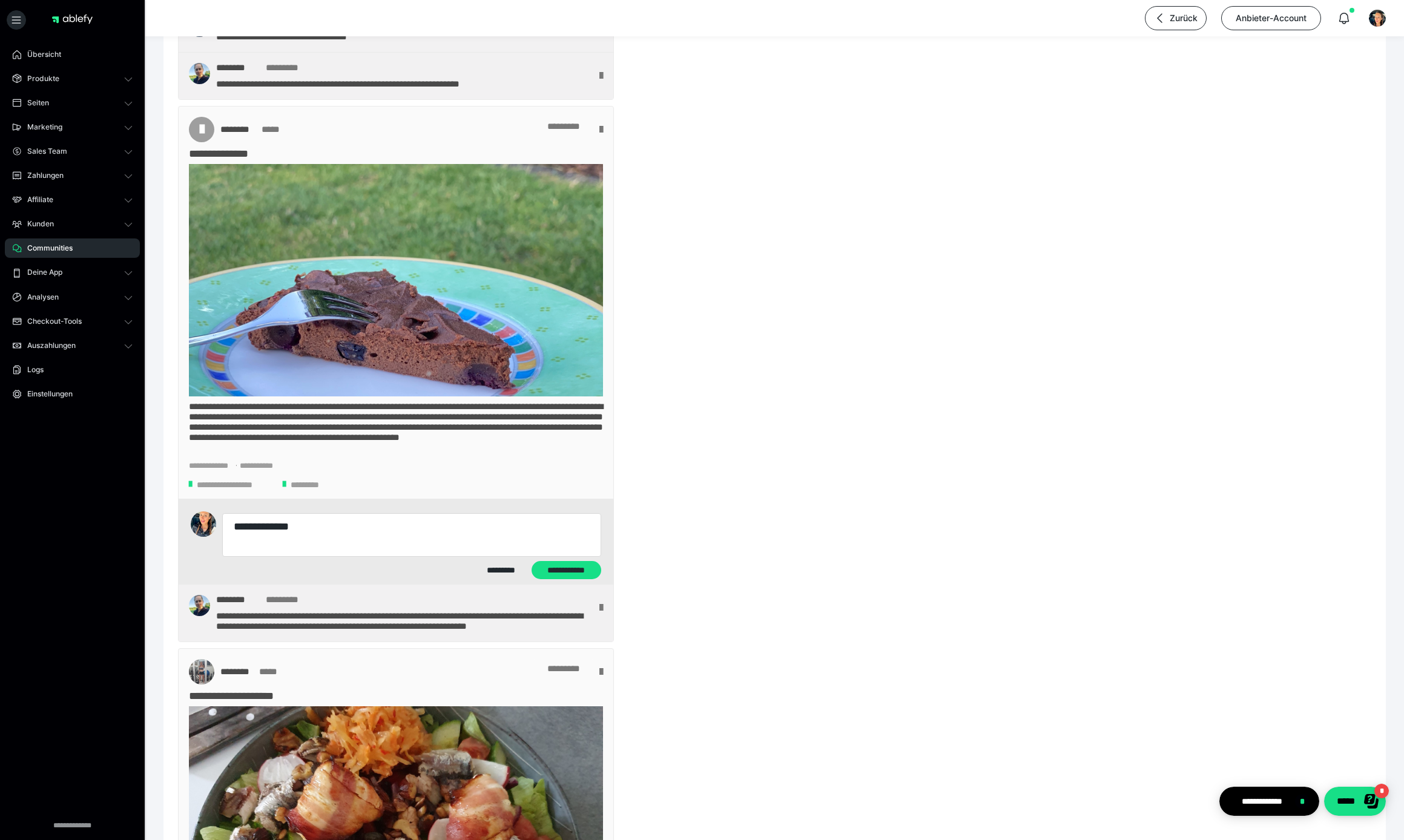 type on "*" 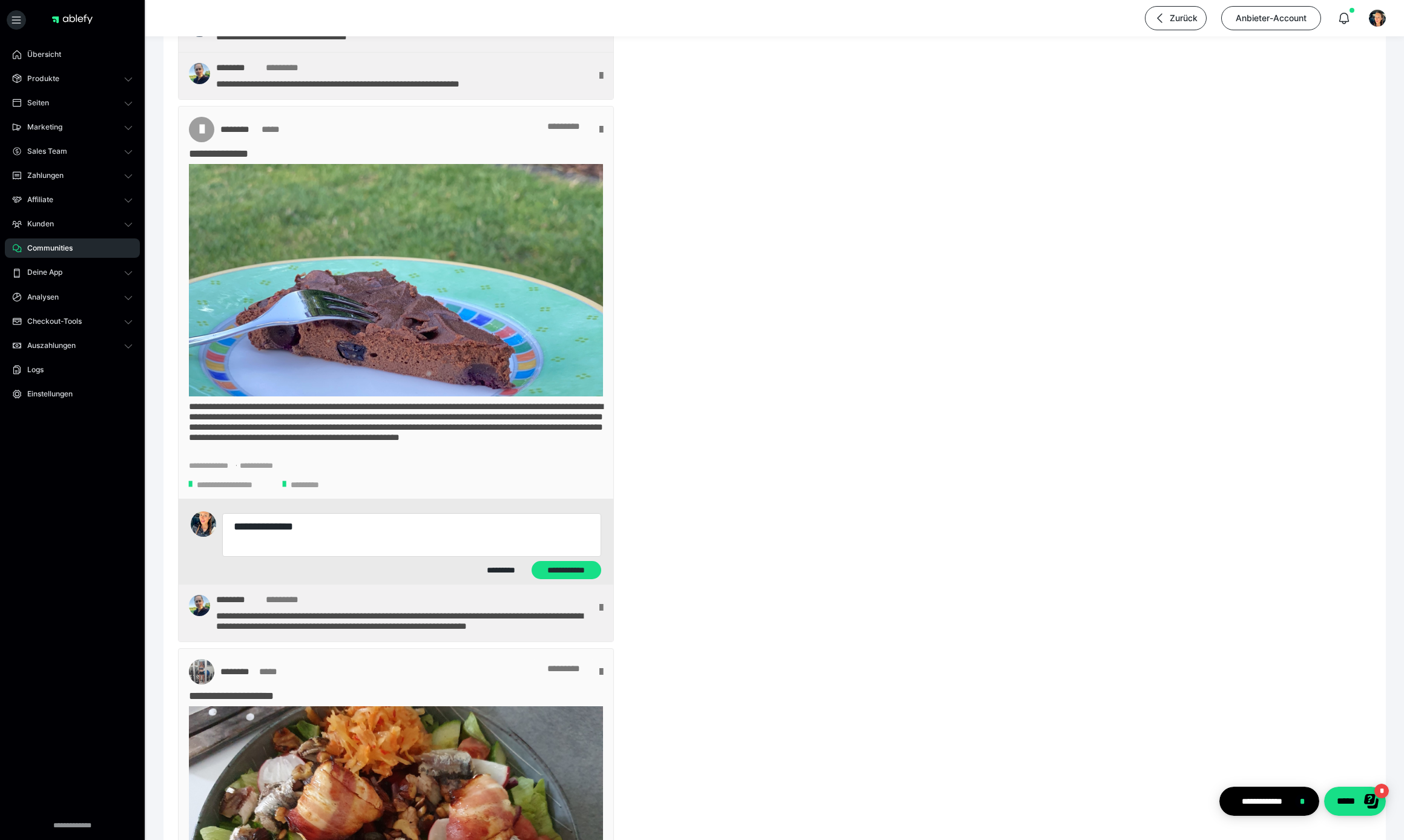 type on "*" 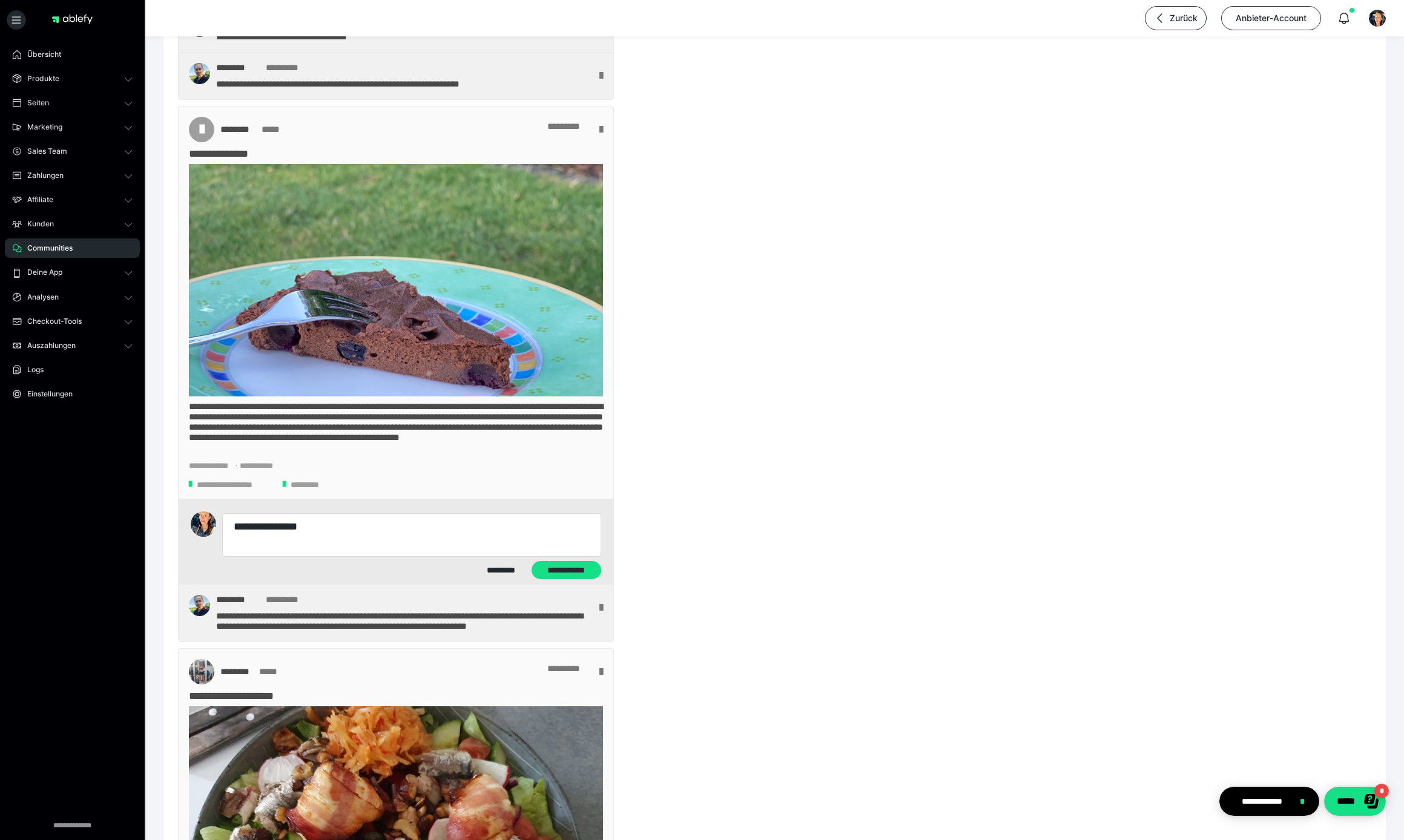 type on "*" 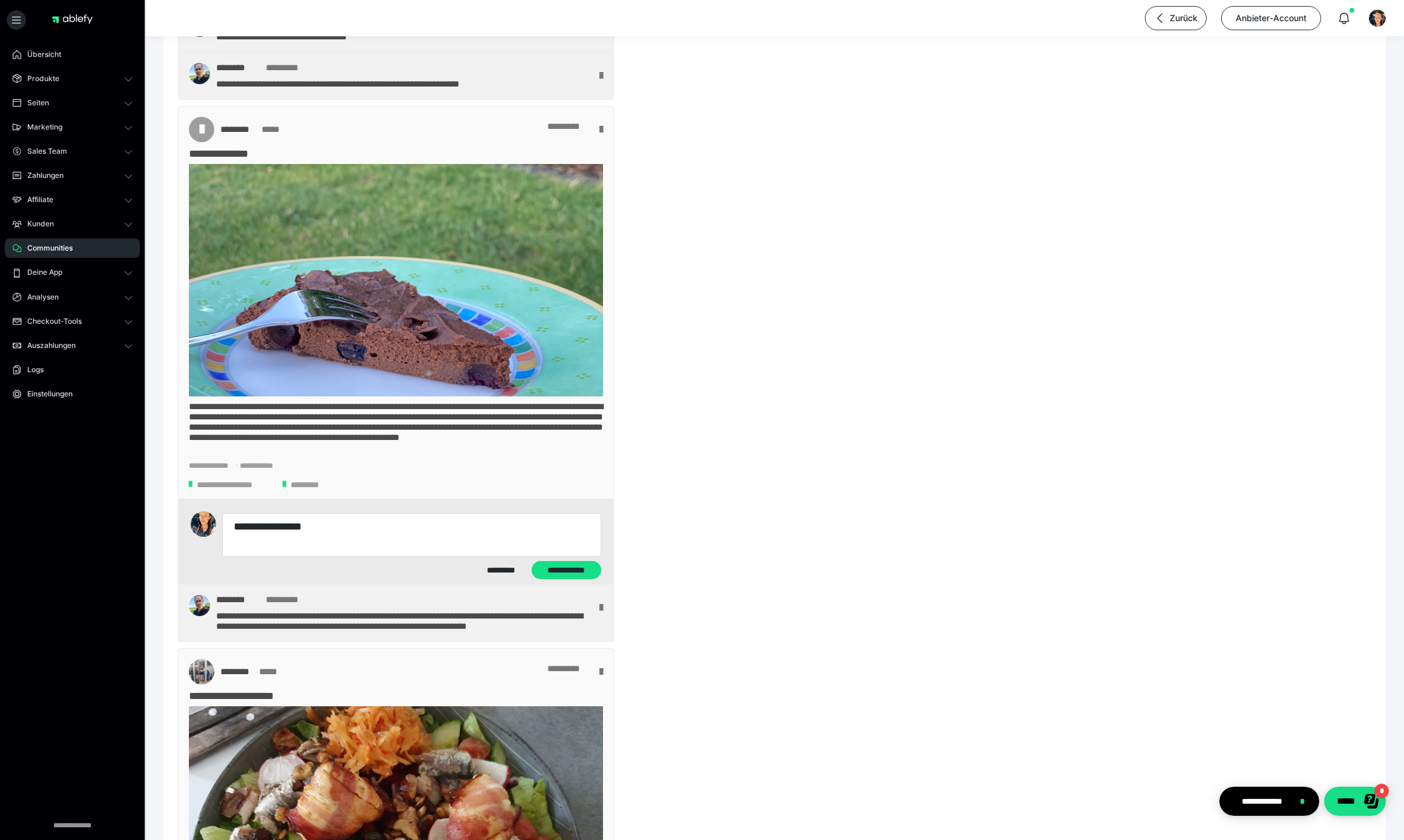 type on "*" 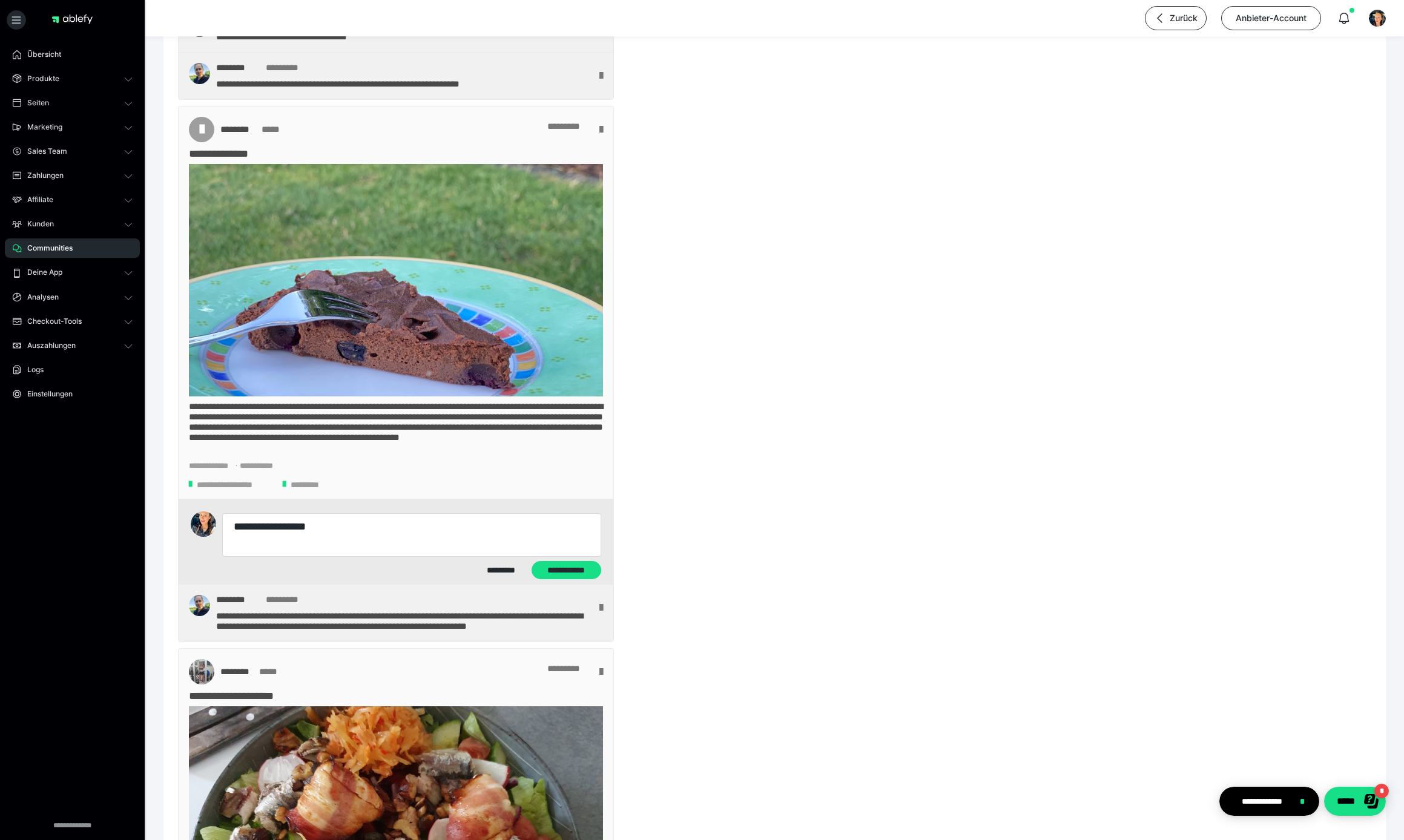 type on "*" 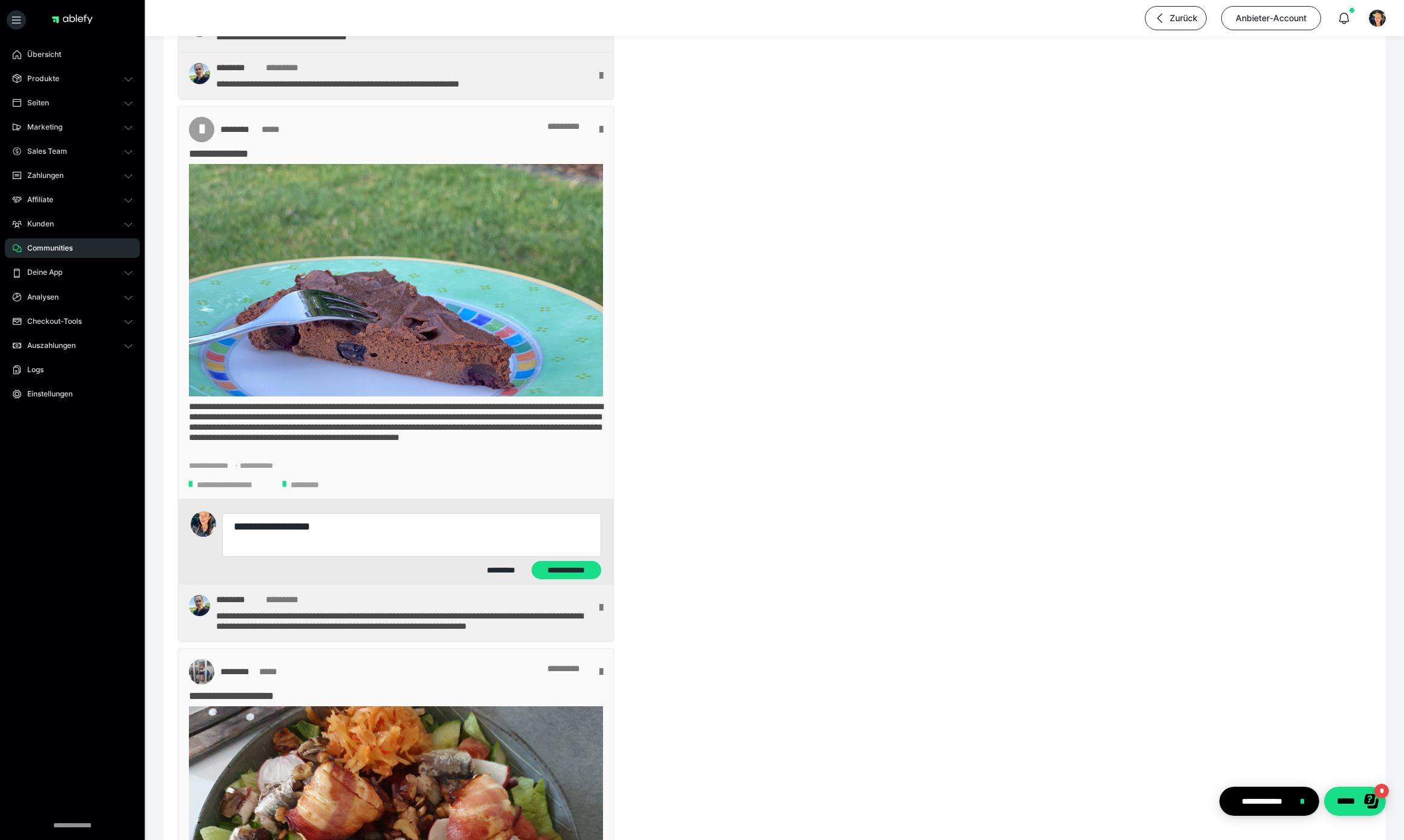 type on "*" 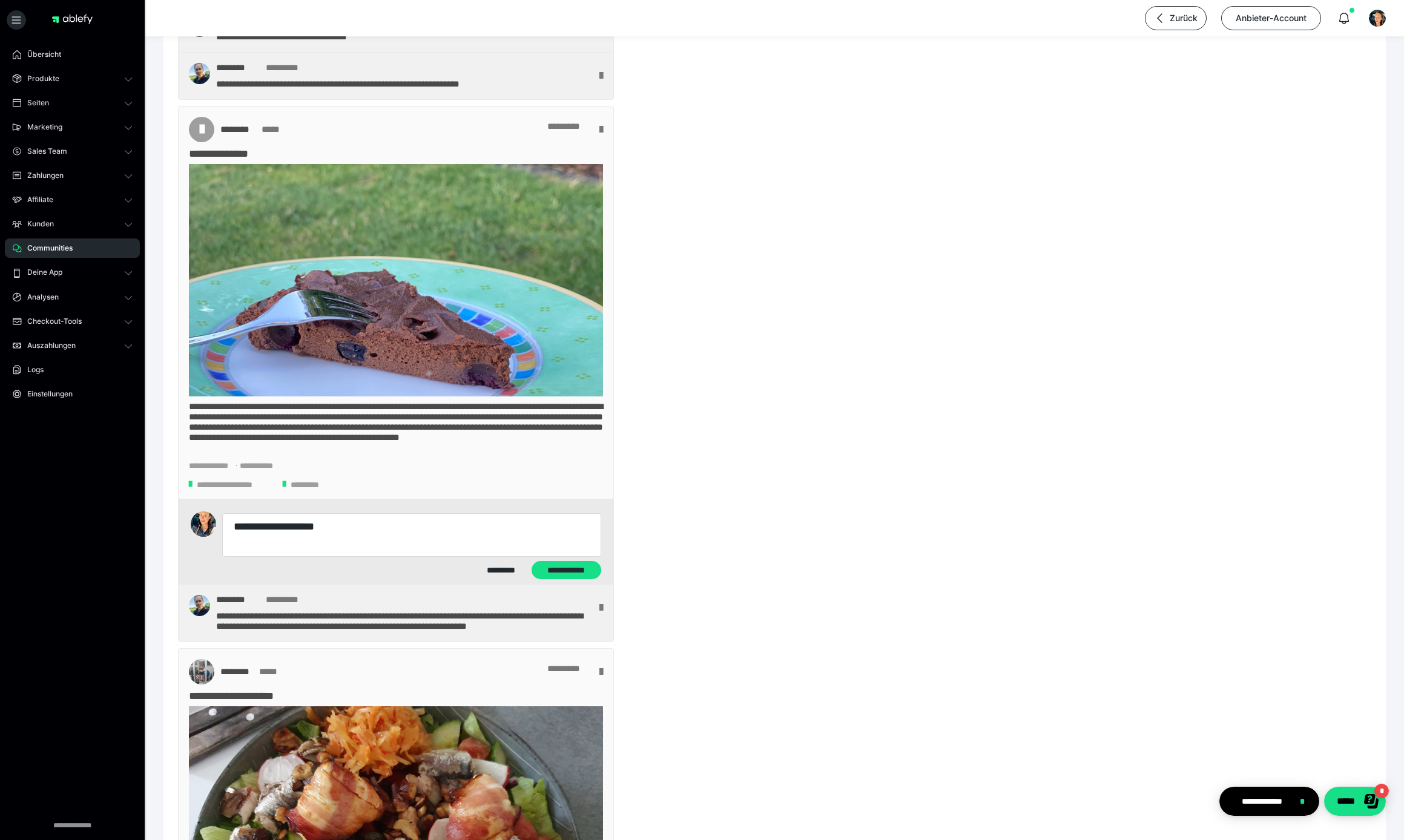 type 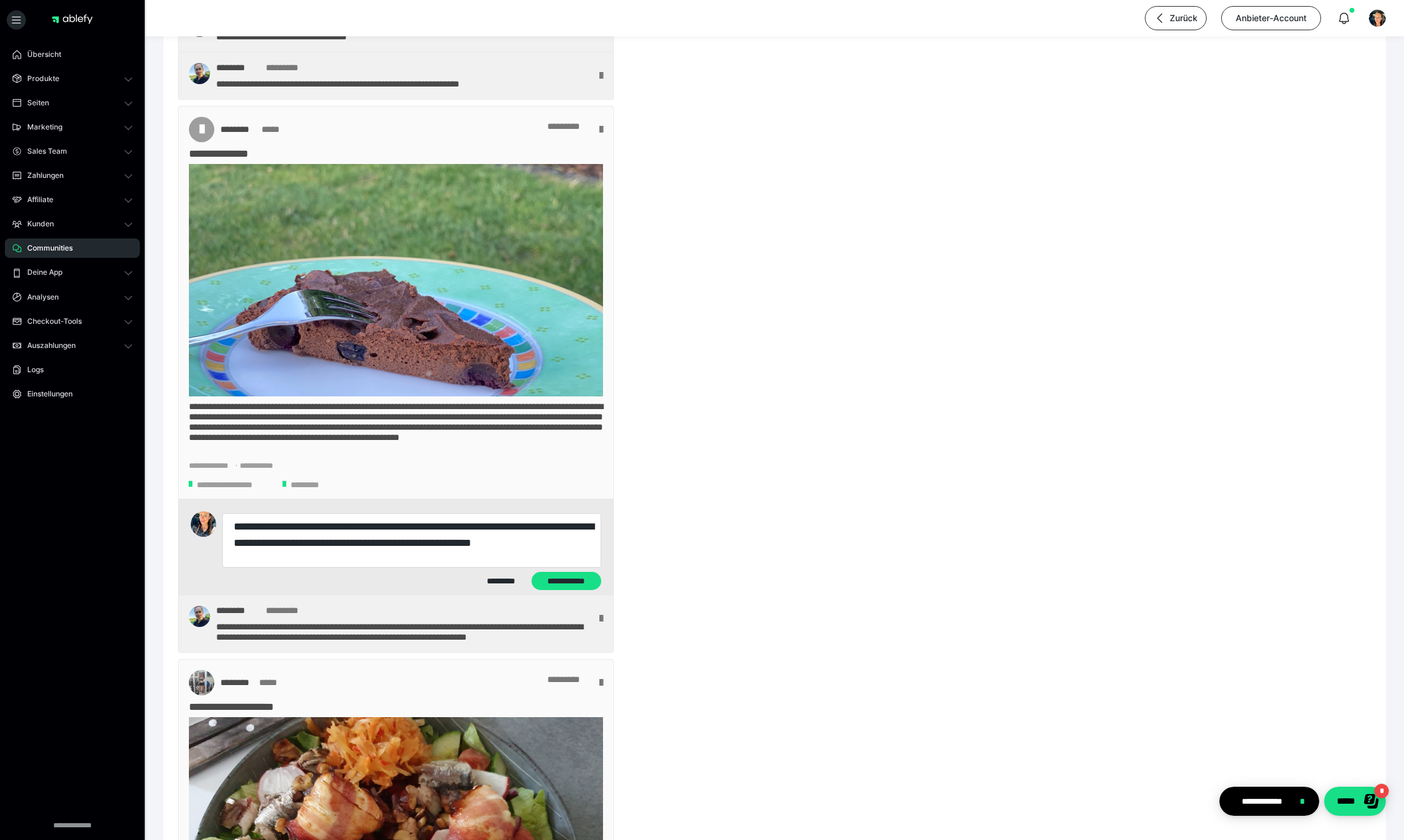 scroll, scrollTop: 0, scrollLeft: 0, axis: both 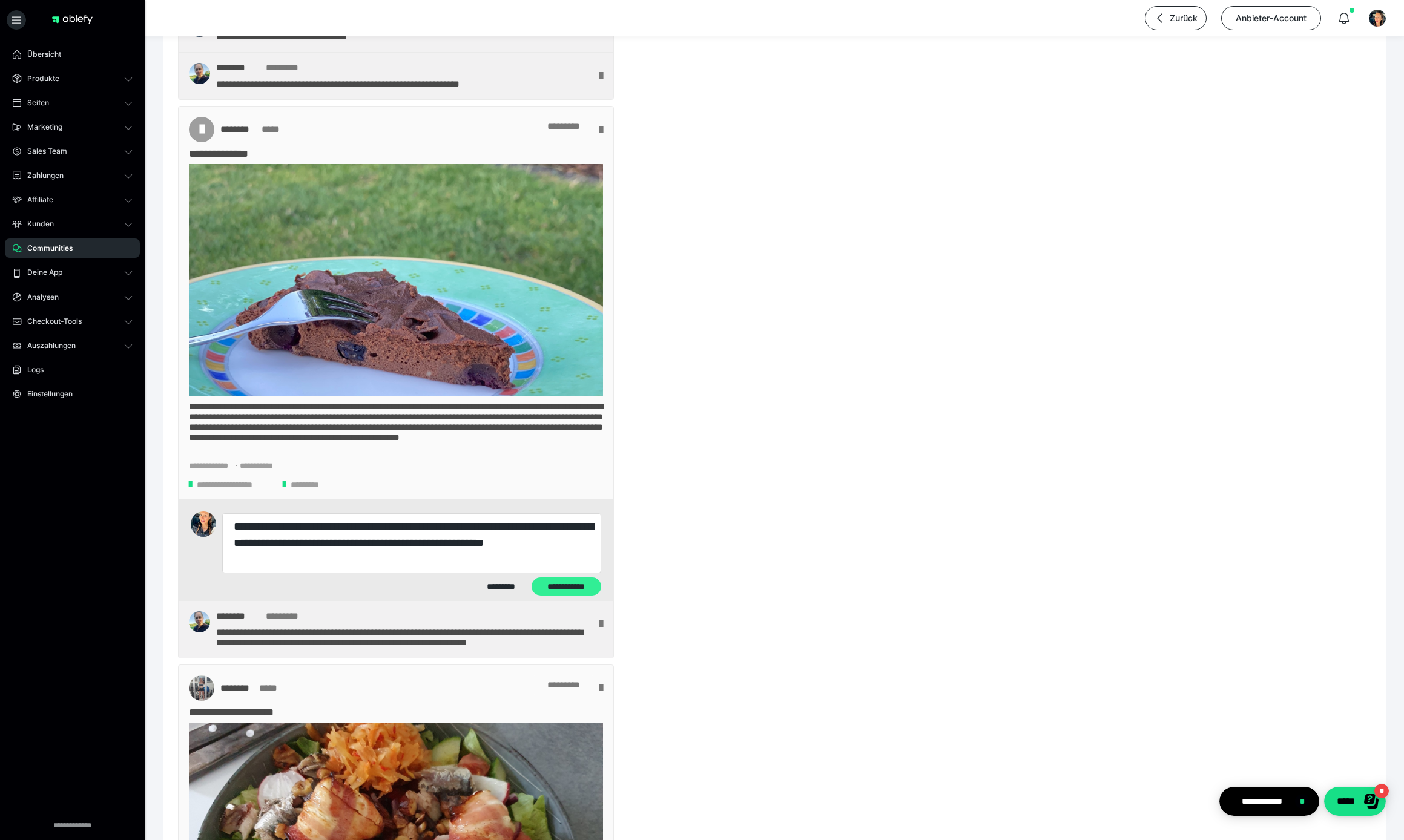 click on "**********" at bounding box center (567, 586) 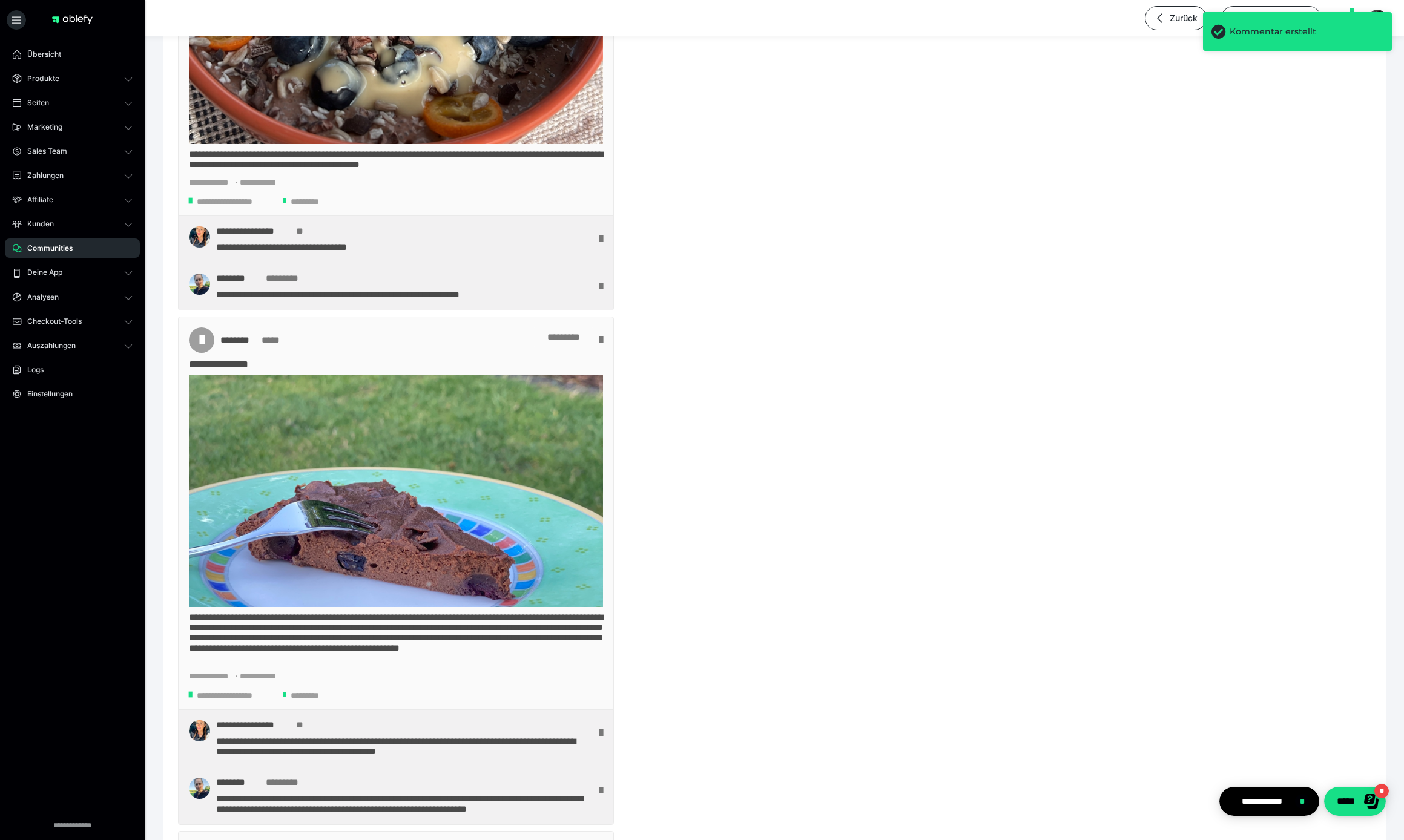 scroll, scrollTop: 169, scrollLeft: 0, axis: vertical 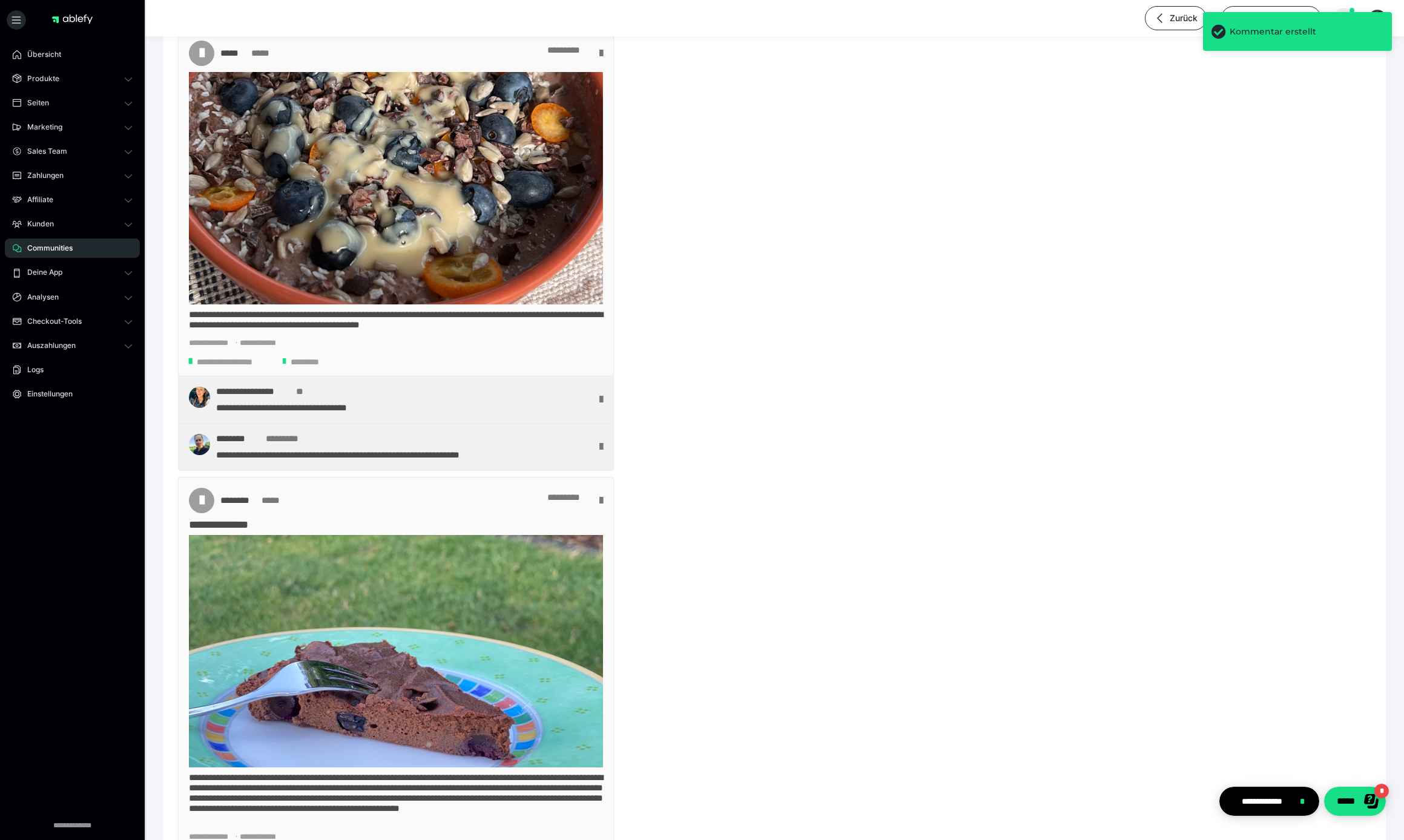 click on "Zurück Anbieter-Account" at bounding box center [1258, 18] 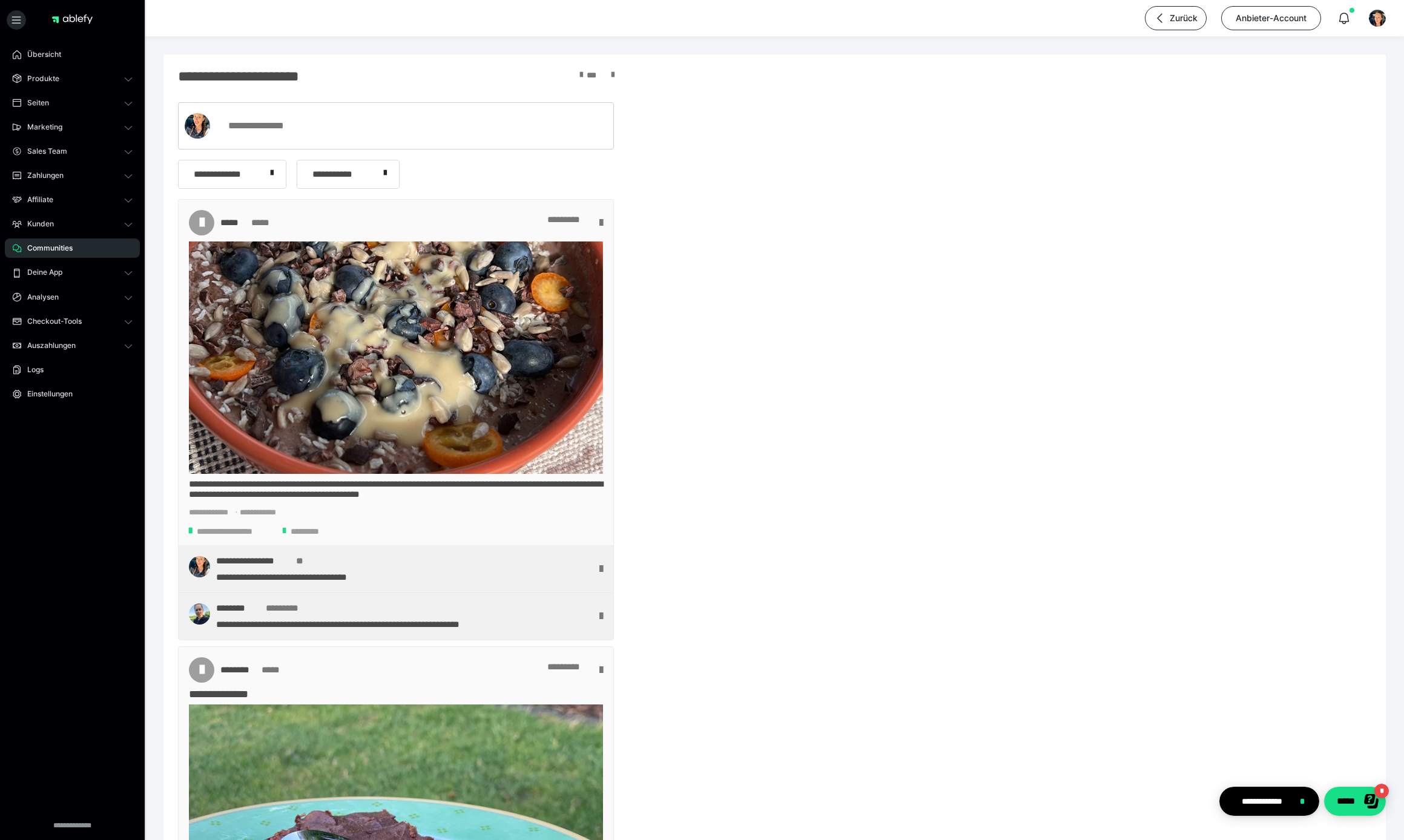 click on "**********" at bounding box center [774, 4911] 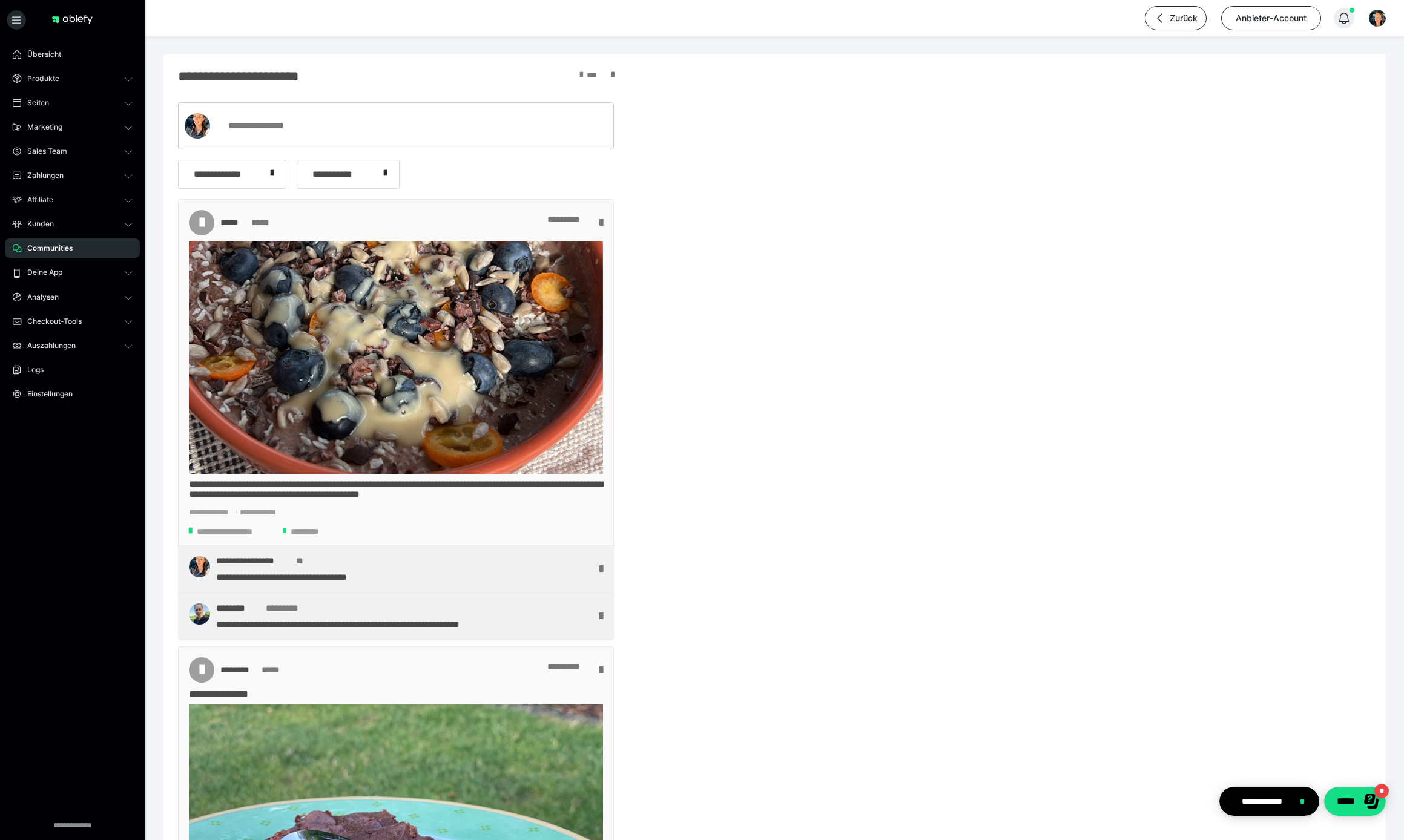 click 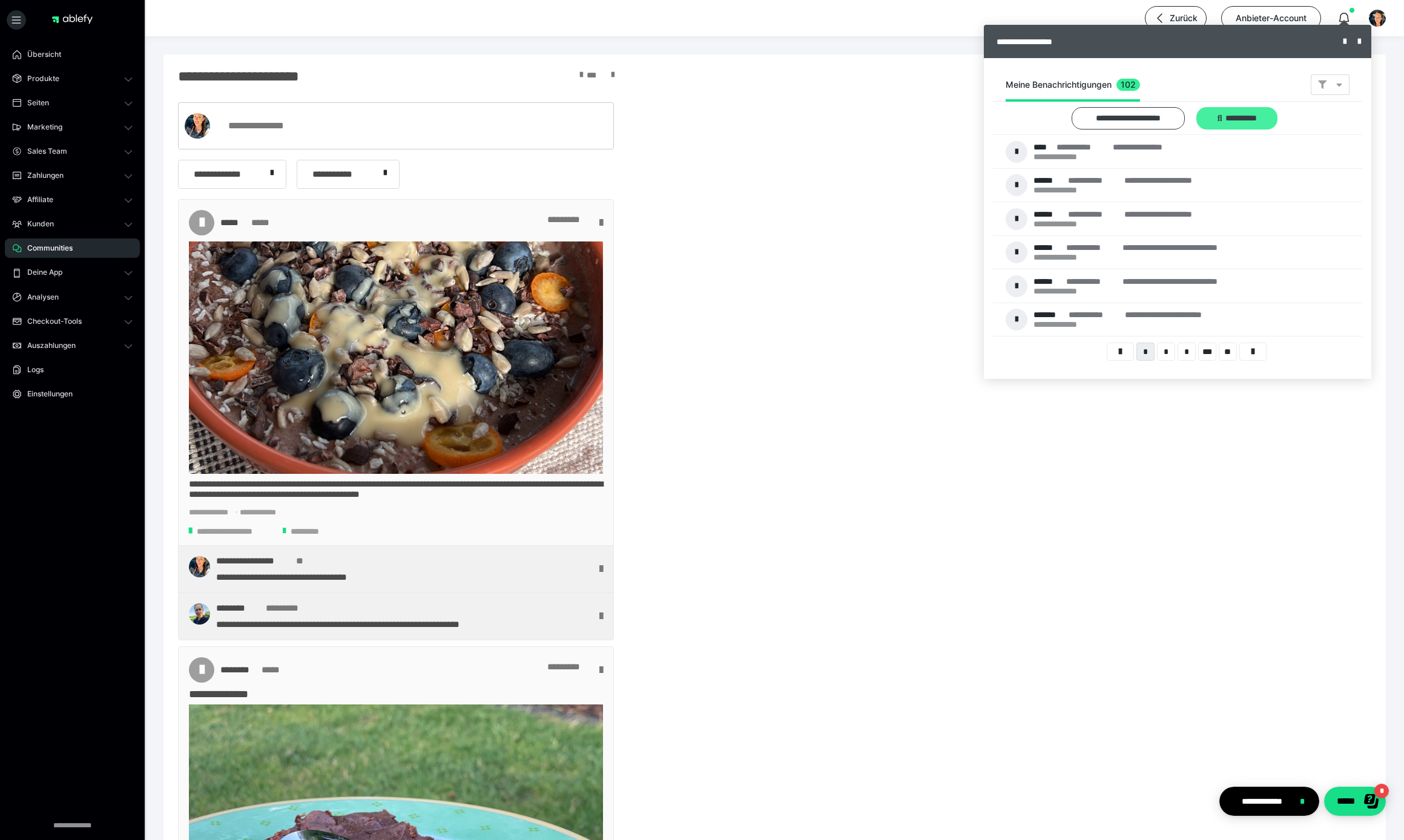 click on "**********" at bounding box center [1237, 118] 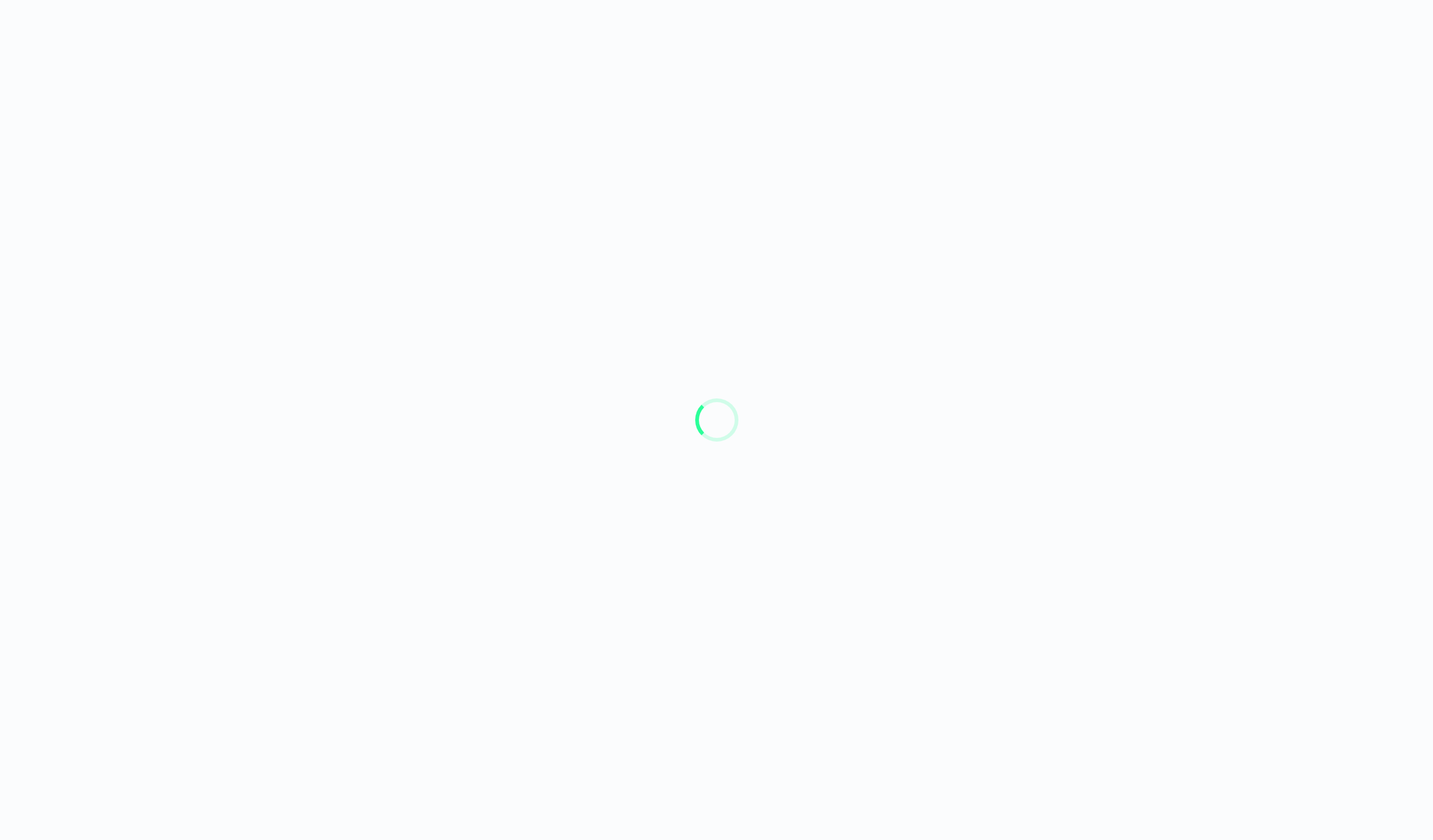 scroll, scrollTop: 0, scrollLeft: 0, axis: both 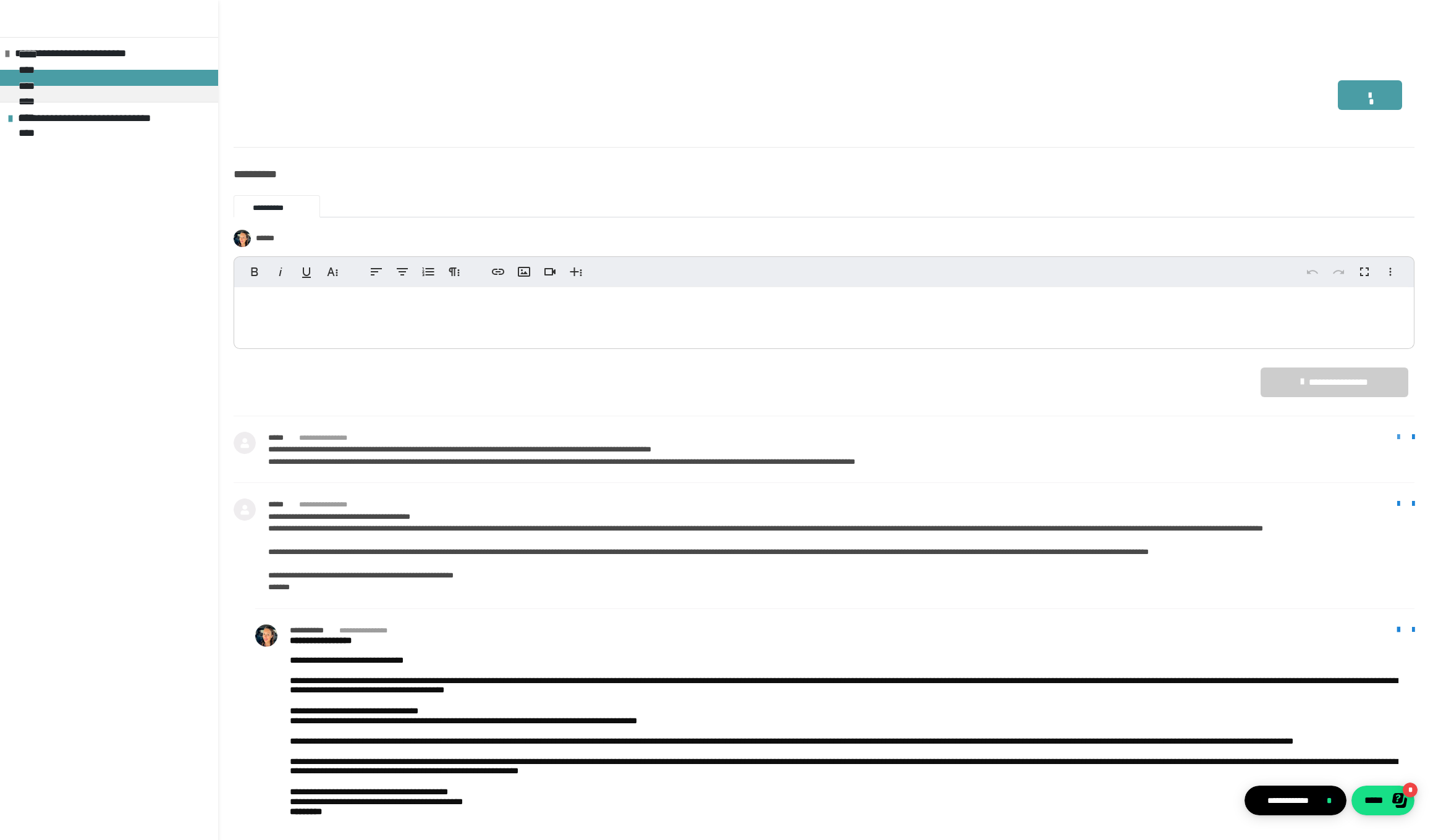 click at bounding box center (1398, 437) 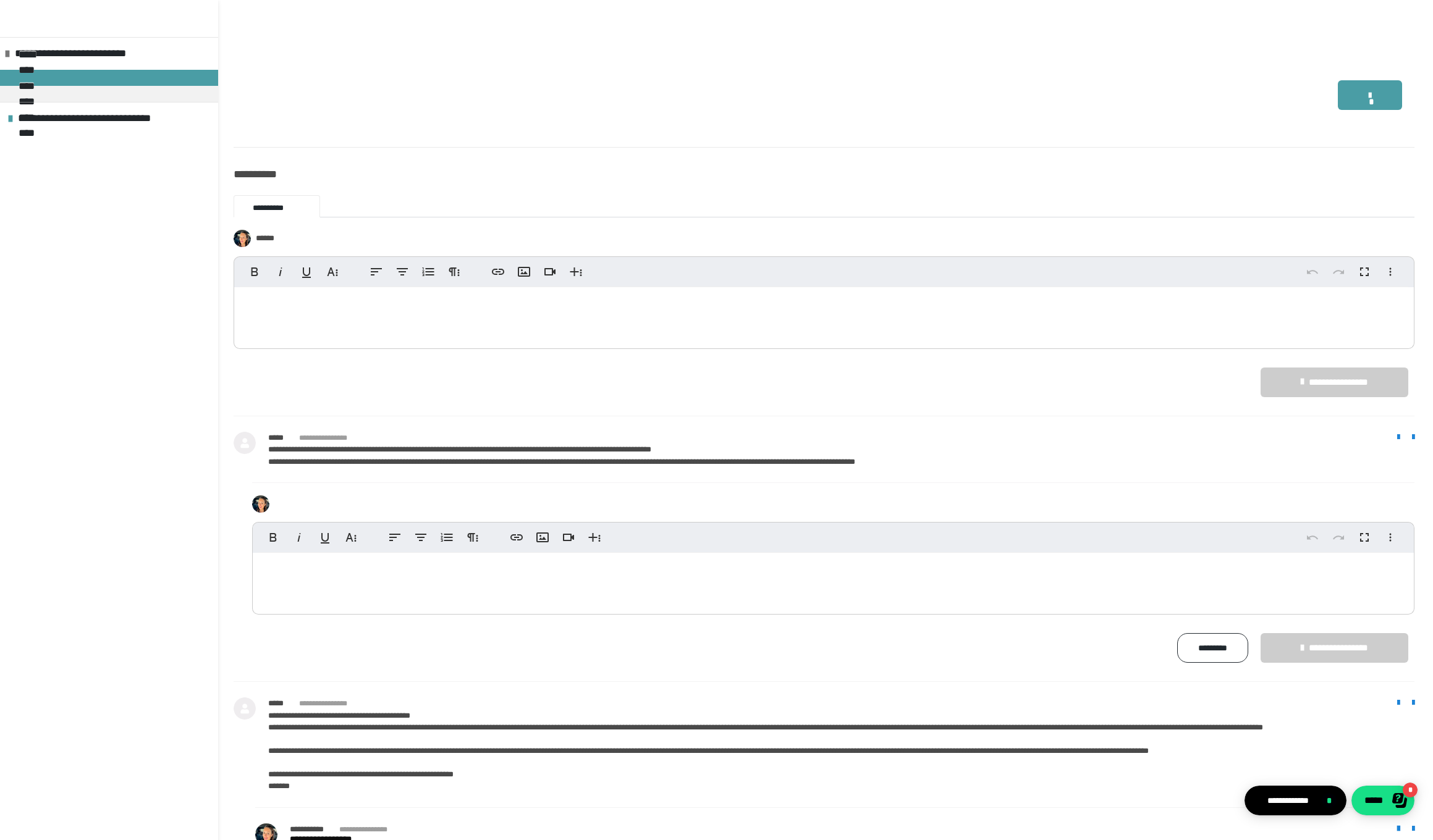 drag, startPoint x: 1028, startPoint y: 560, endPoint x: 1037, endPoint y: 560, distance: 9 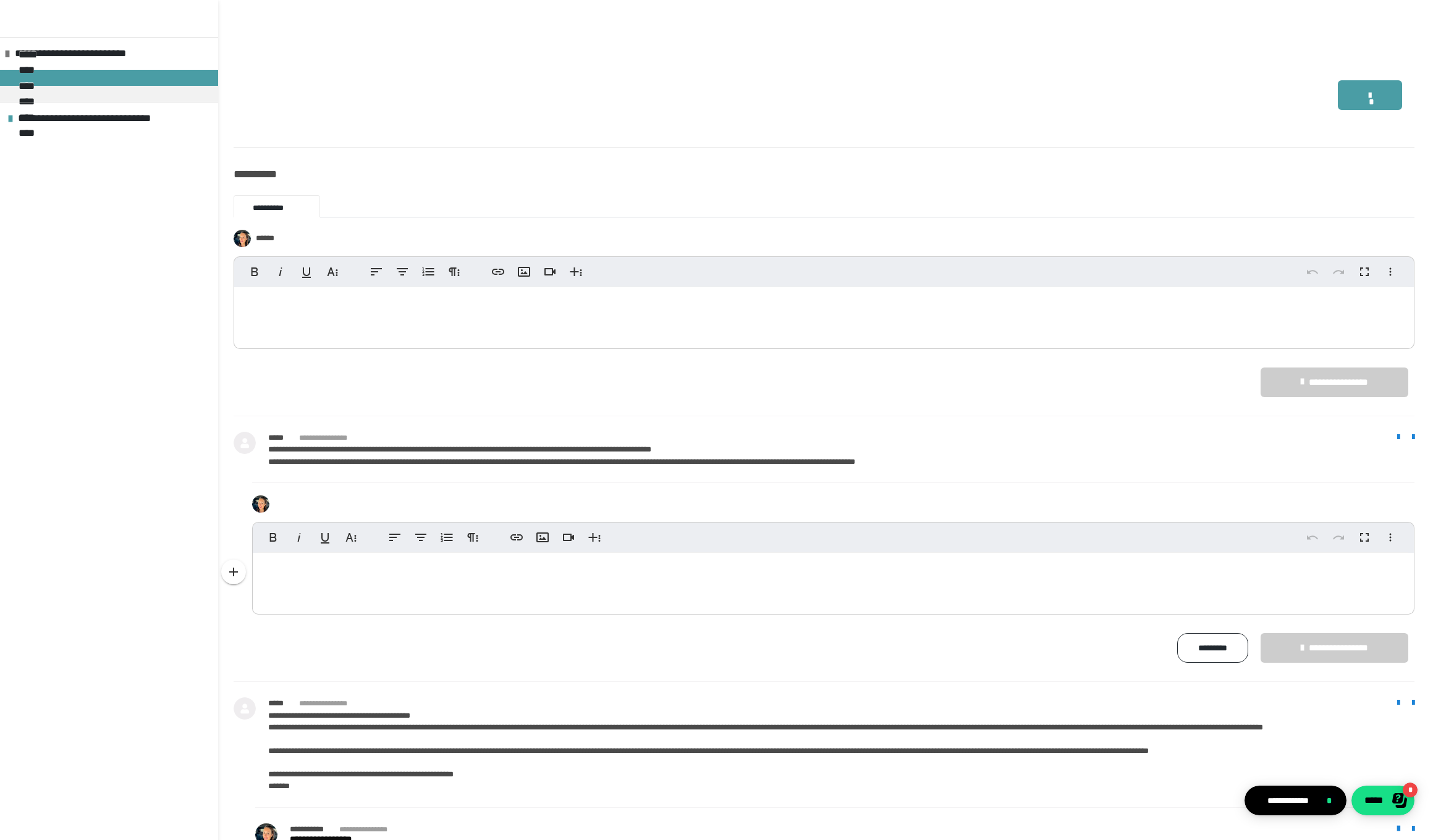 type 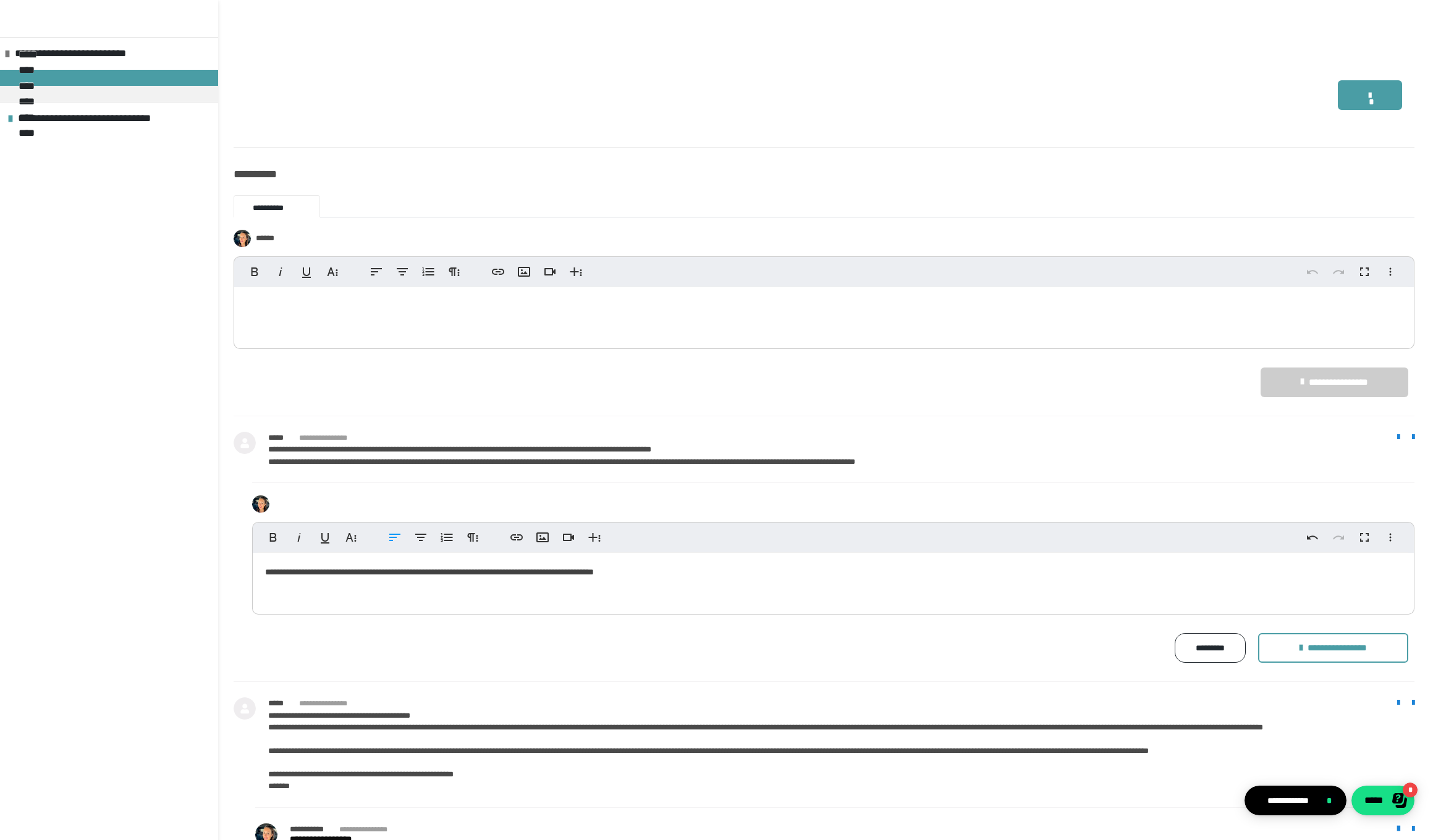 click on "**********" at bounding box center [1333, 648] 